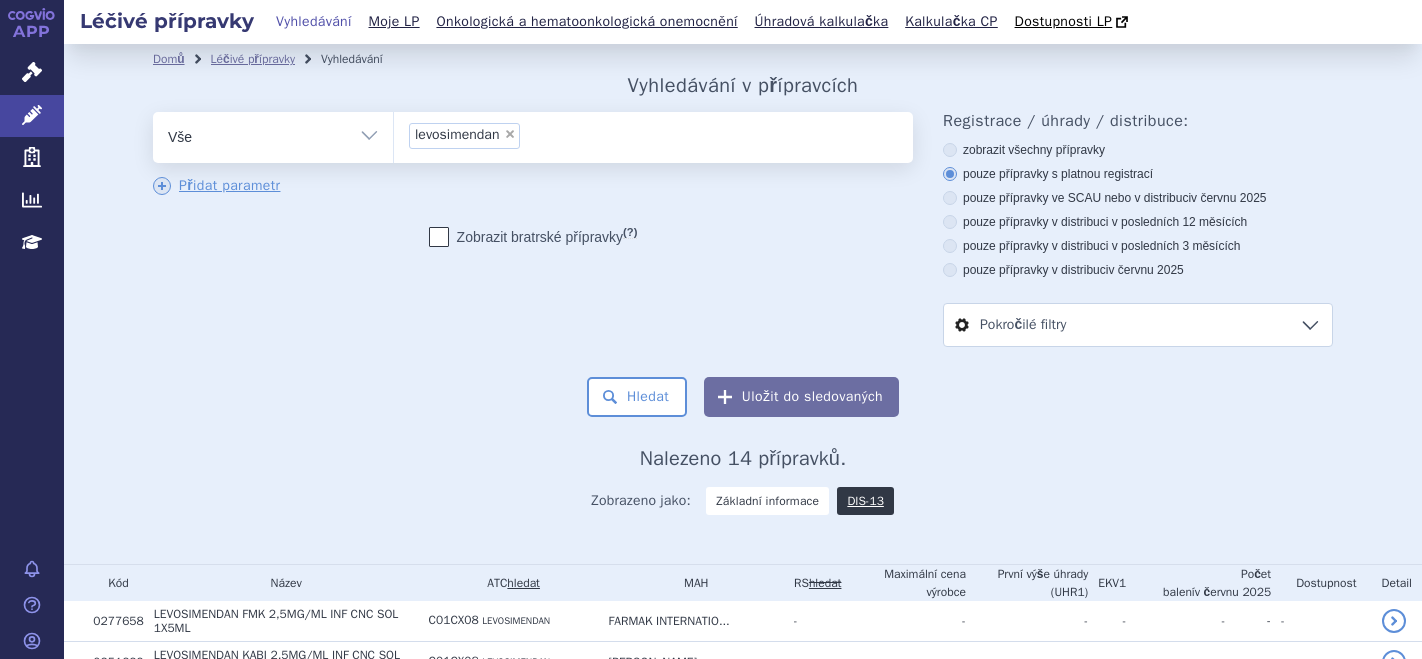 scroll, scrollTop: 0, scrollLeft: 0, axis: both 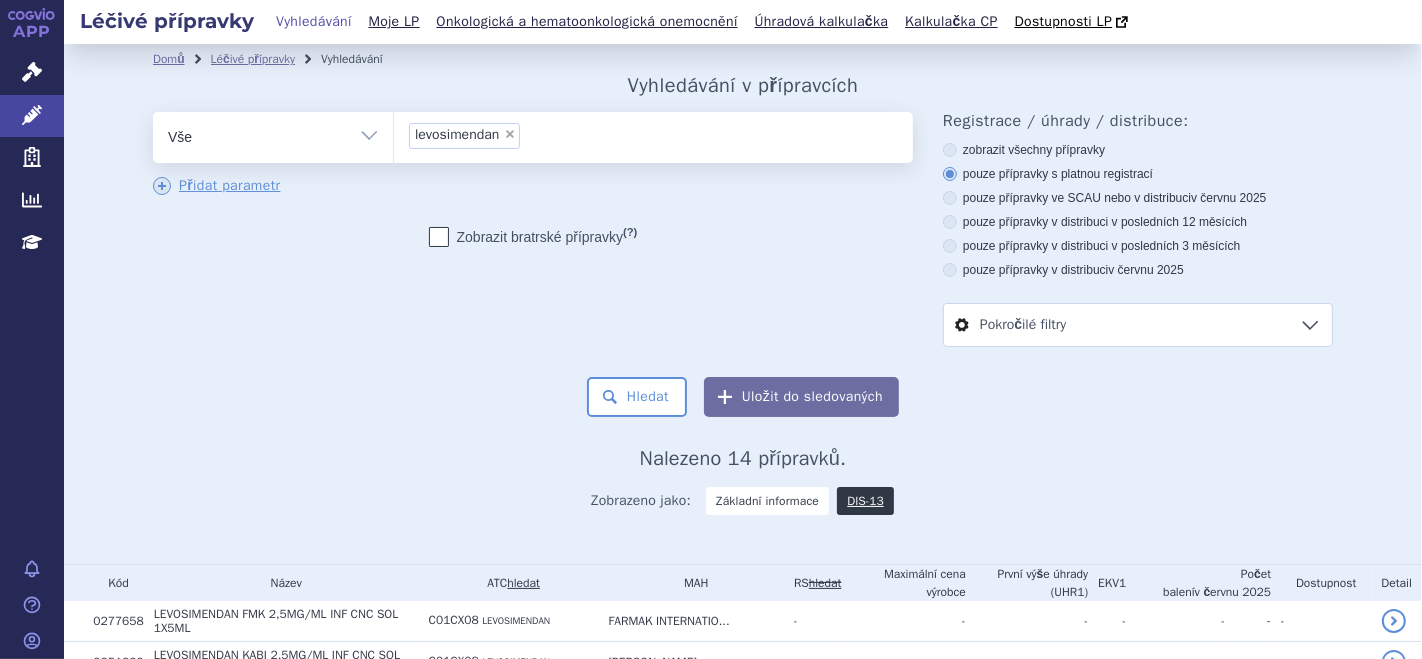 click on "×" at bounding box center (510, 134) 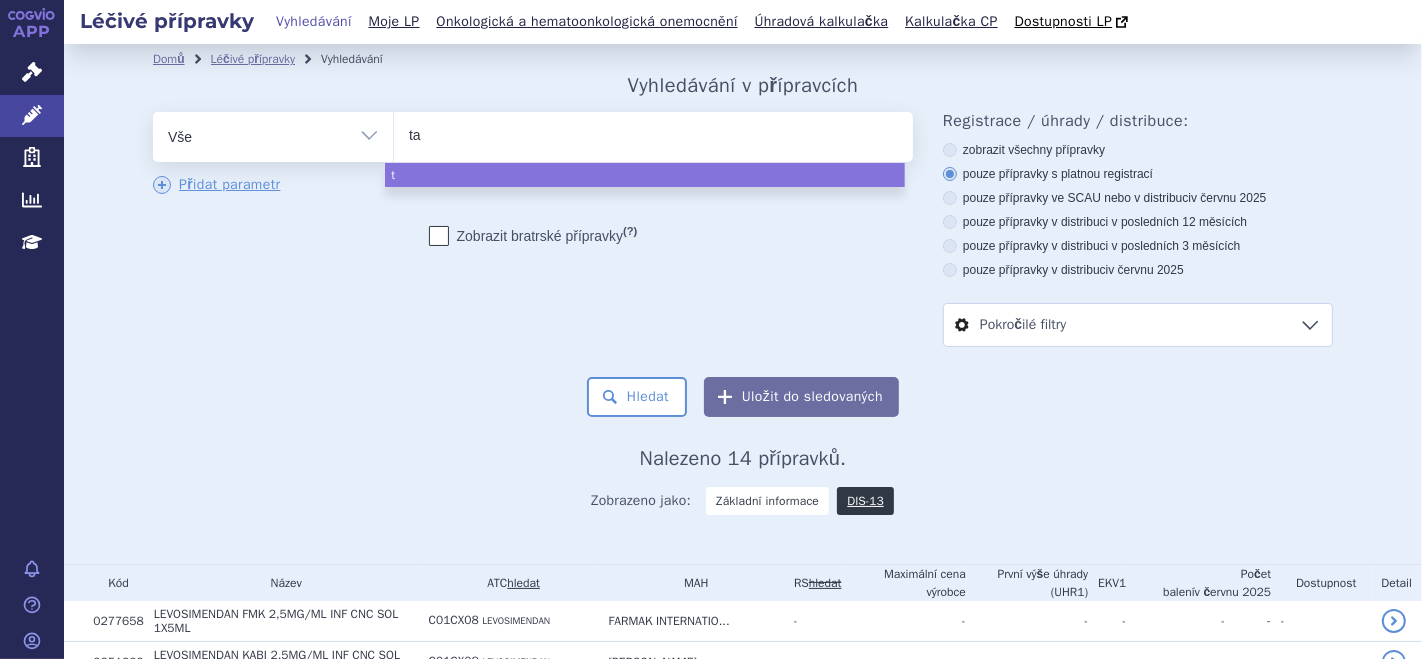 type on "tal" 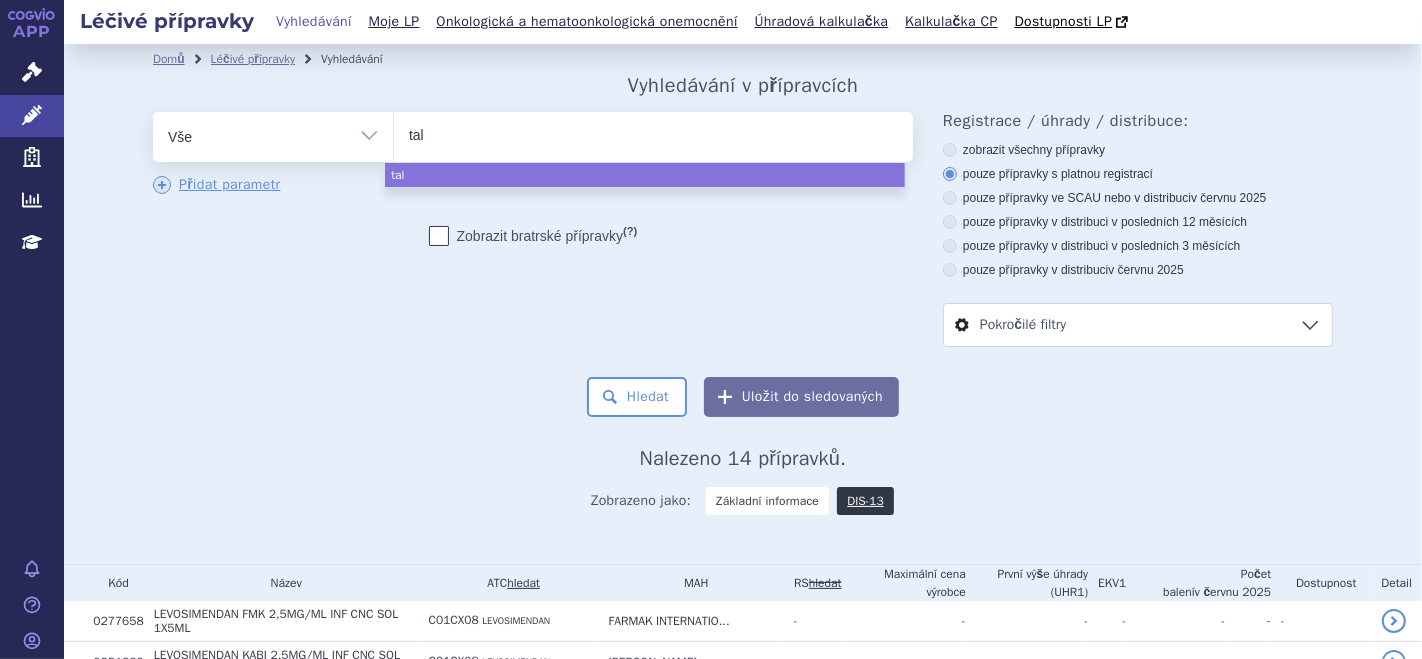 type on "talz" 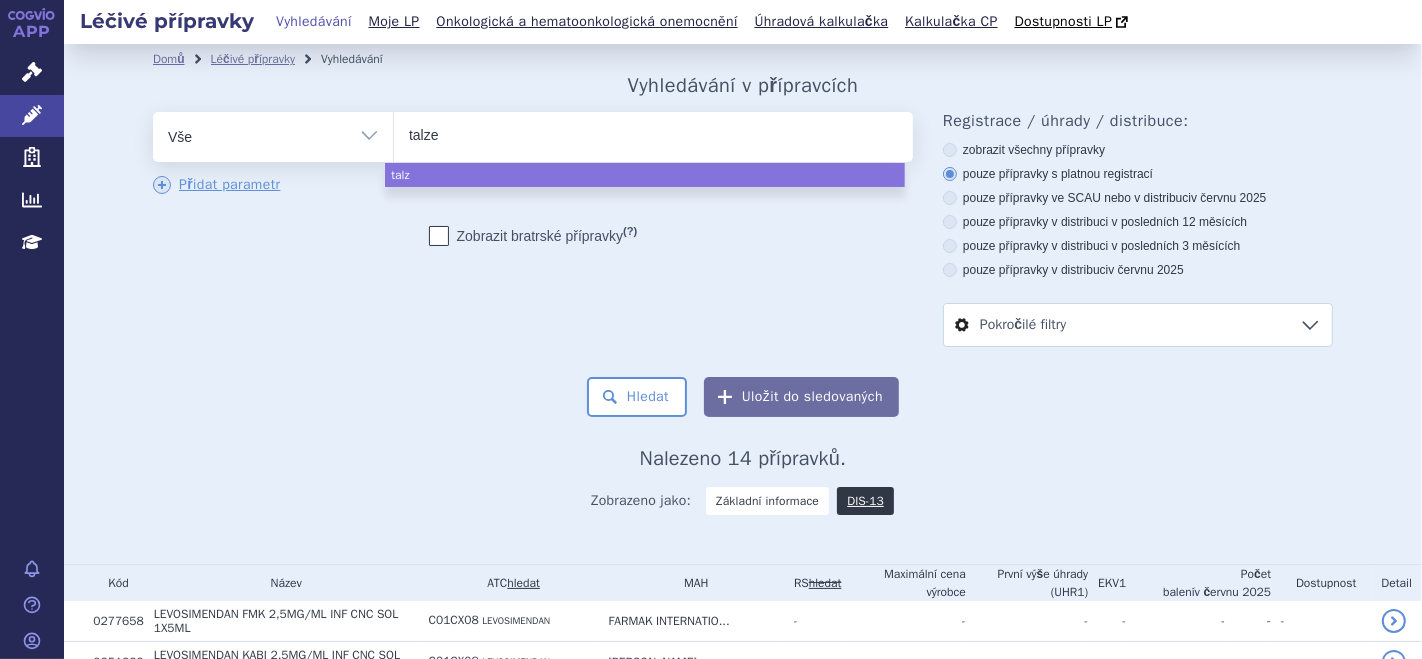 type on "talzen" 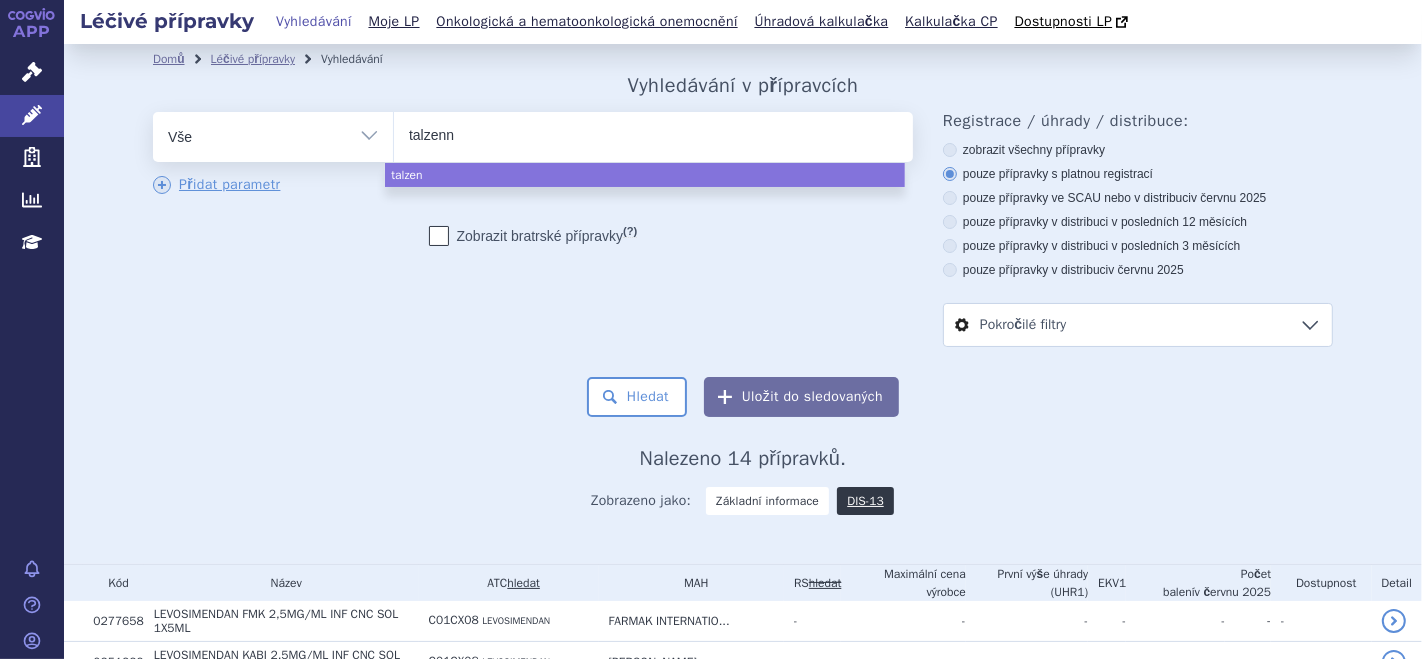 type on "talzenna" 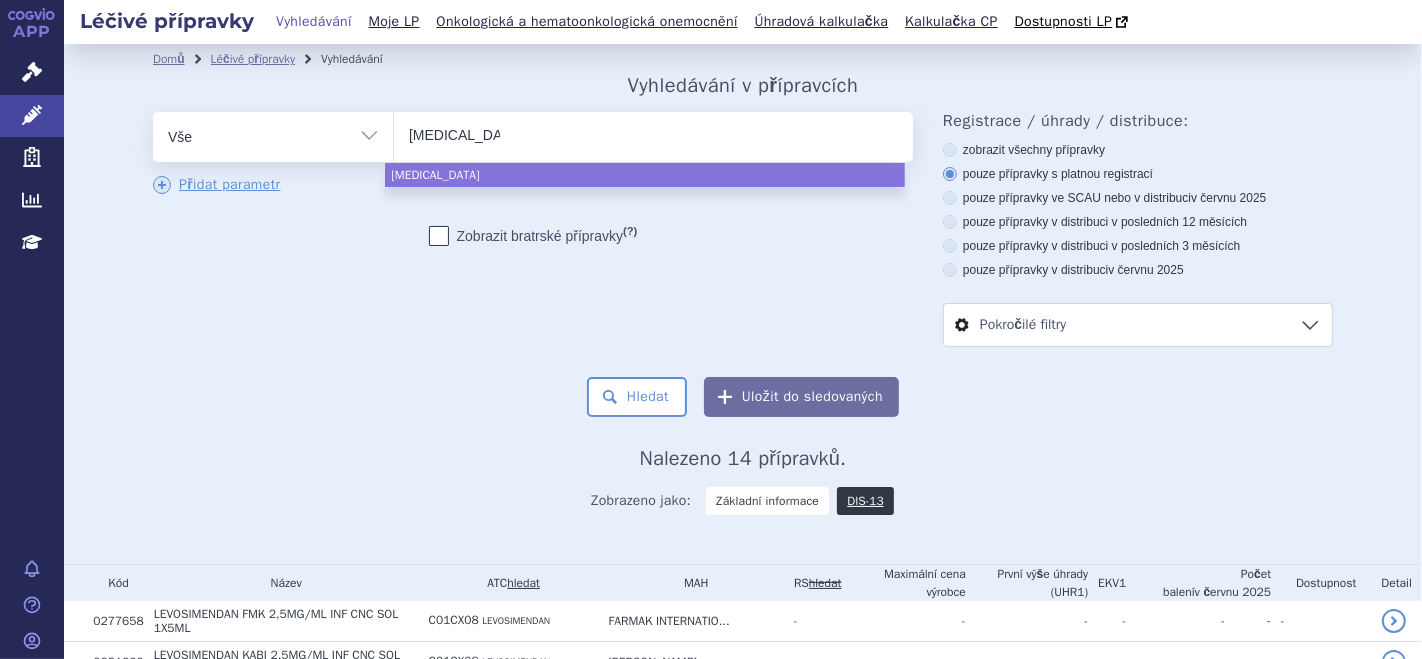 select on "talzenna" 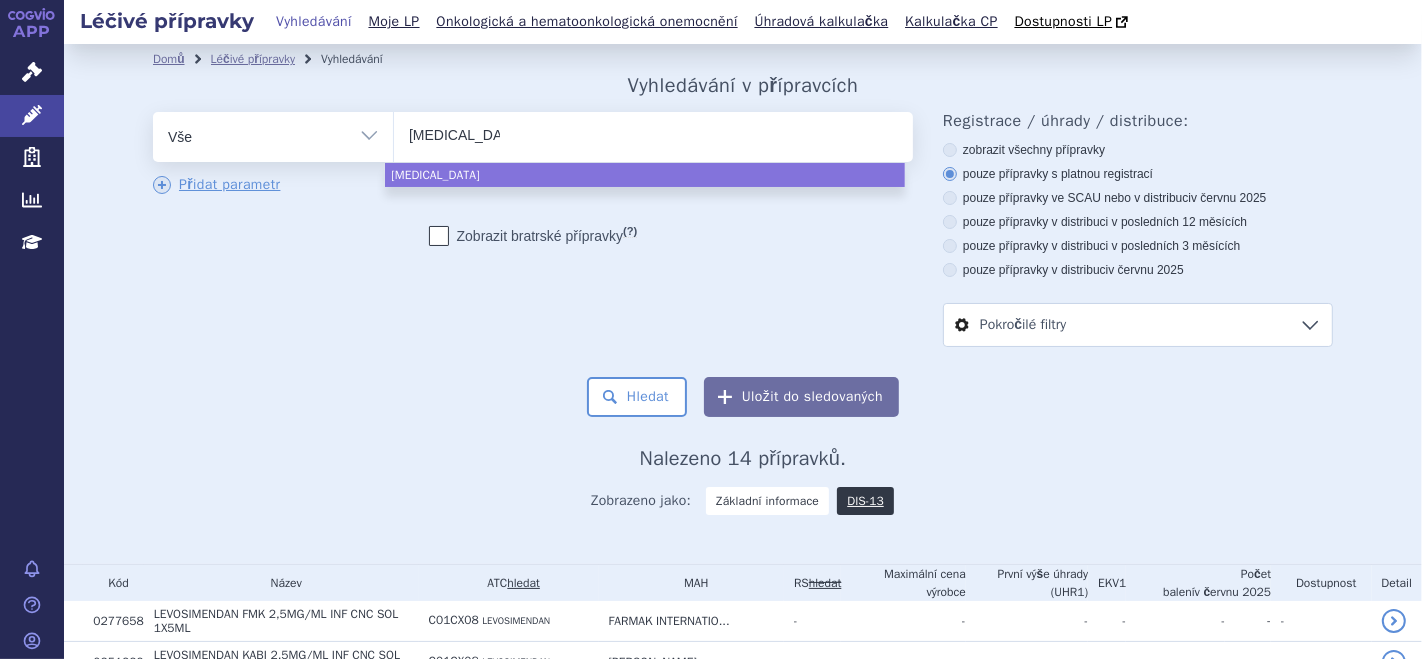 type 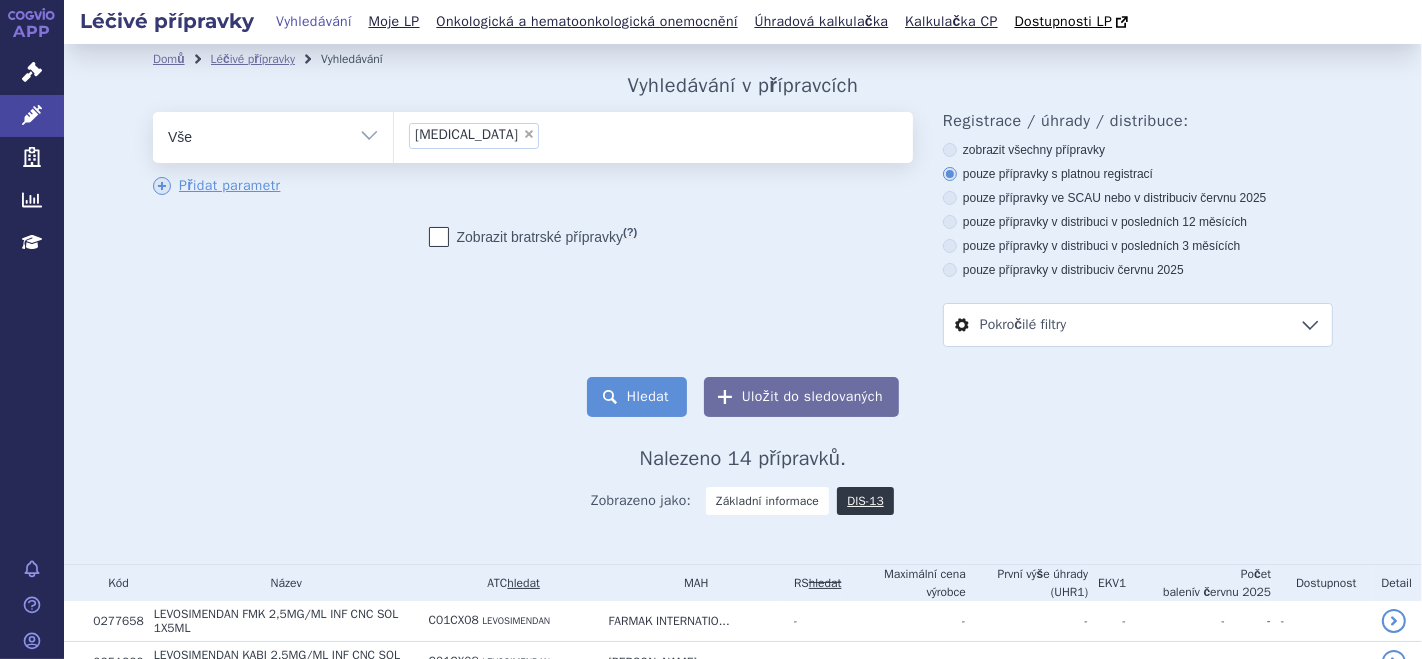 click on "Hledat" 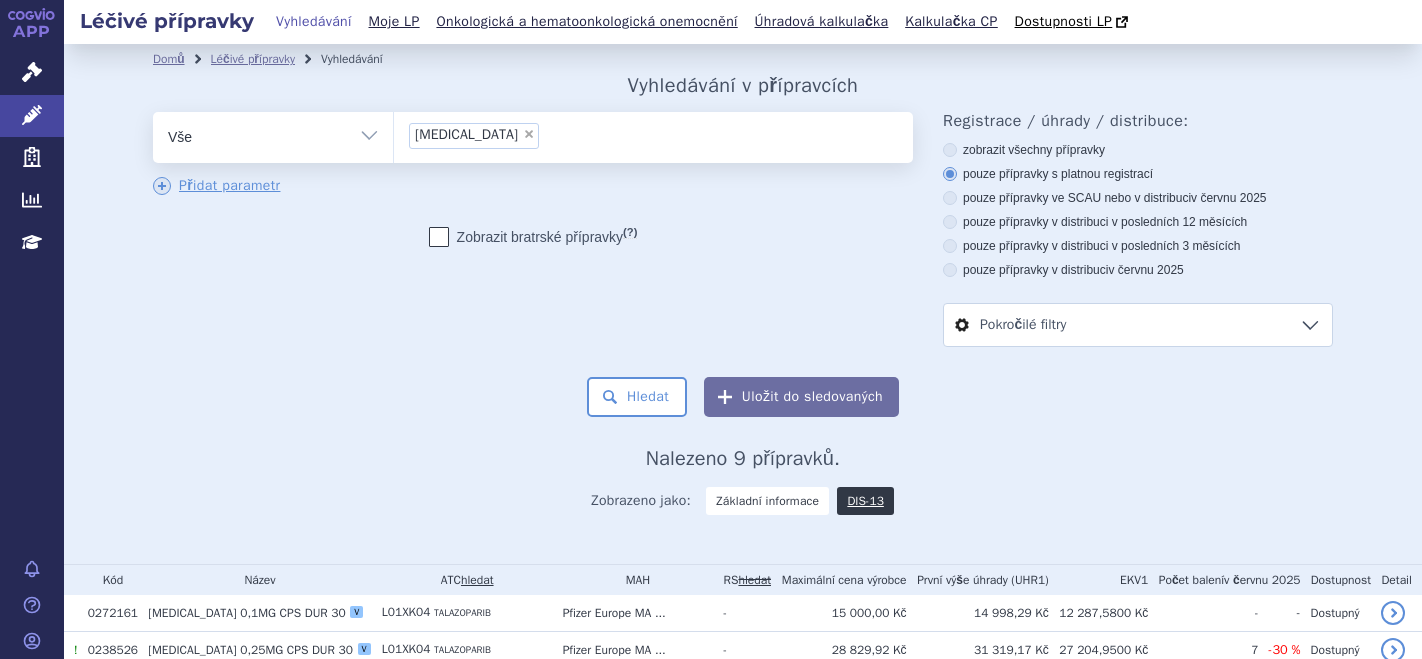 scroll, scrollTop: 0, scrollLeft: 0, axis: both 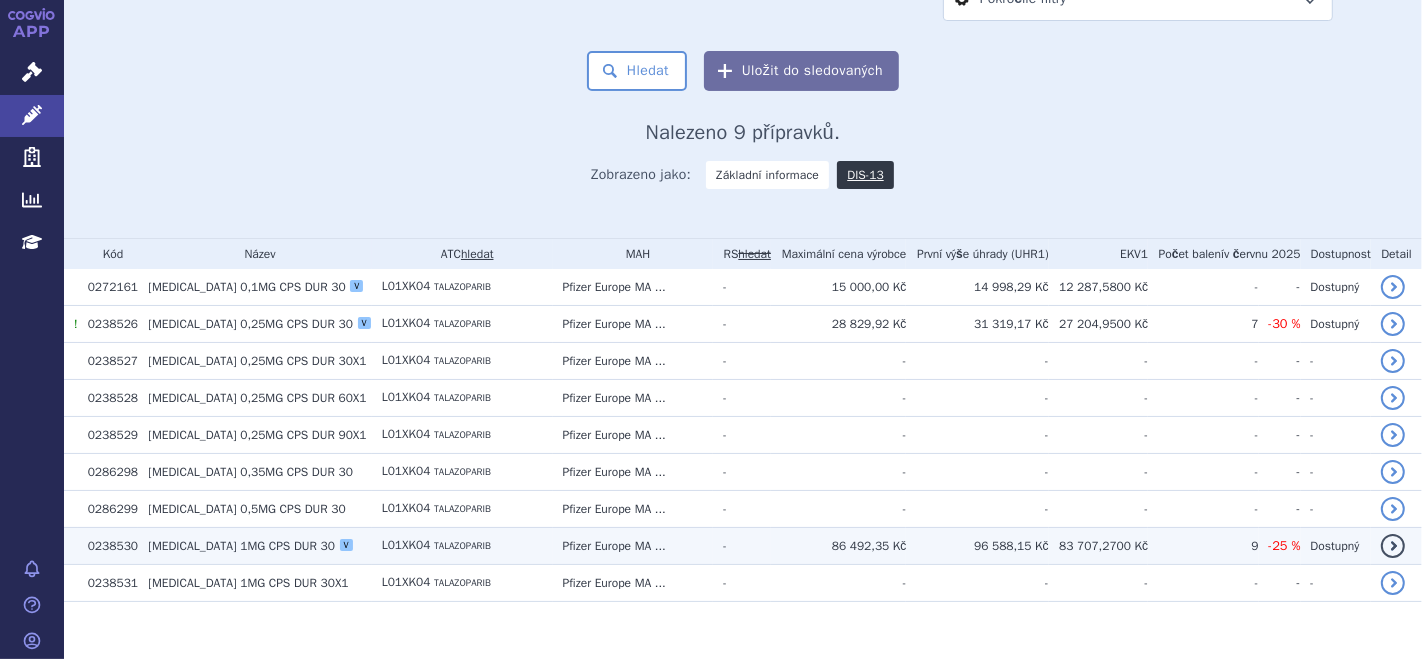 click on "TALAZOPARIB" at bounding box center (462, 546) 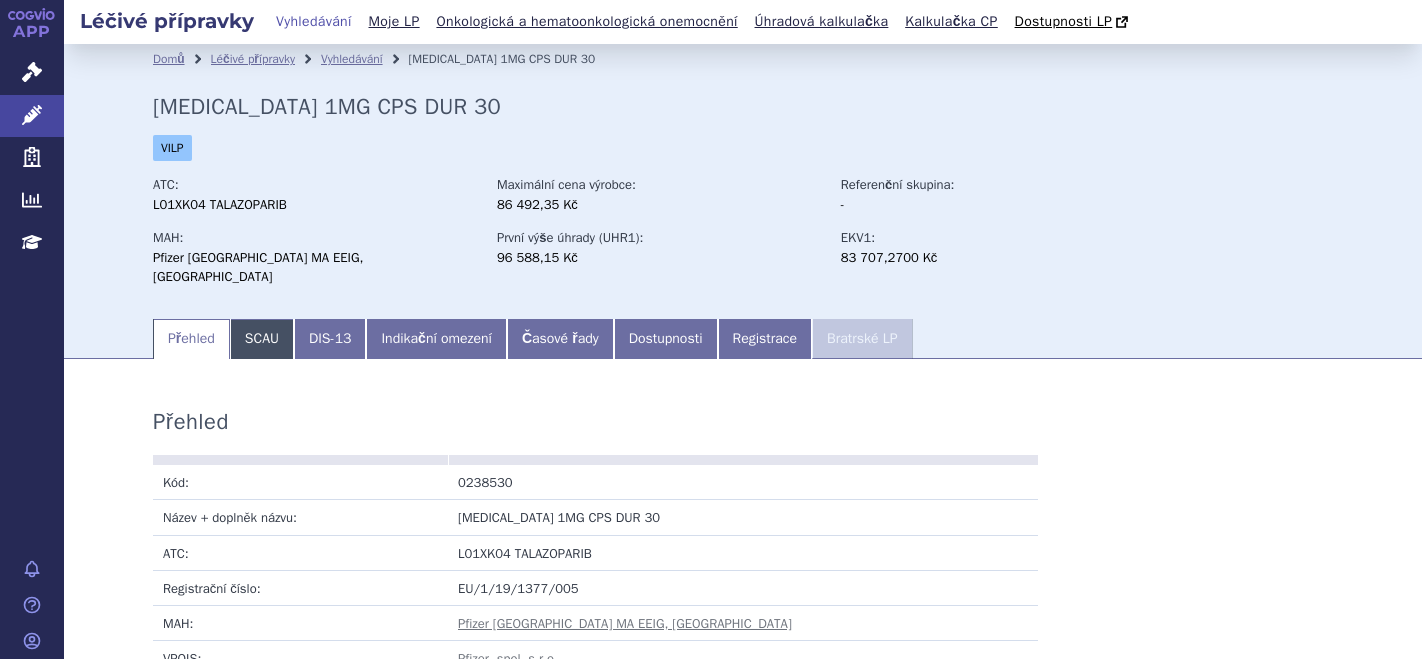 scroll, scrollTop: 0, scrollLeft: 0, axis: both 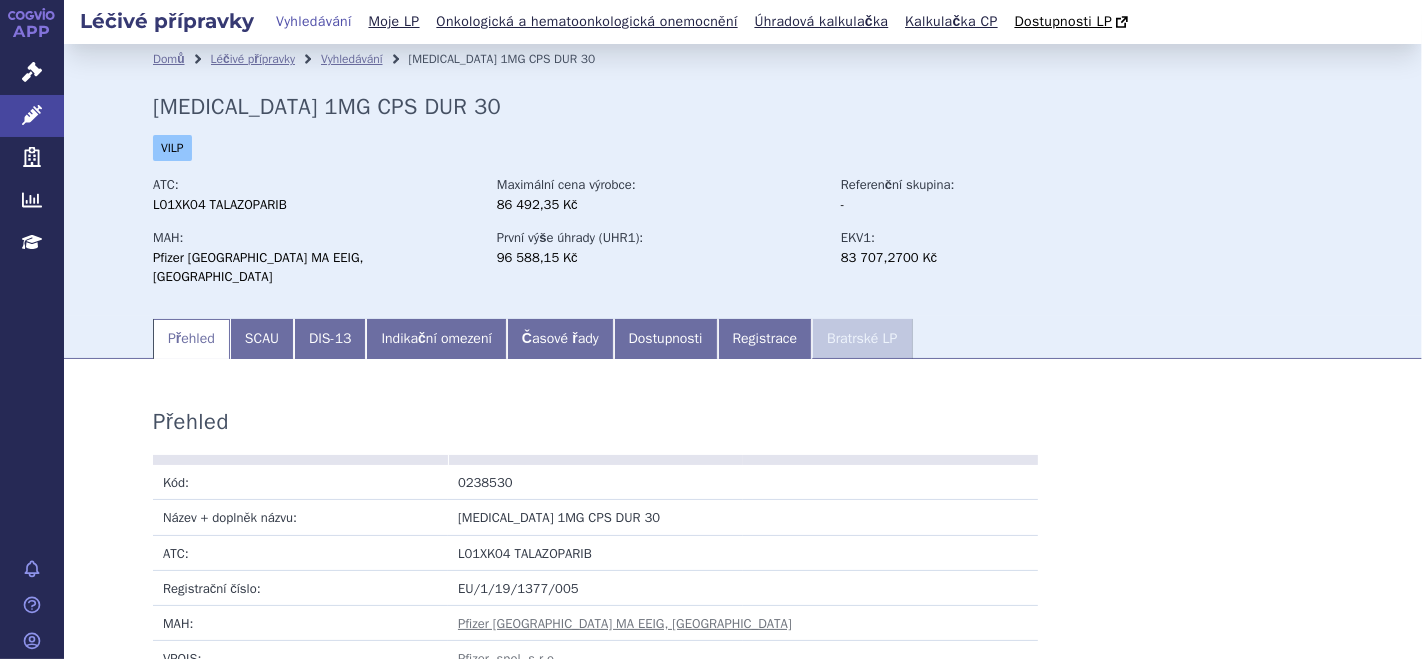 click on "Domů
Léčivé přípravky
Vyhledávání
TALZENNA
1MG CPS DUR 30
TALZENNA
1MG CPS DUR 30
VILP
ATC:
L01XK04
TALAZOPARIB
Maximální cena výrobce: - MAH: EKV1:" at bounding box center [743, 1316] 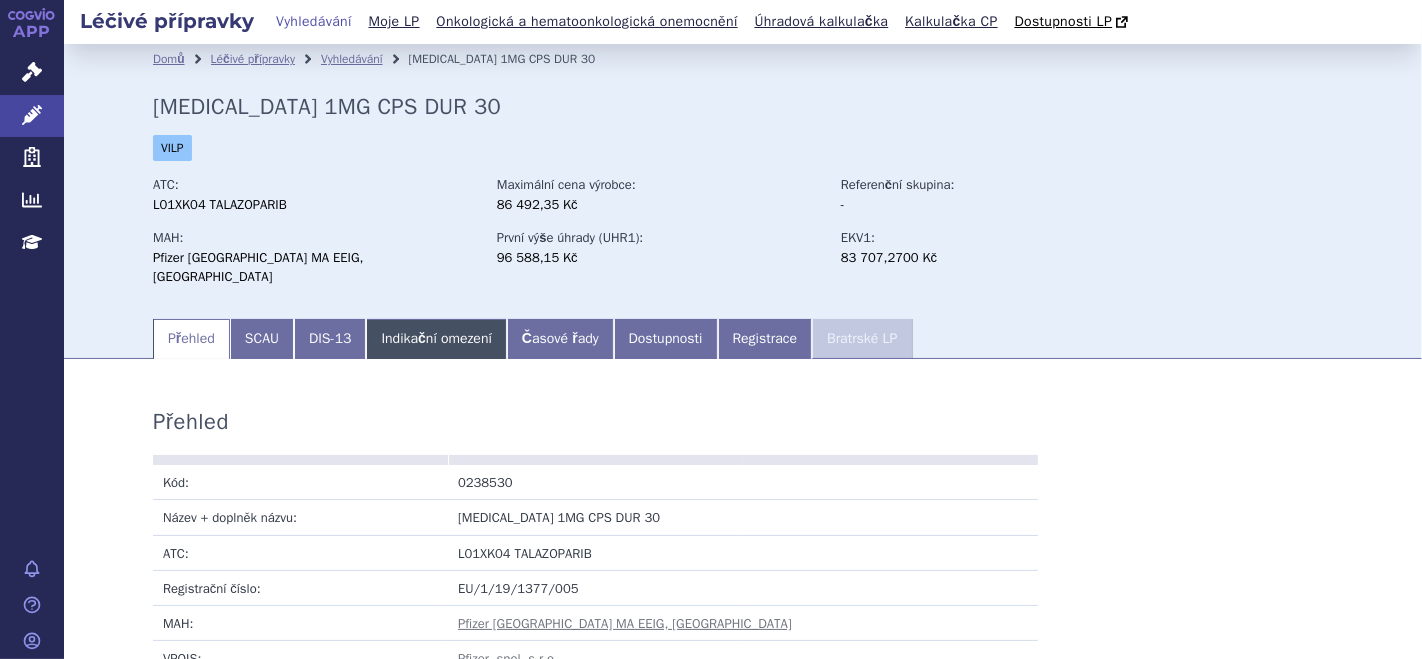 click on "Indikační omezení" at bounding box center (436, 339) 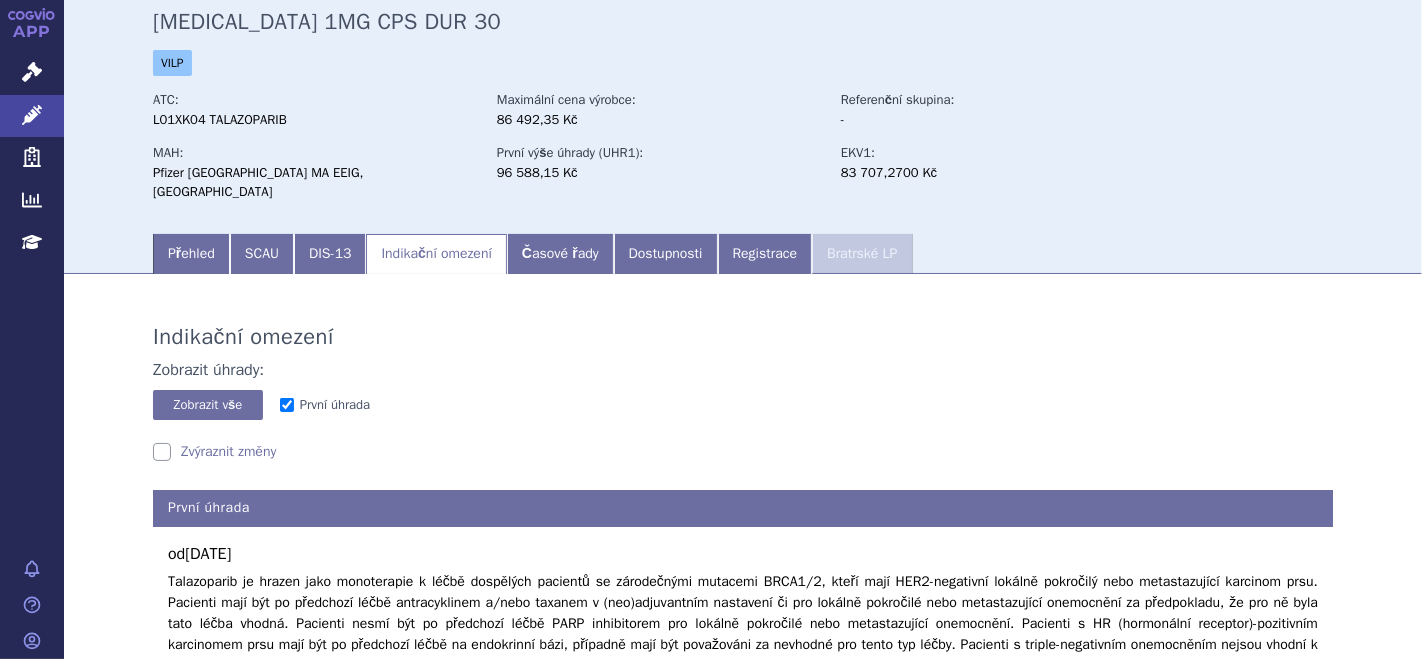 scroll, scrollTop: 86, scrollLeft: 0, axis: vertical 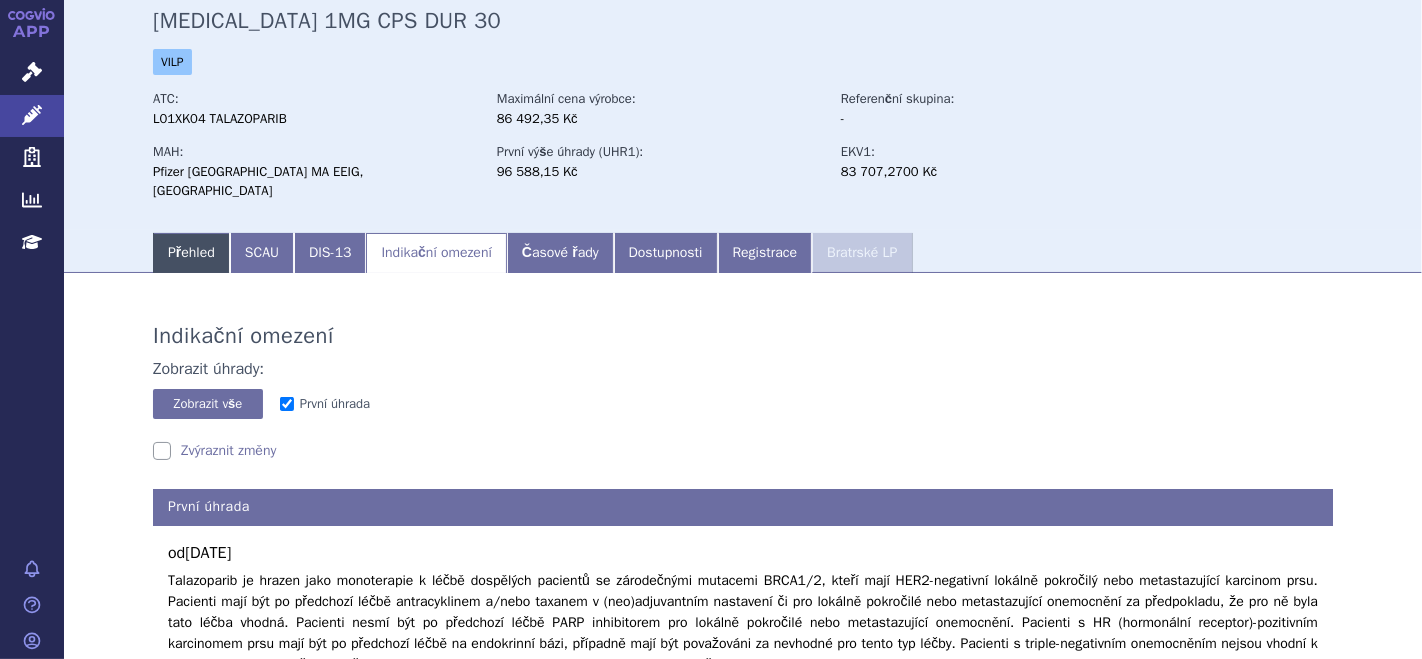 click on "Přehled" at bounding box center [191, 253] 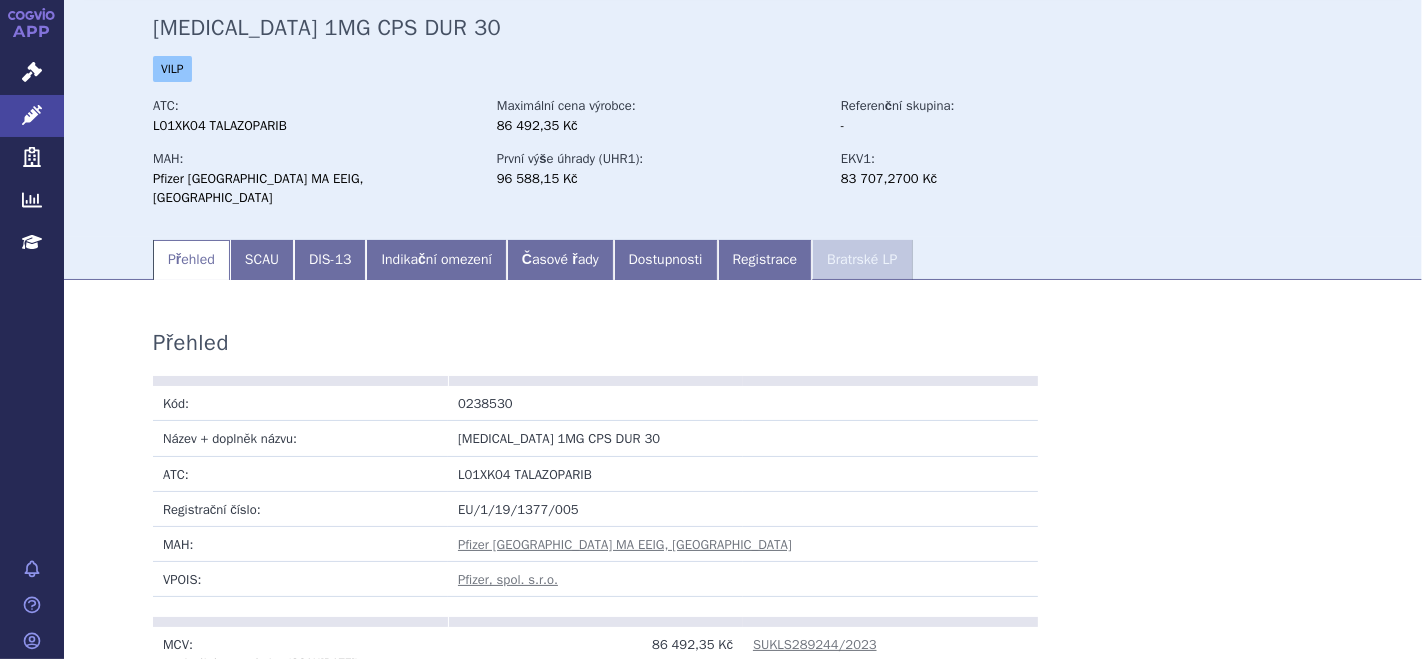 scroll, scrollTop: 40, scrollLeft: 0, axis: vertical 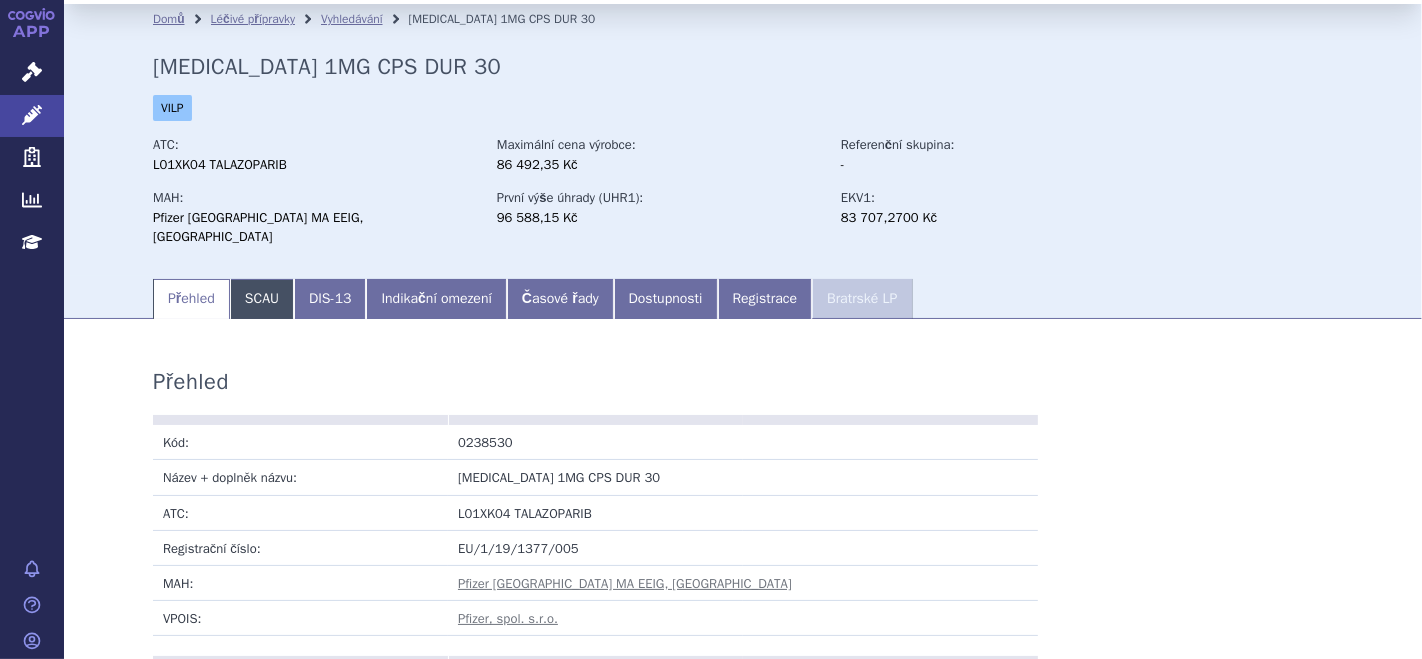 click on "SCAU" at bounding box center (262, 299) 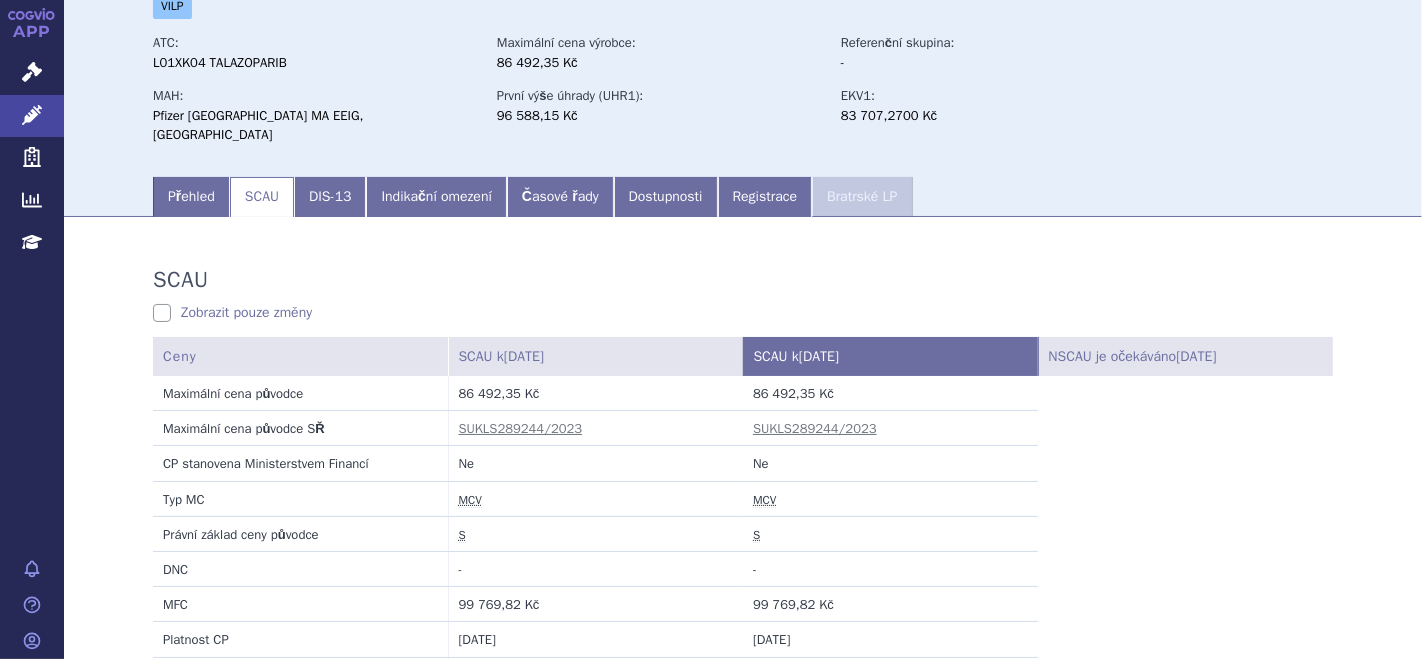 scroll, scrollTop: 0, scrollLeft: 0, axis: both 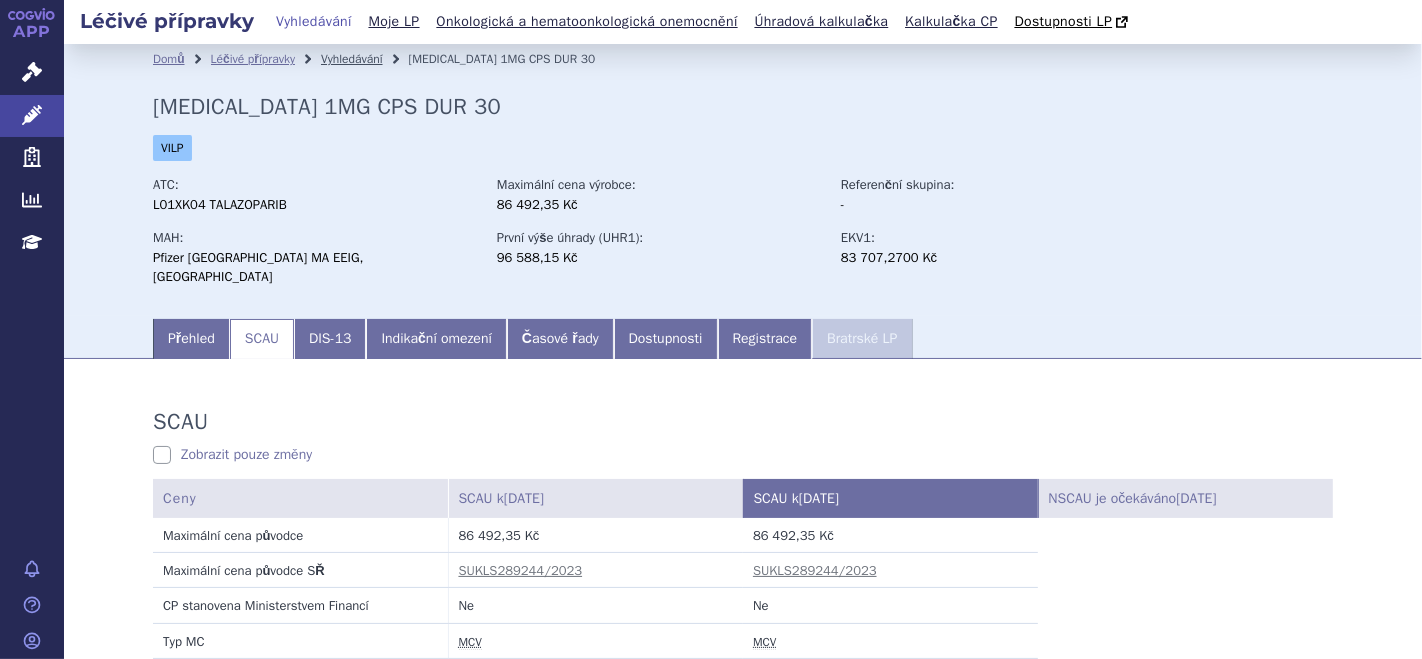 click on "Vyhledávání" at bounding box center (352, 59) 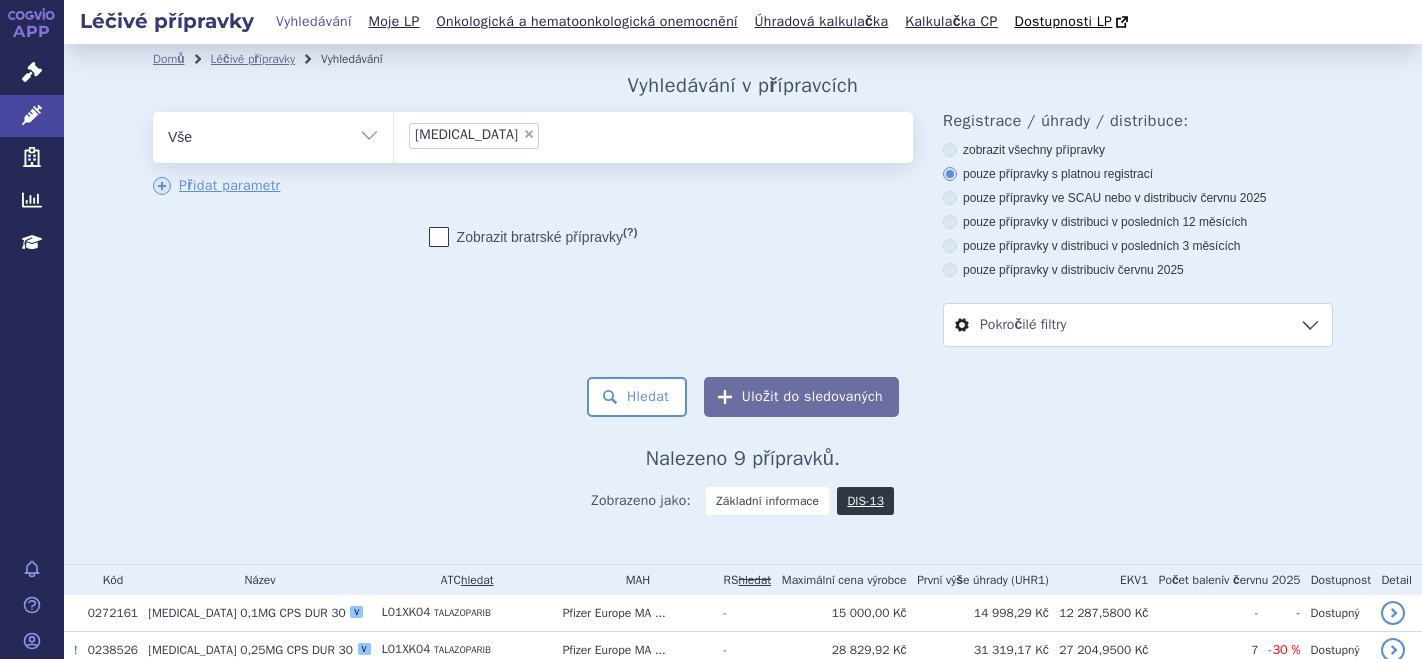 scroll, scrollTop: 0, scrollLeft: 0, axis: both 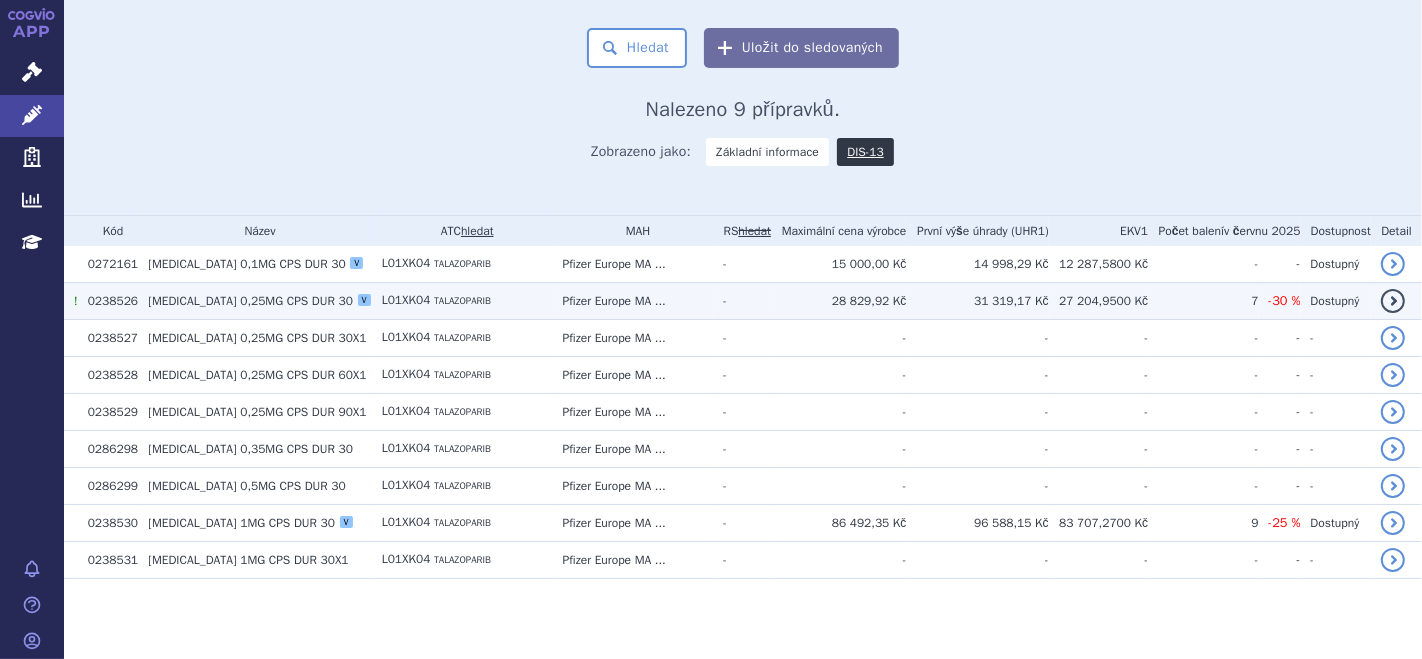 click on "[MEDICAL_DATA]
0,25MG CPS DUR 30
V" at bounding box center [254, 300] 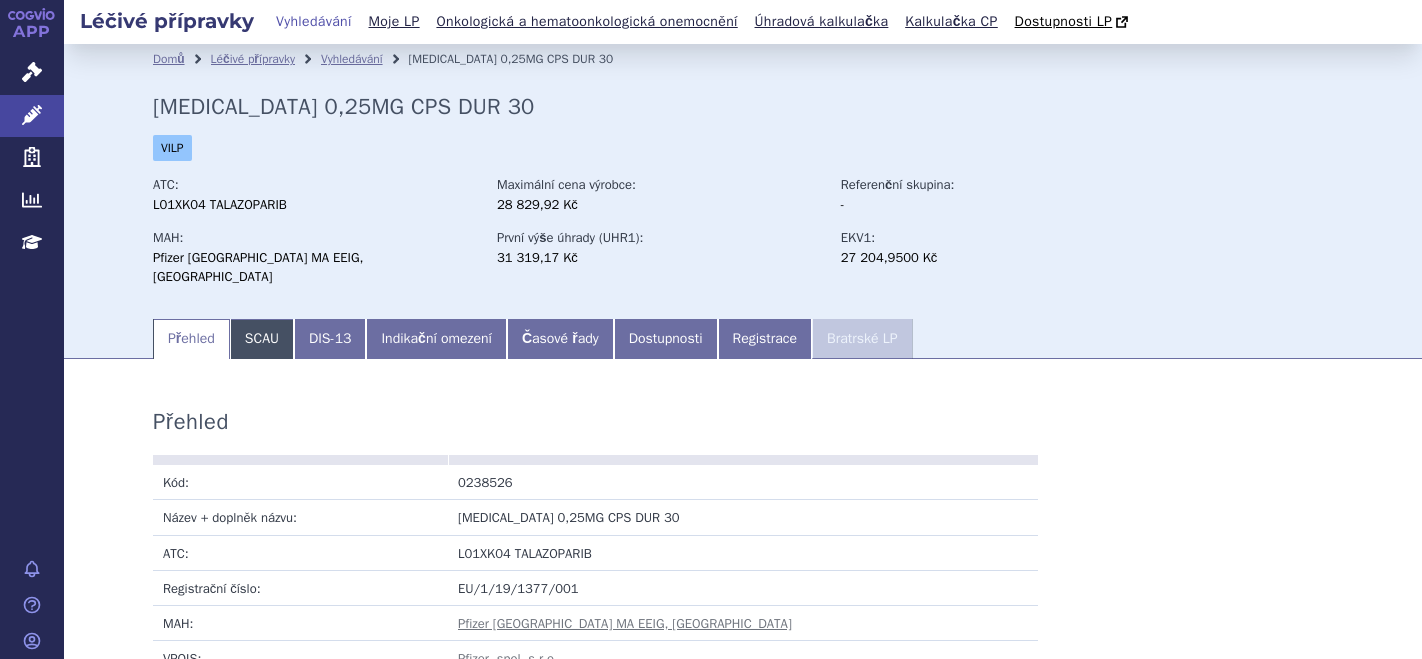 scroll, scrollTop: 0, scrollLeft: 0, axis: both 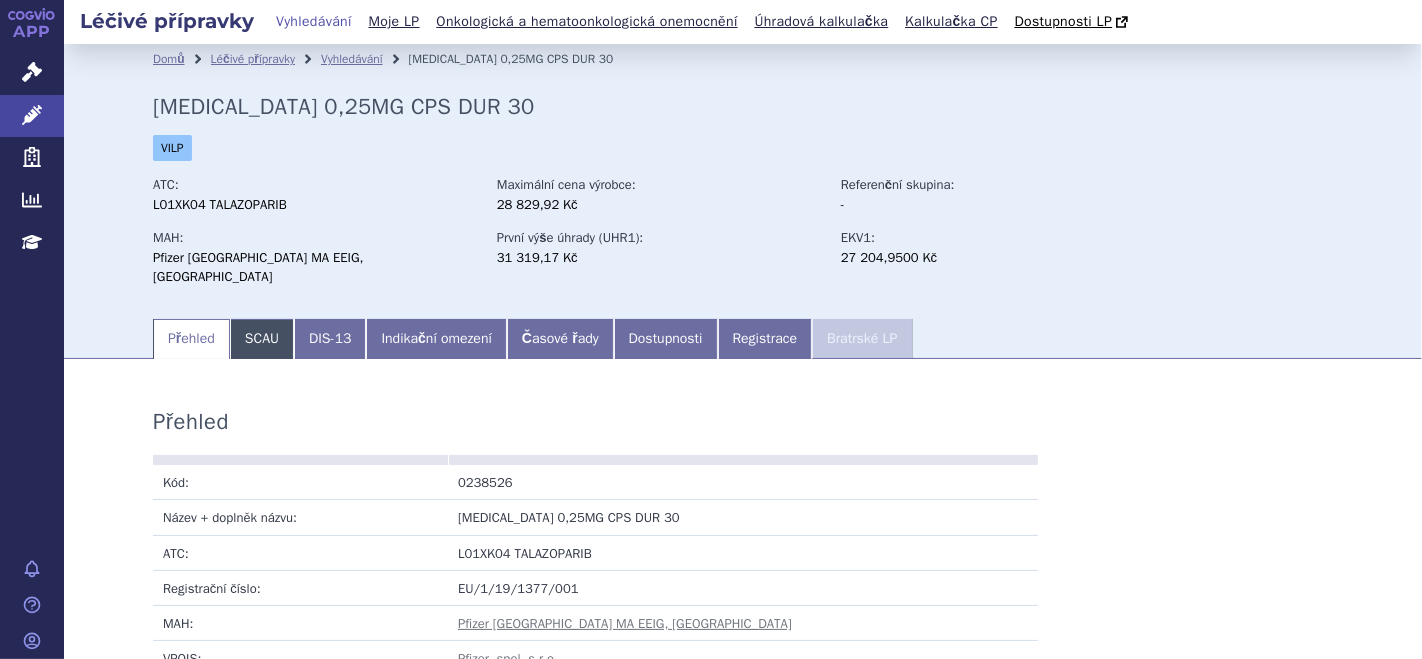 click on "SCAU" at bounding box center [262, 339] 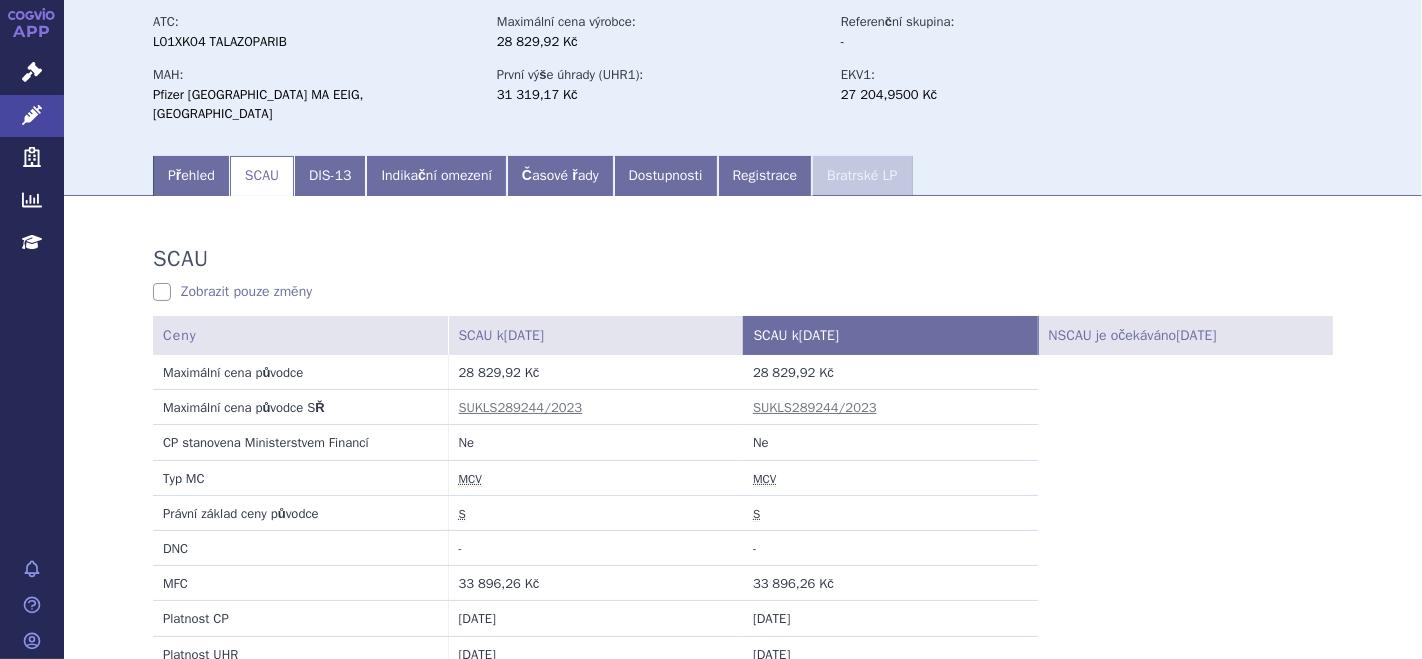 scroll, scrollTop: 128, scrollLeft: 0, axis: vertical 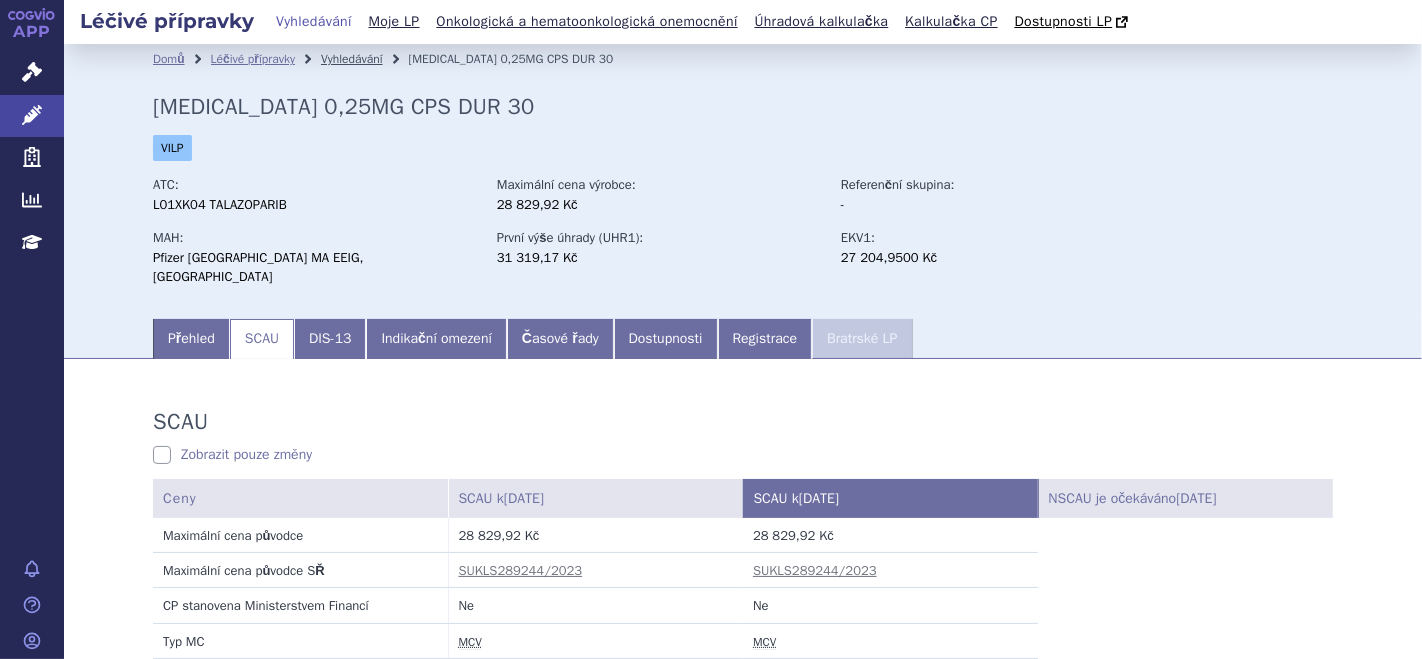 click on "Vyhledávání" at bounding box center (352, 59) 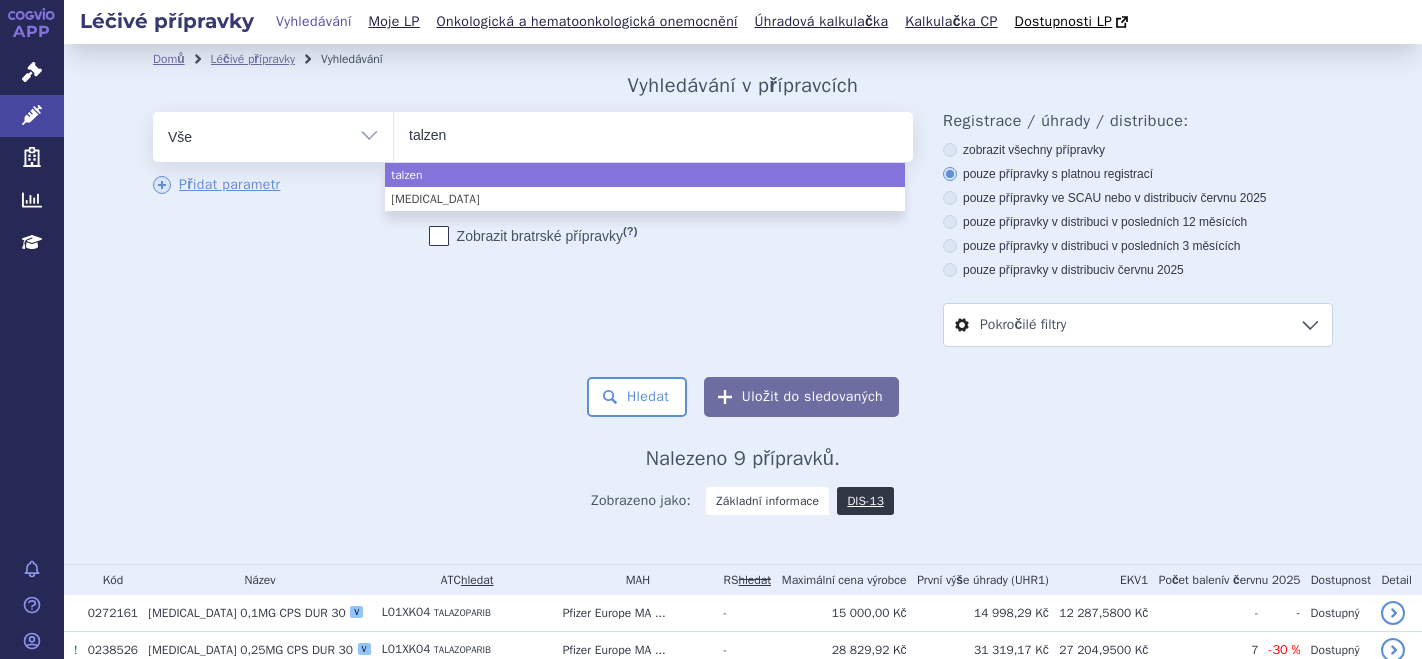 select 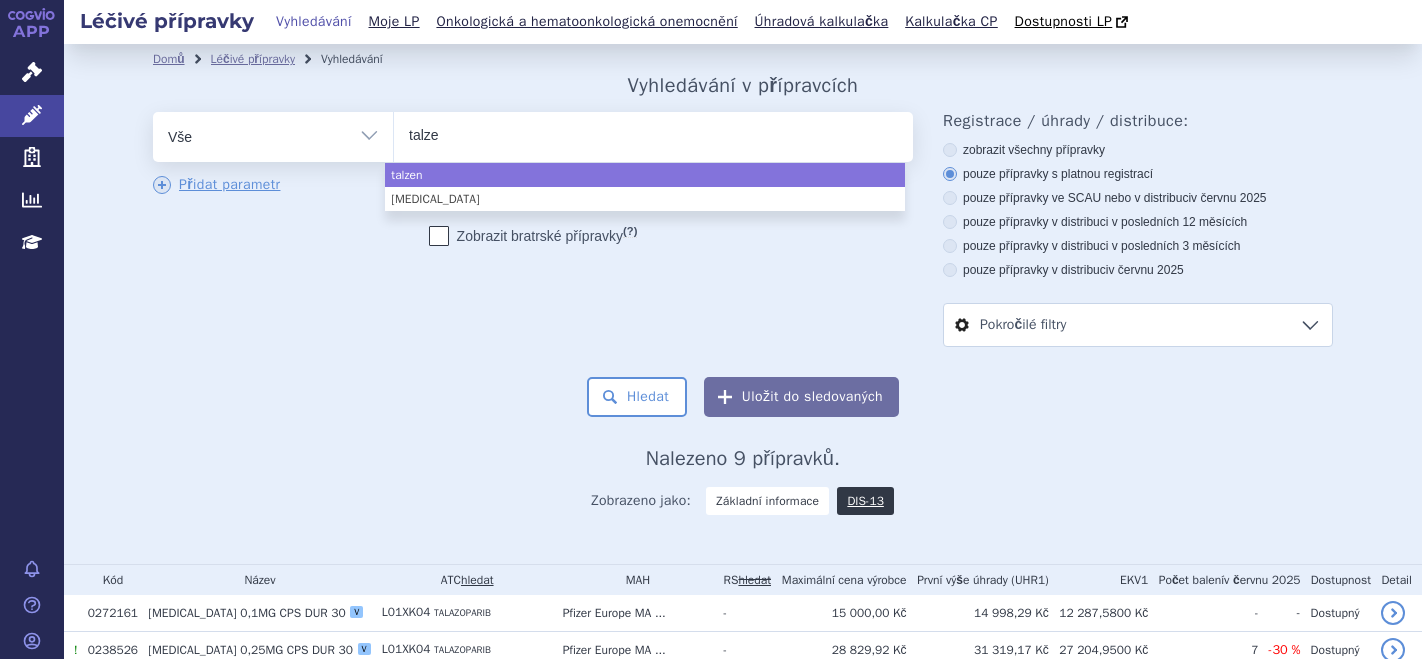 scroll, scrollTop: 0, scrollLeft: 0, axis: both 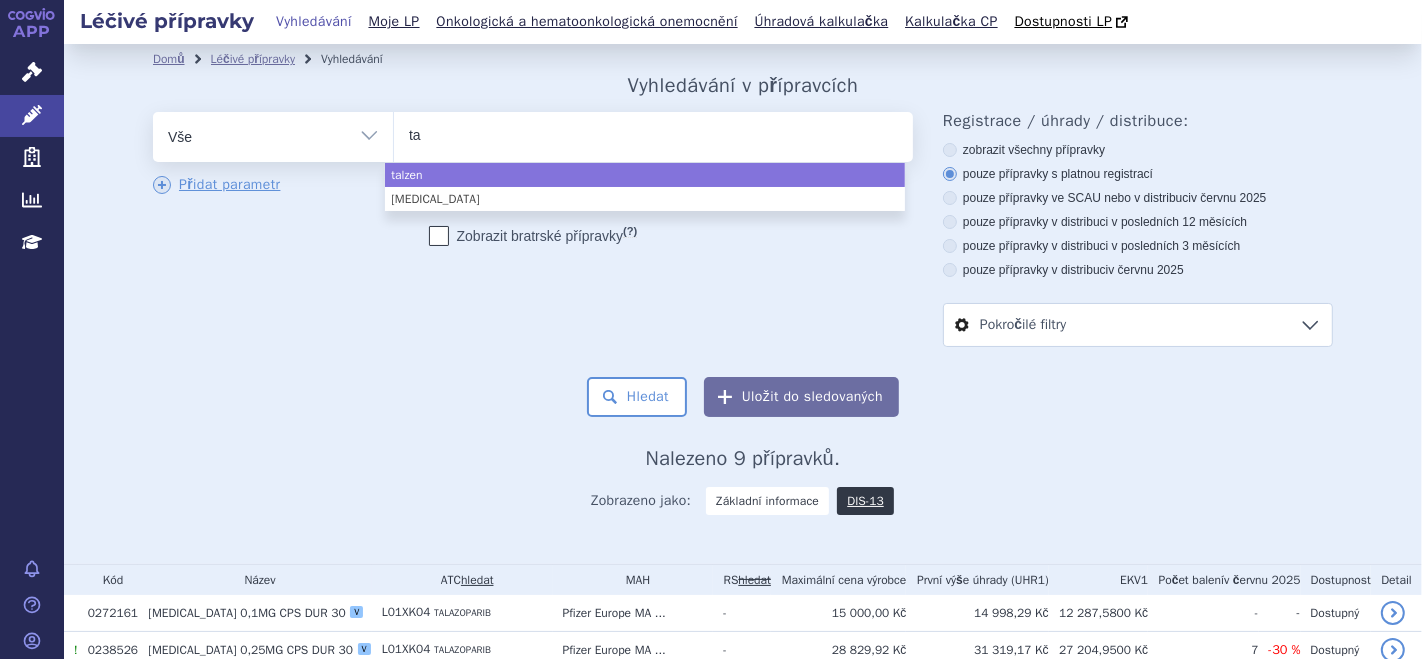 type on "t" 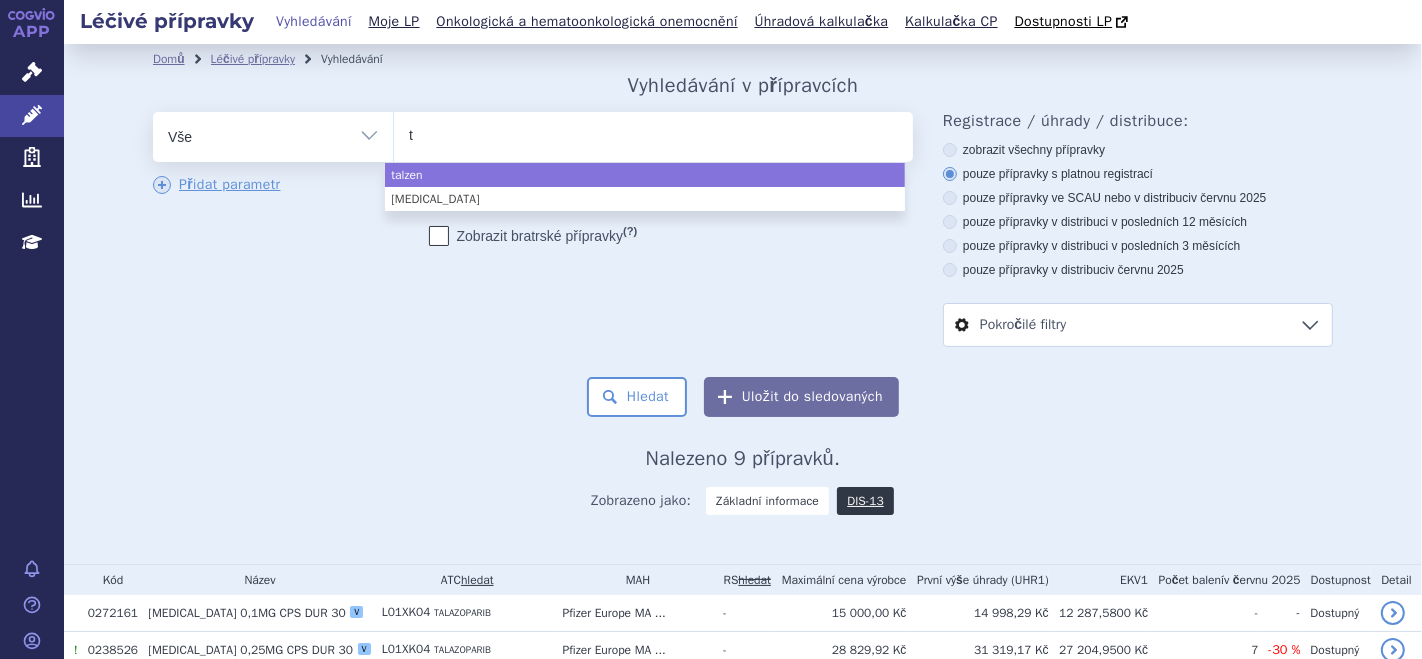 type 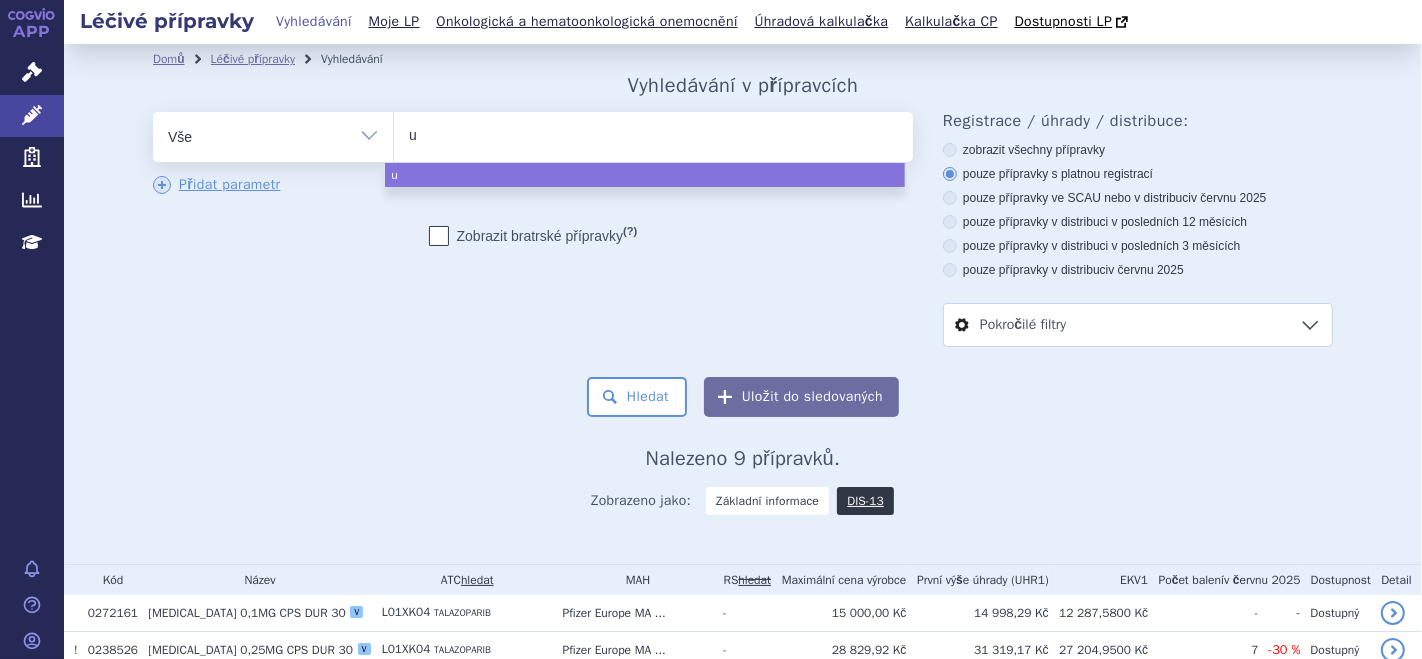 type on "ul" 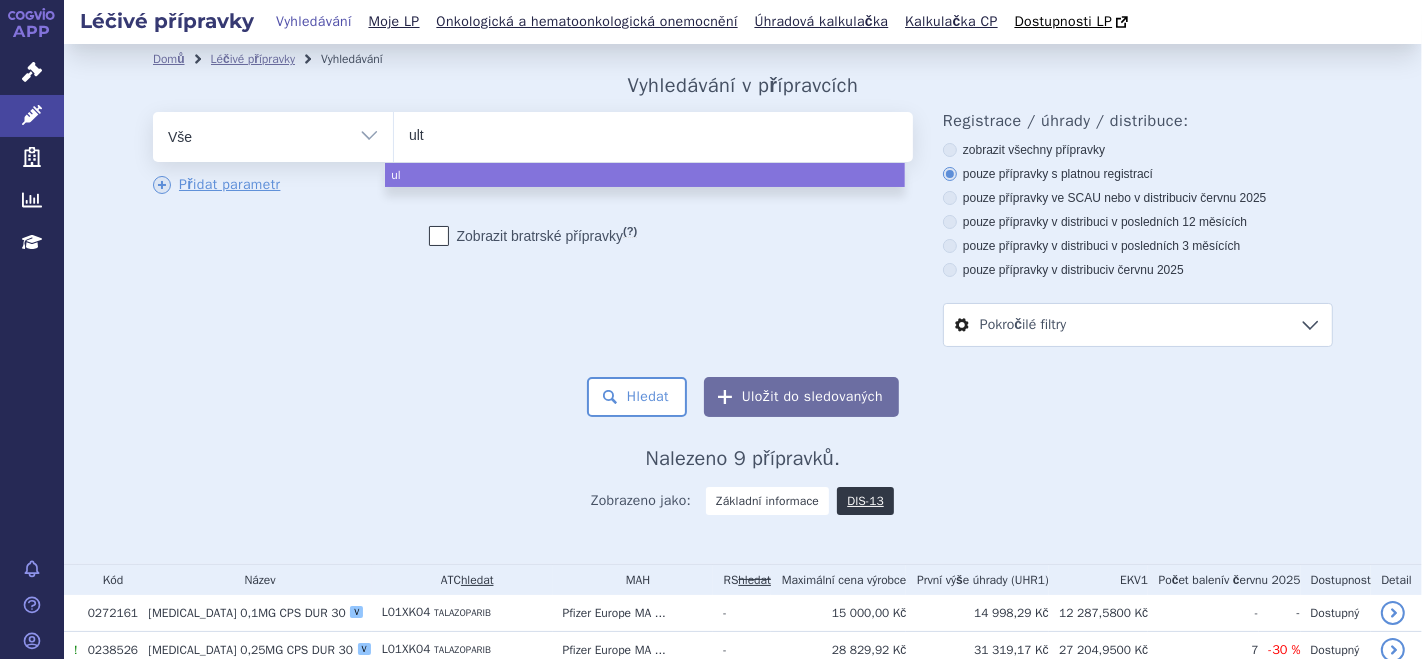 type on "ulto" 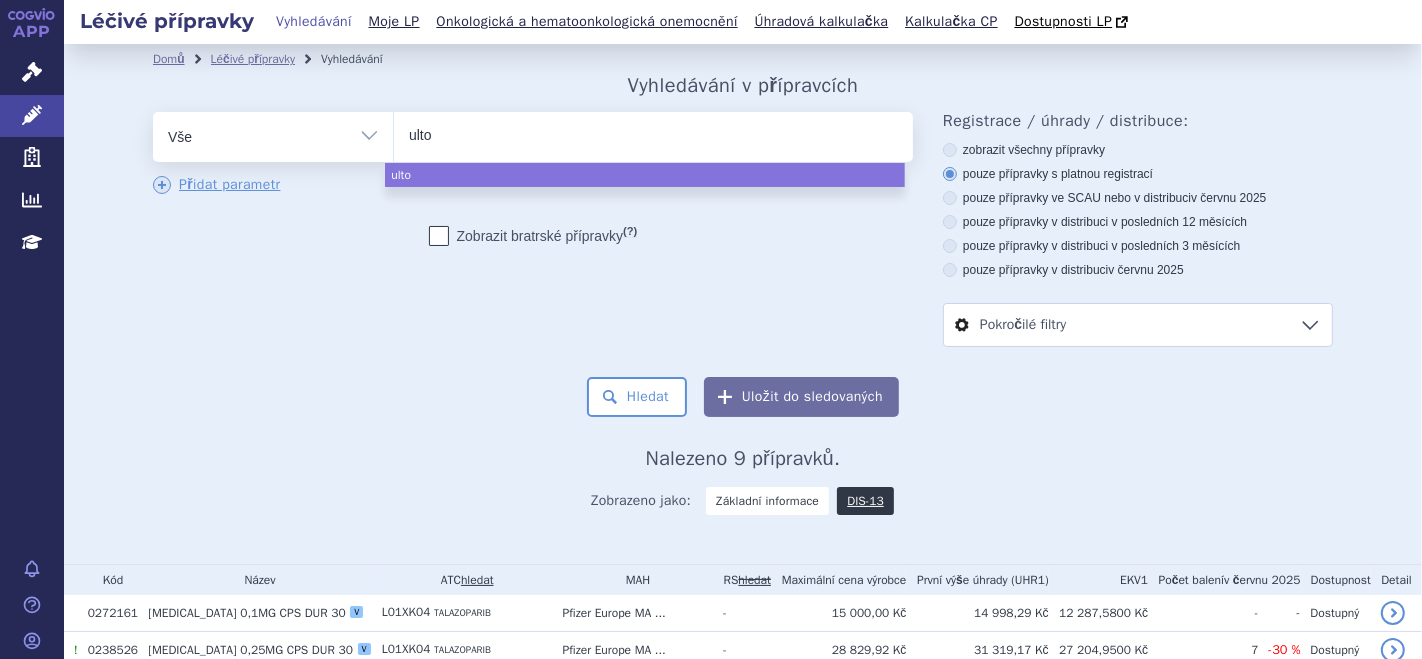 type on "ultom" 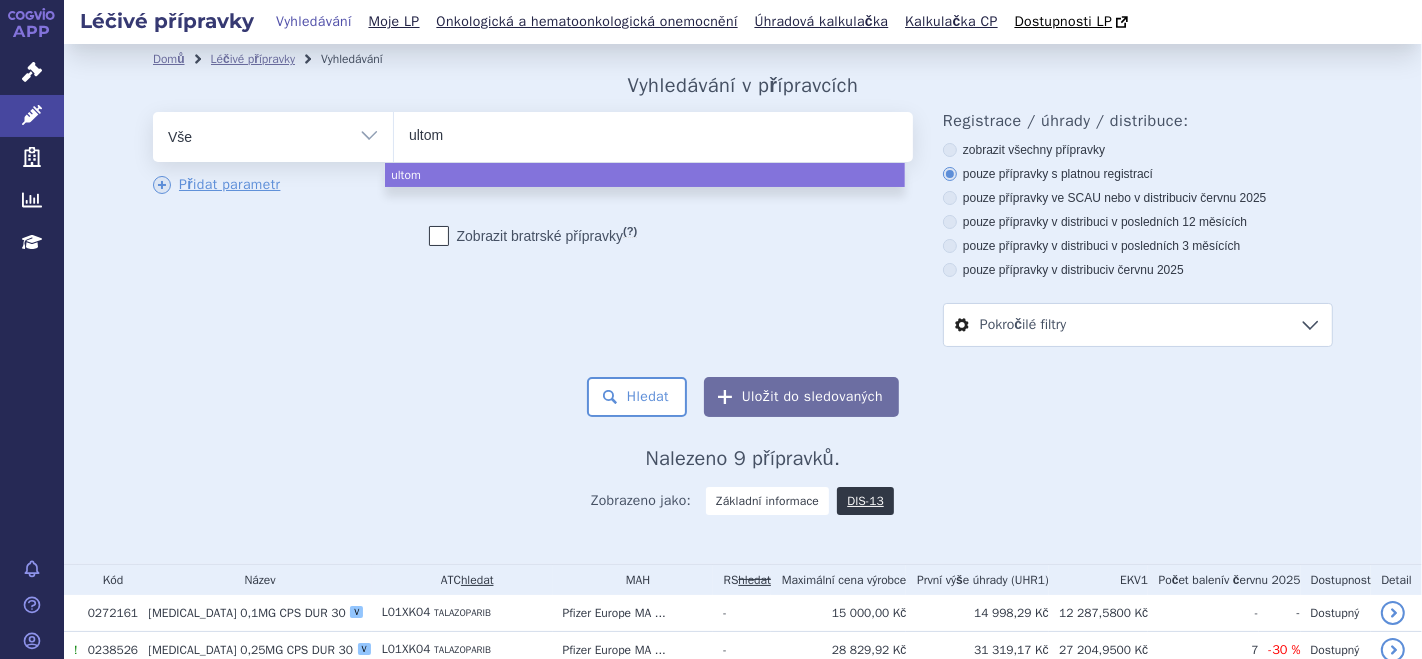 type on "ultomi" 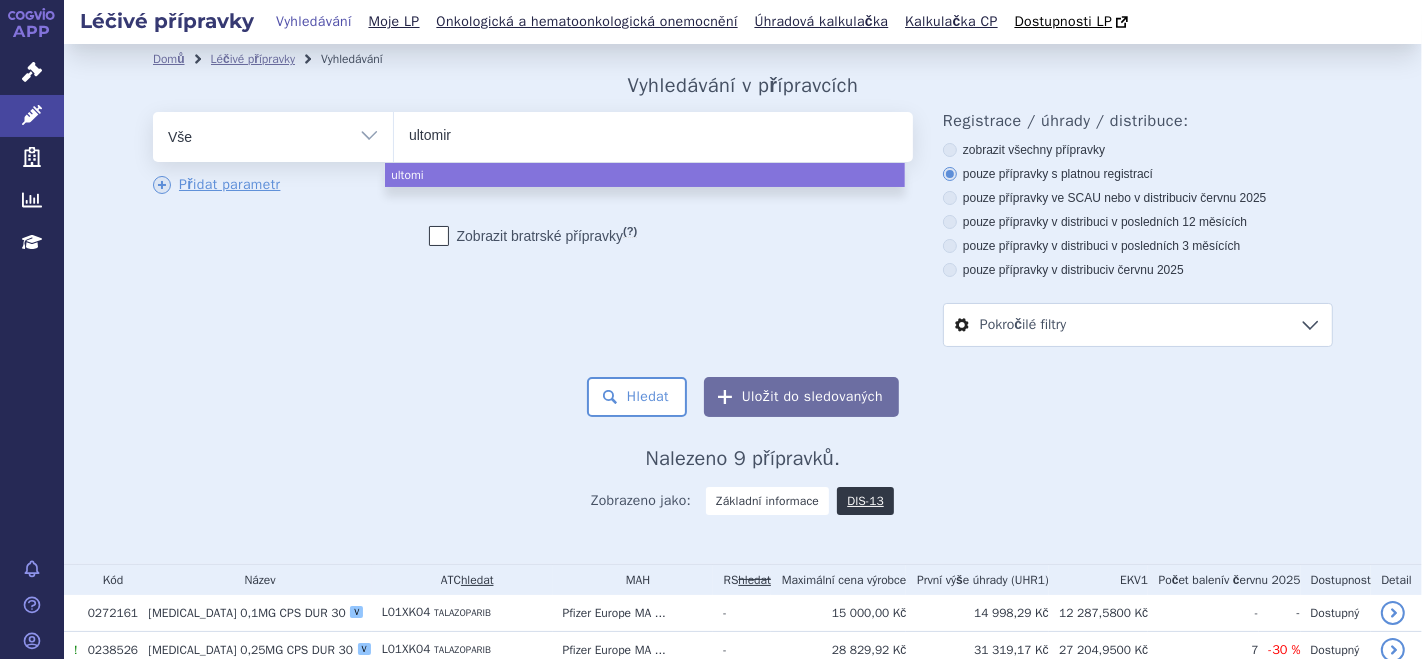 type on "ultomiri" 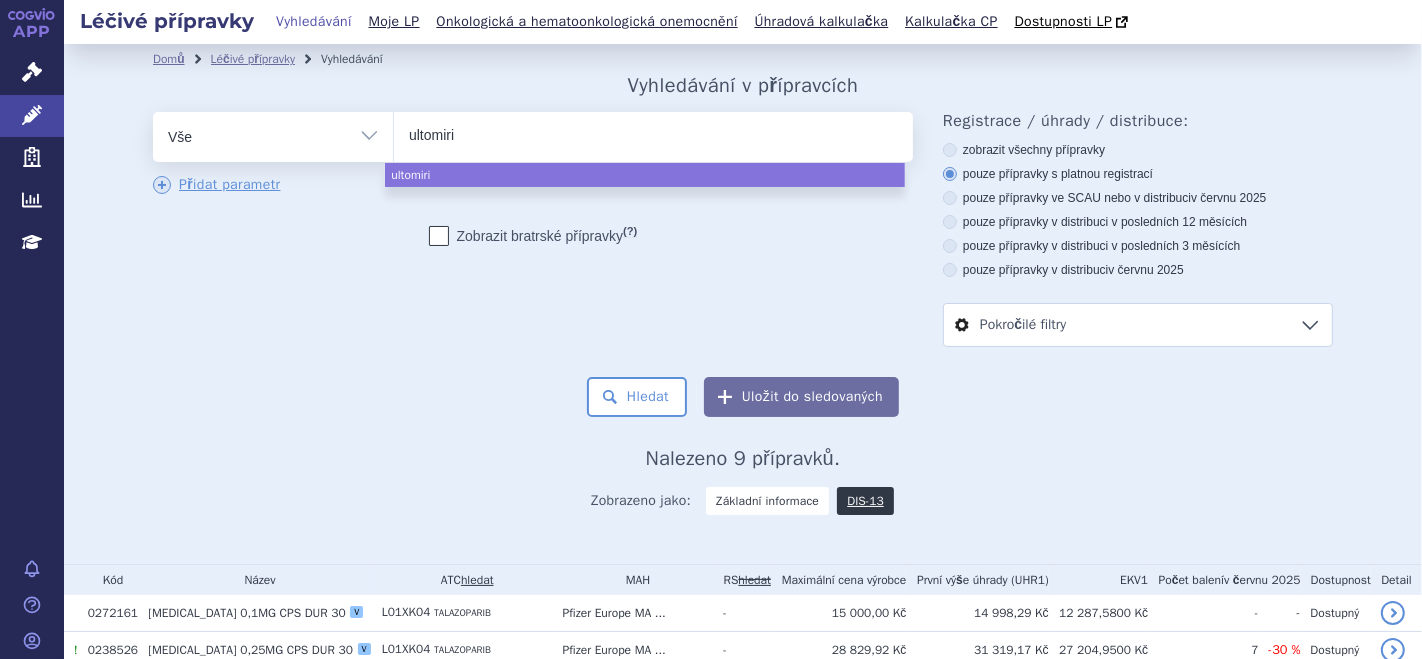 type on "[MEDICAL_DATA]" 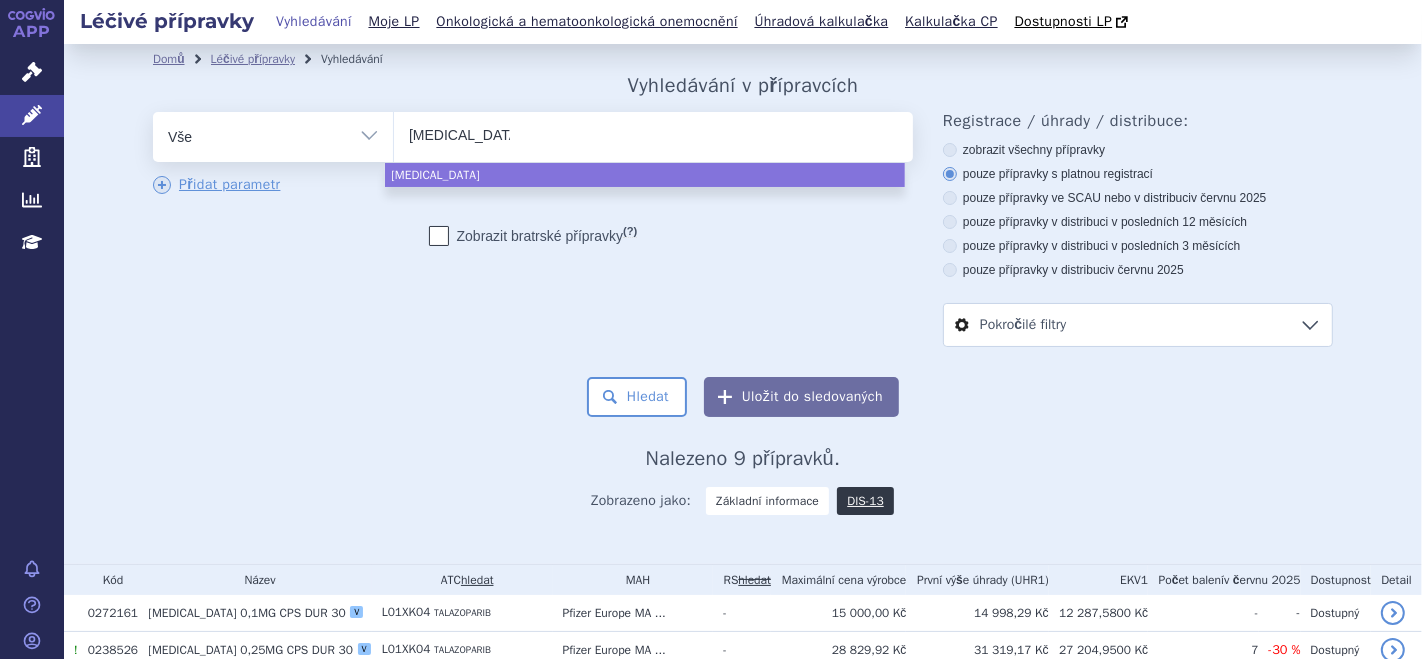 select on "[MEDICAL_DATA]" 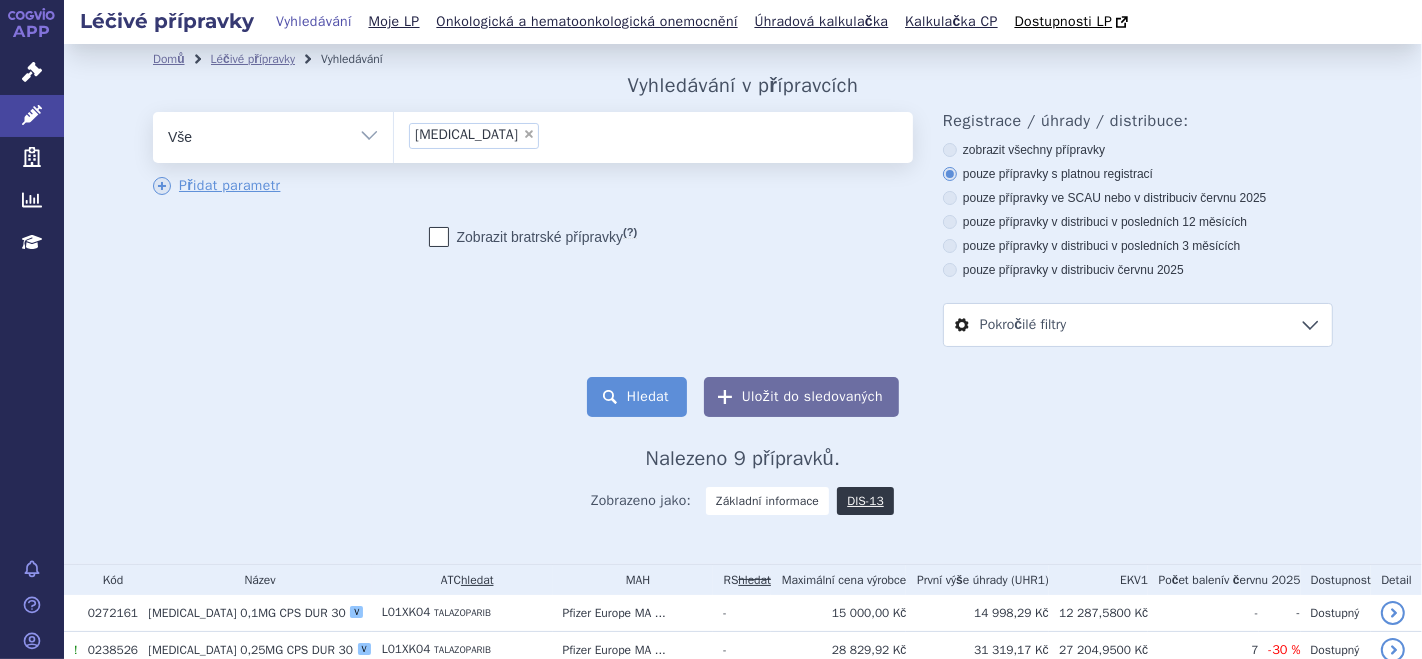 click on "Hledat" at bounding box center [637, 397] 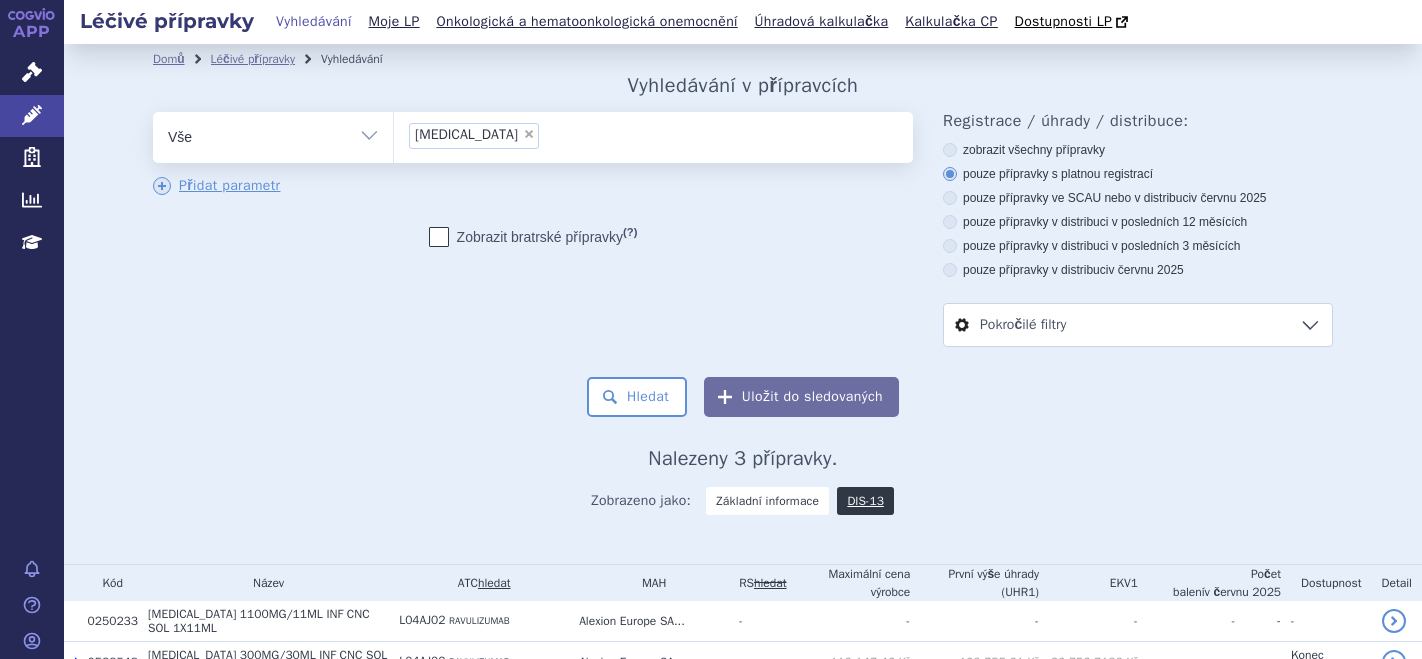 scroll, scrollTop: 0, scrollLeft: 0, axis: both 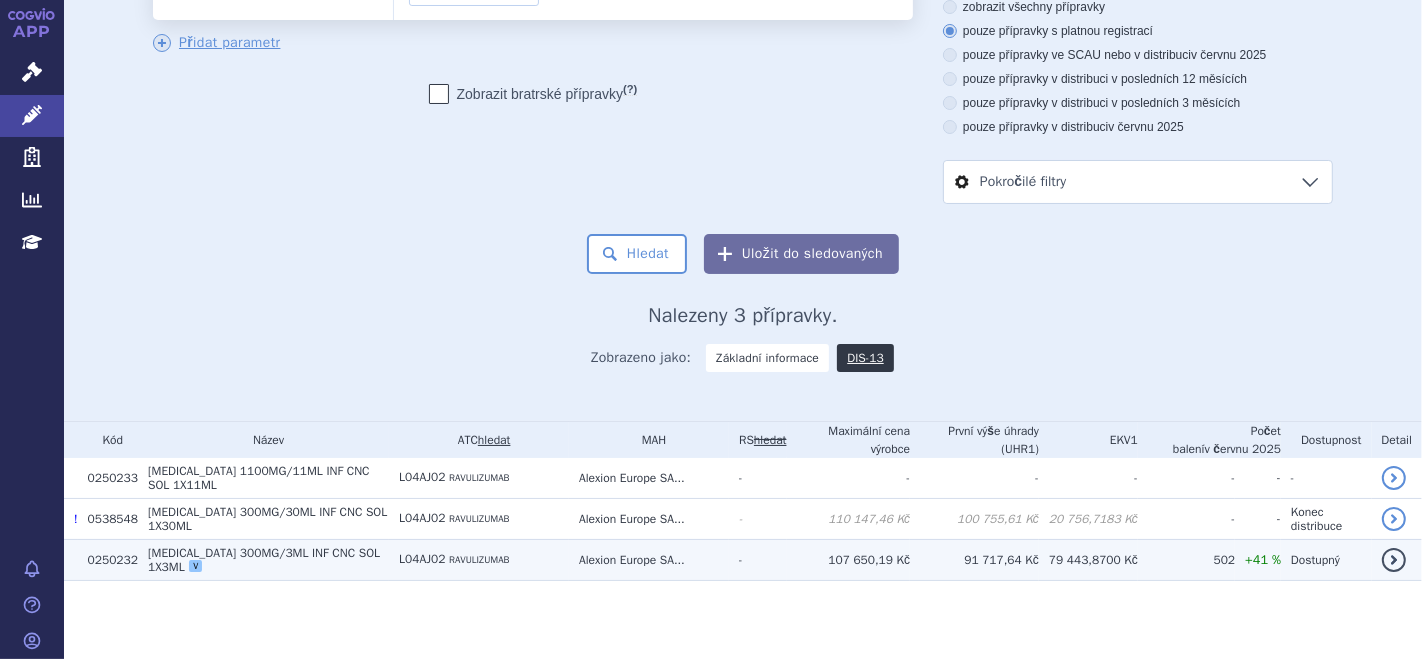 click on "L04AJ02
RAVULIZUMAB" at bounding box center (479, 559) 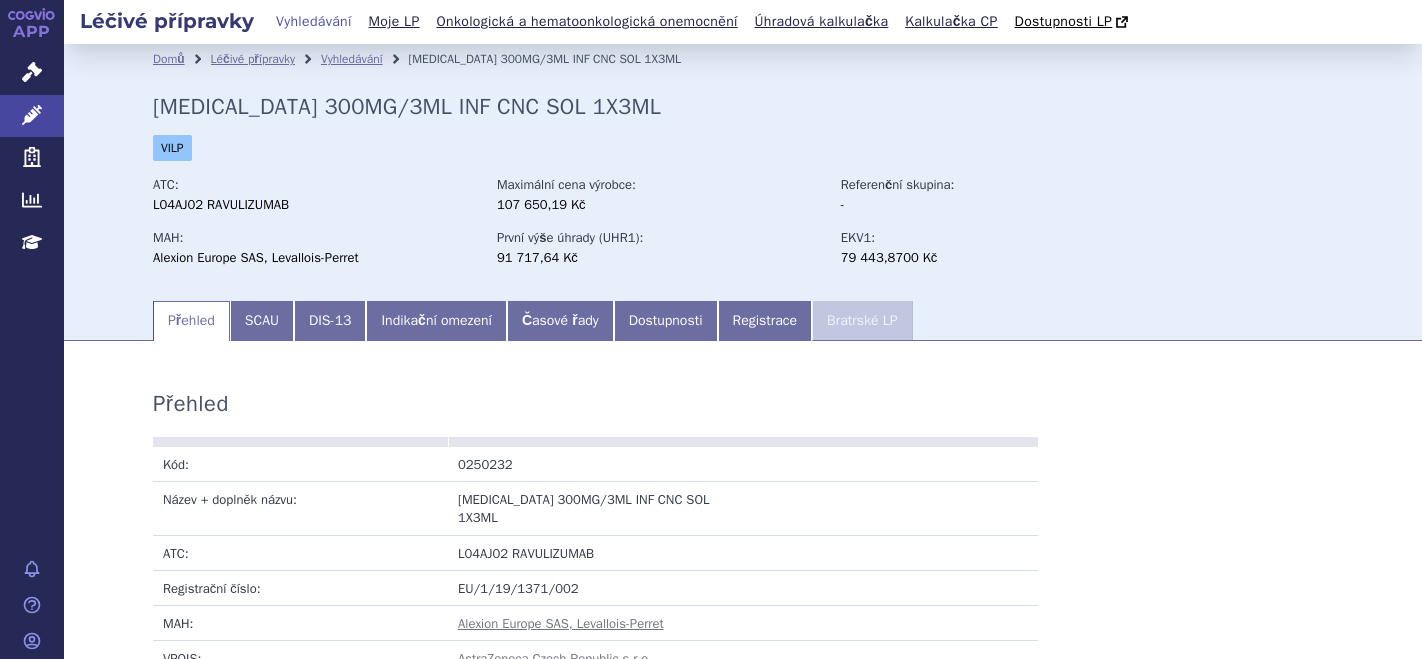 scroll, scrollTop: 0, scrollLeft: 0, axis: both 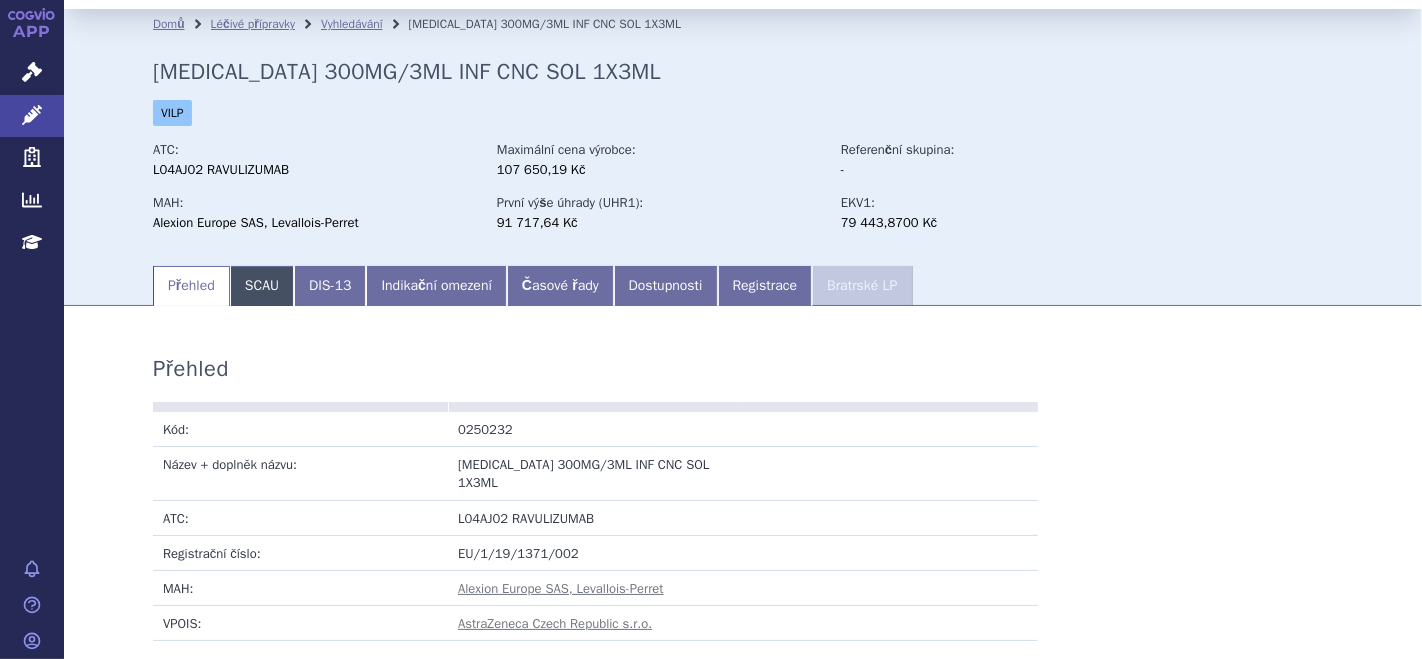 click on "SCAU" at bounding box center [262, 286] 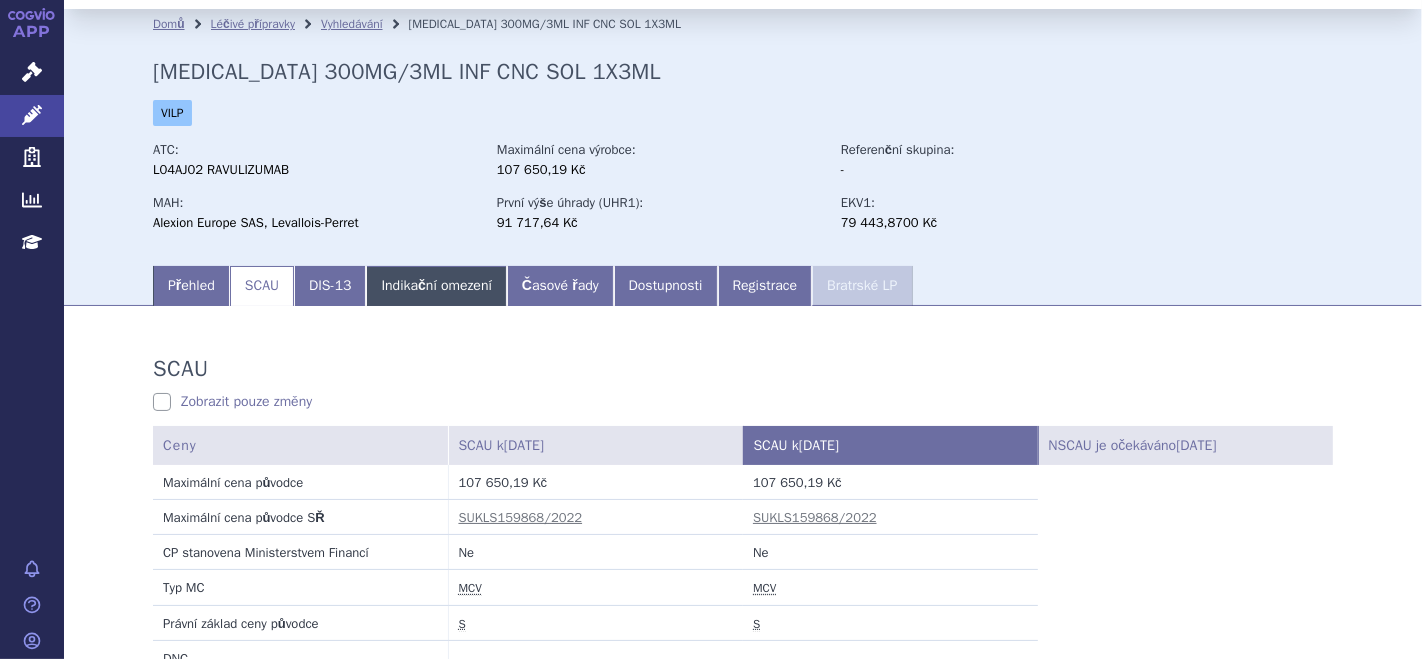 click on "Indikační omezení" at bounding box center [436, 286] 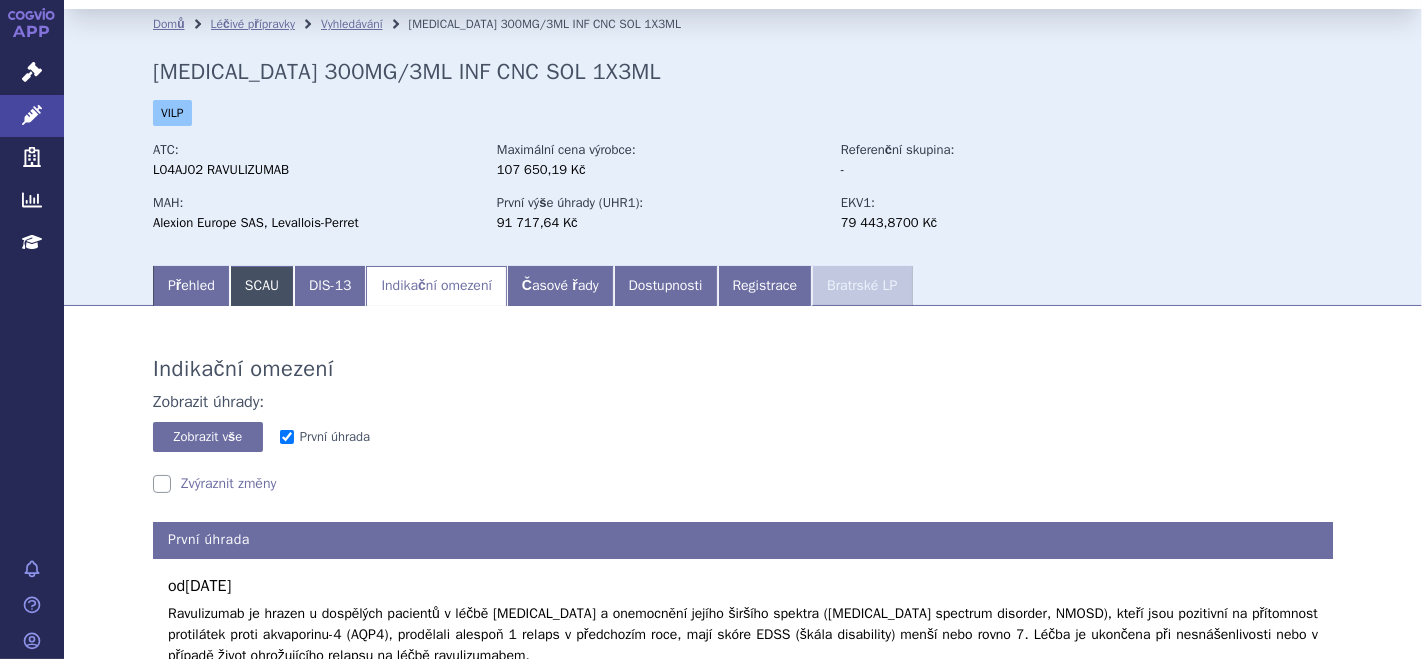 click on "SCAU" at bounding box center [262, 286] 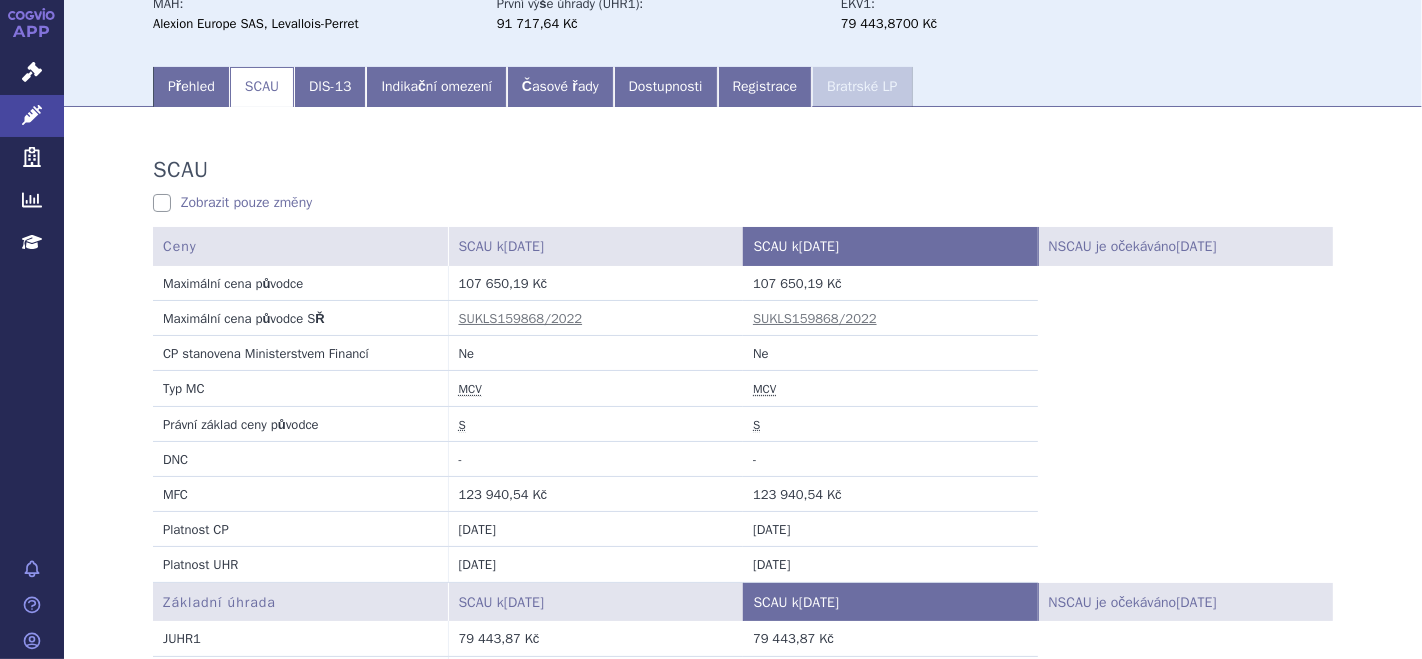 scroll, scrollTop: 233, scrollLeft: 0, axis: vertical 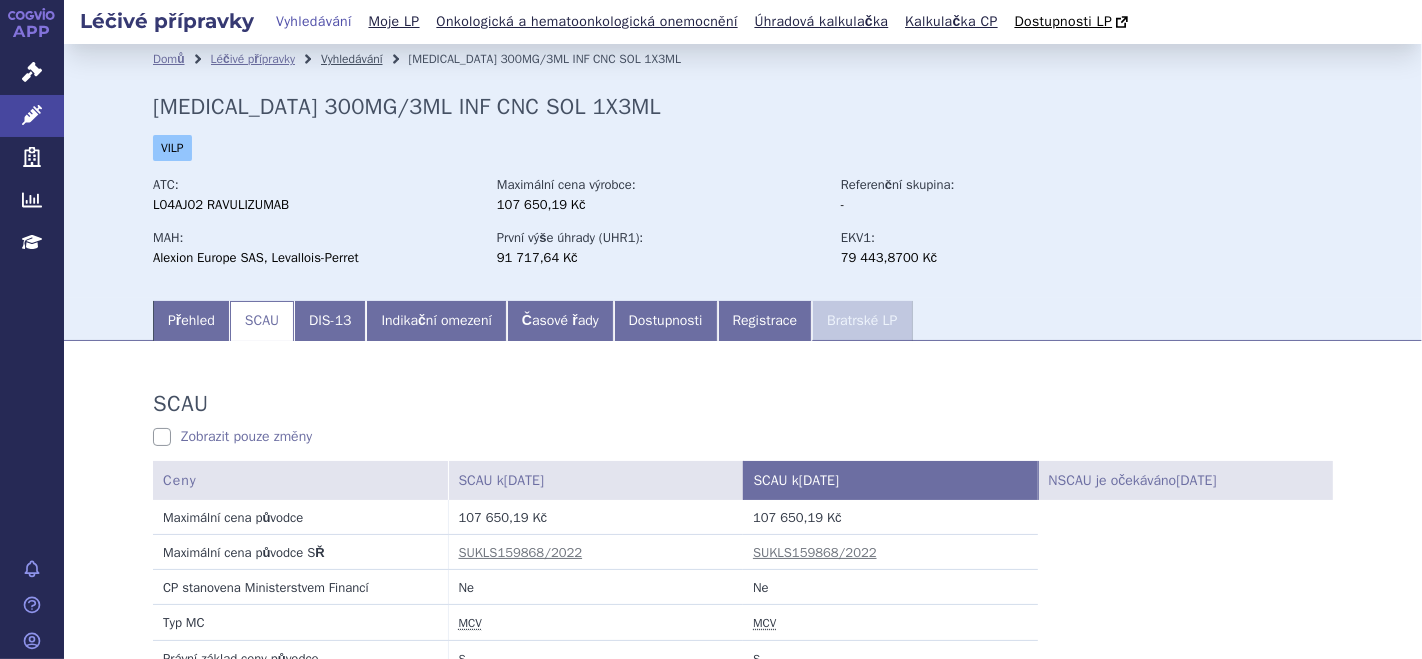 click on "Vyhledávání" at bounding box center [352, 59] 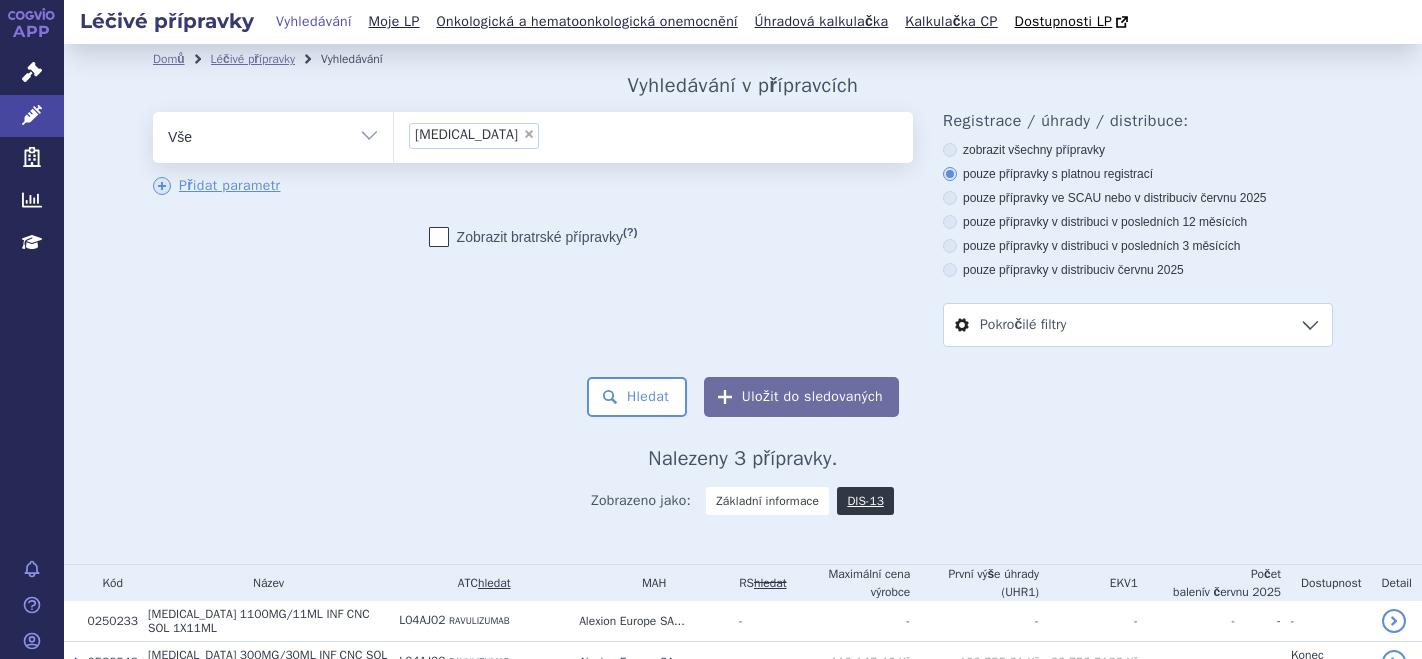 scroll, scrollTop: 0, scrollLeft: 0, axis: both 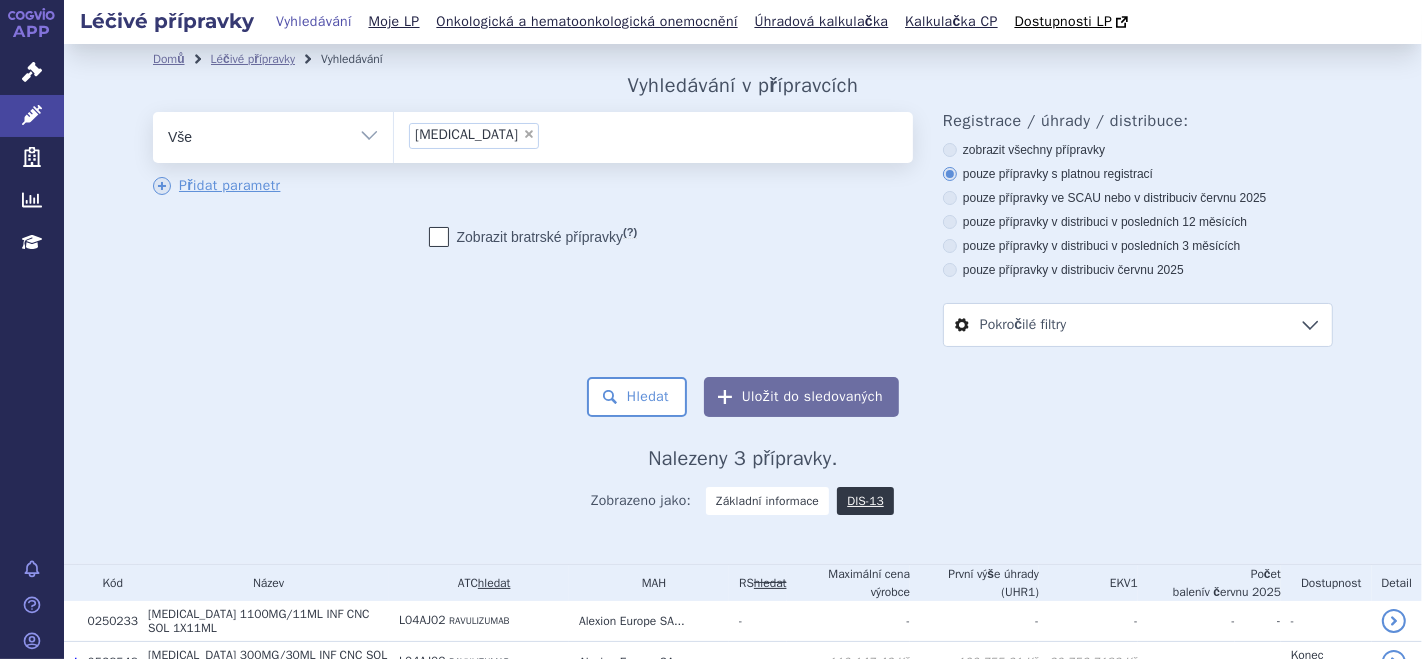 click on "× [MEDICAL_DATA]" at bounding box center [653, 134] 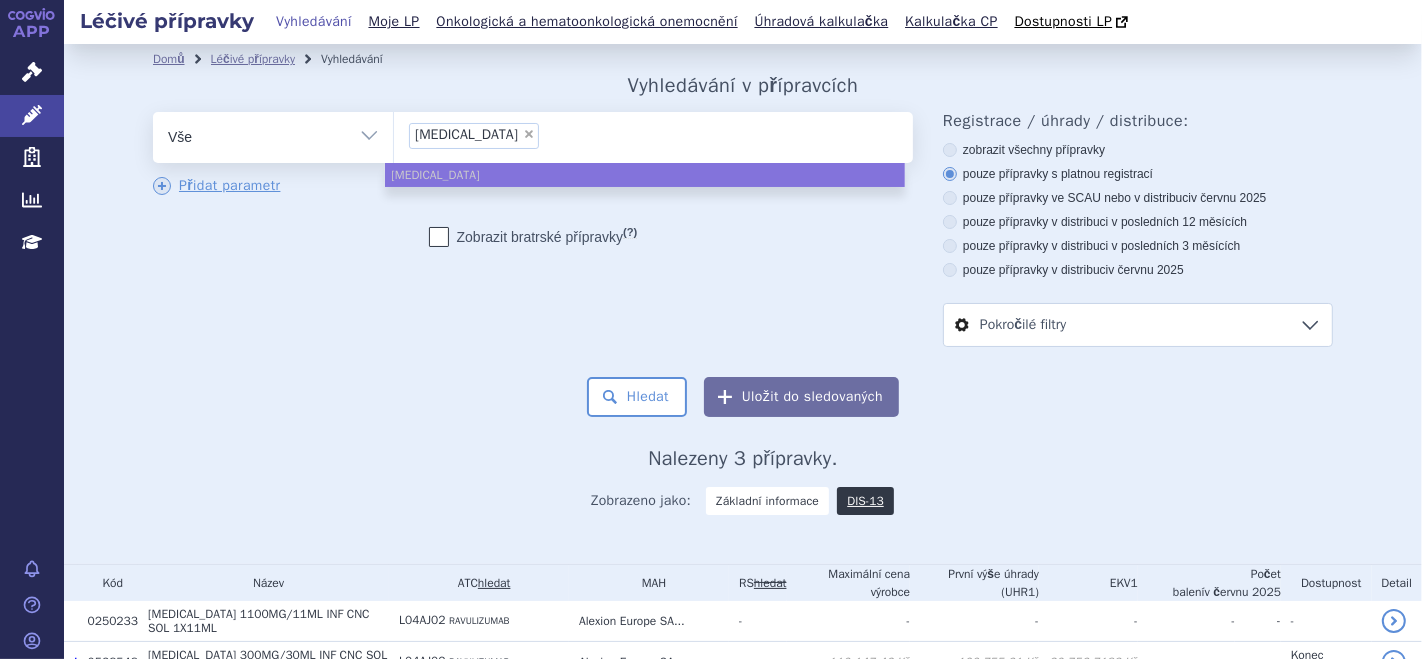 select 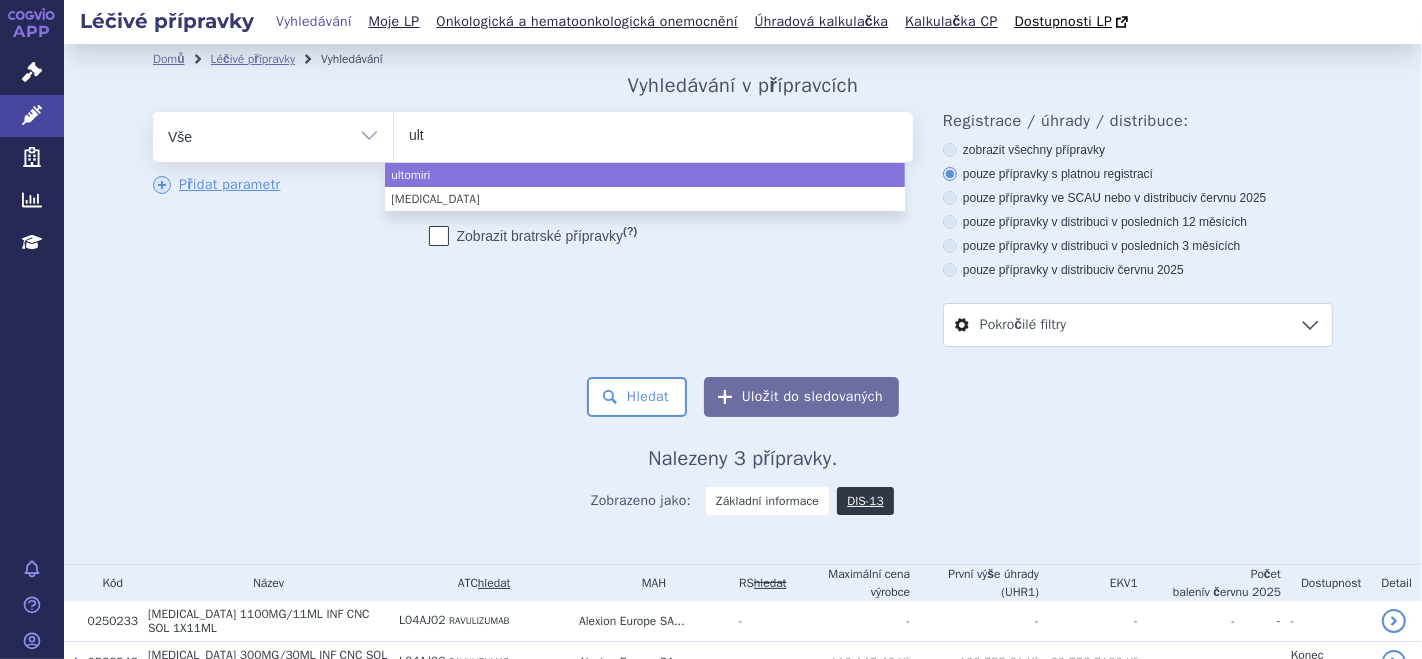 type on "ul" 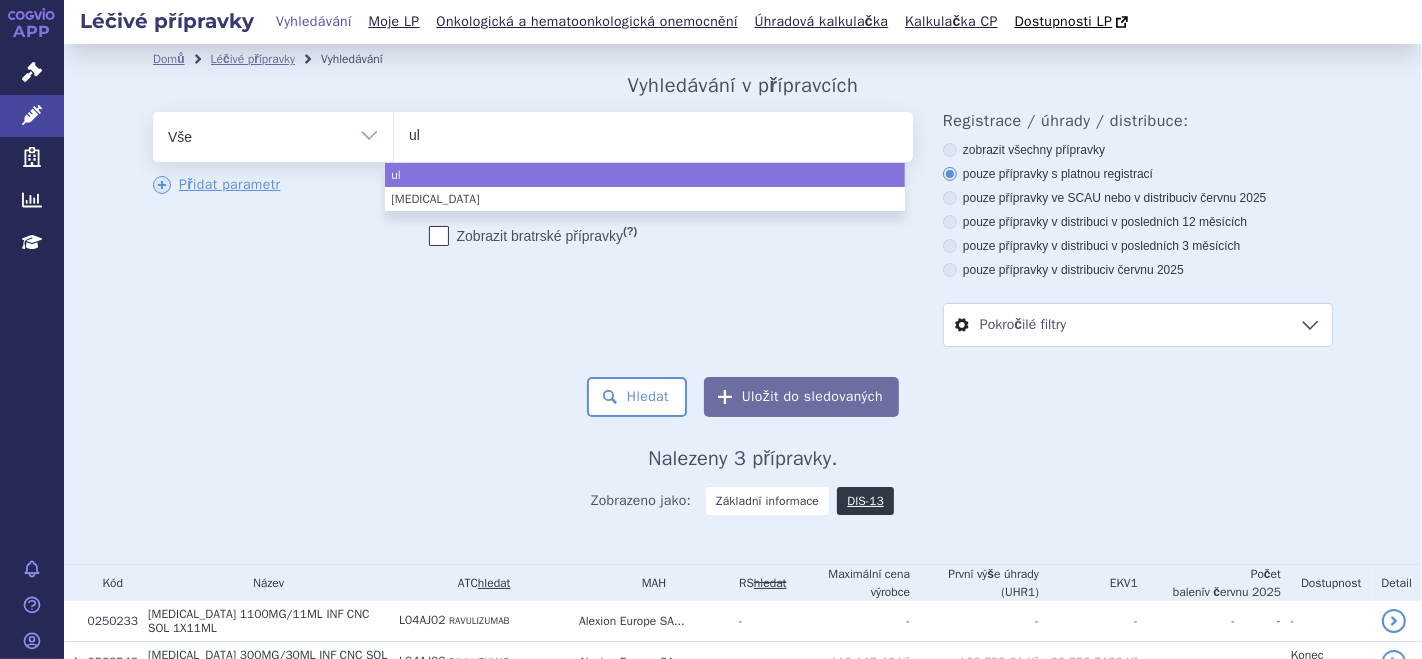 type on "u" 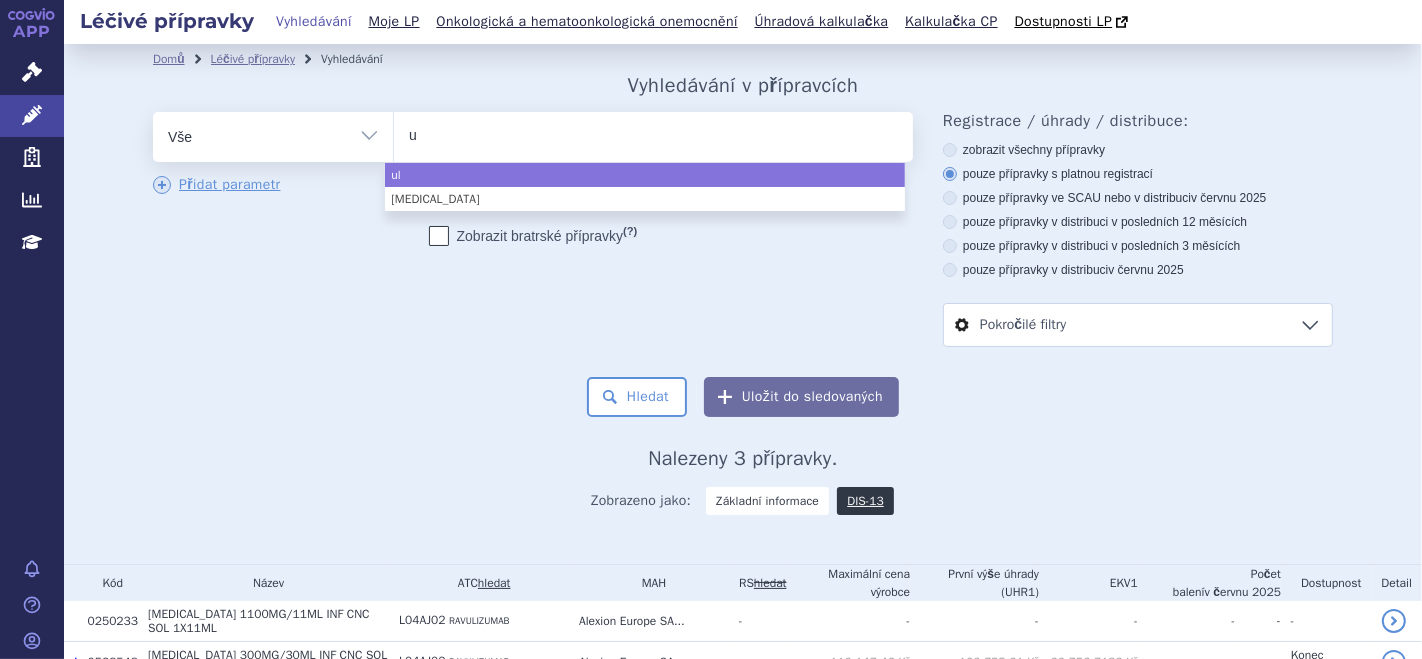 type 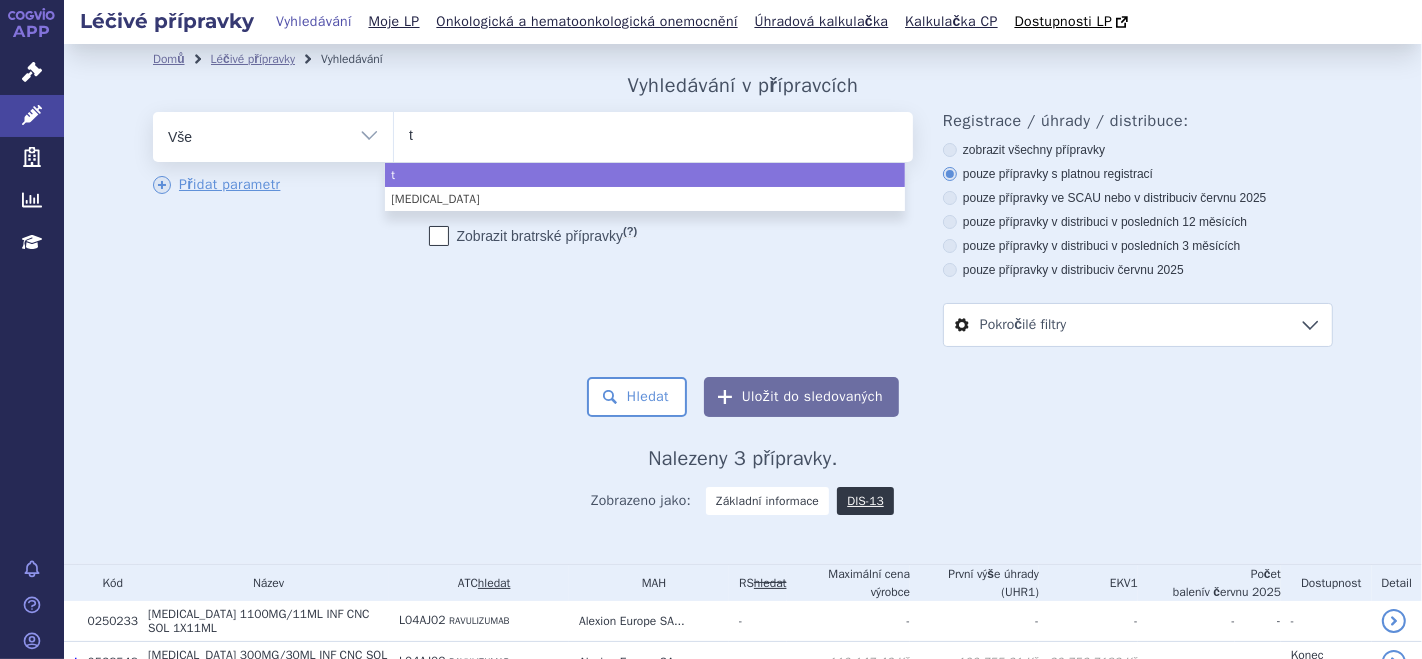 type on "tr" 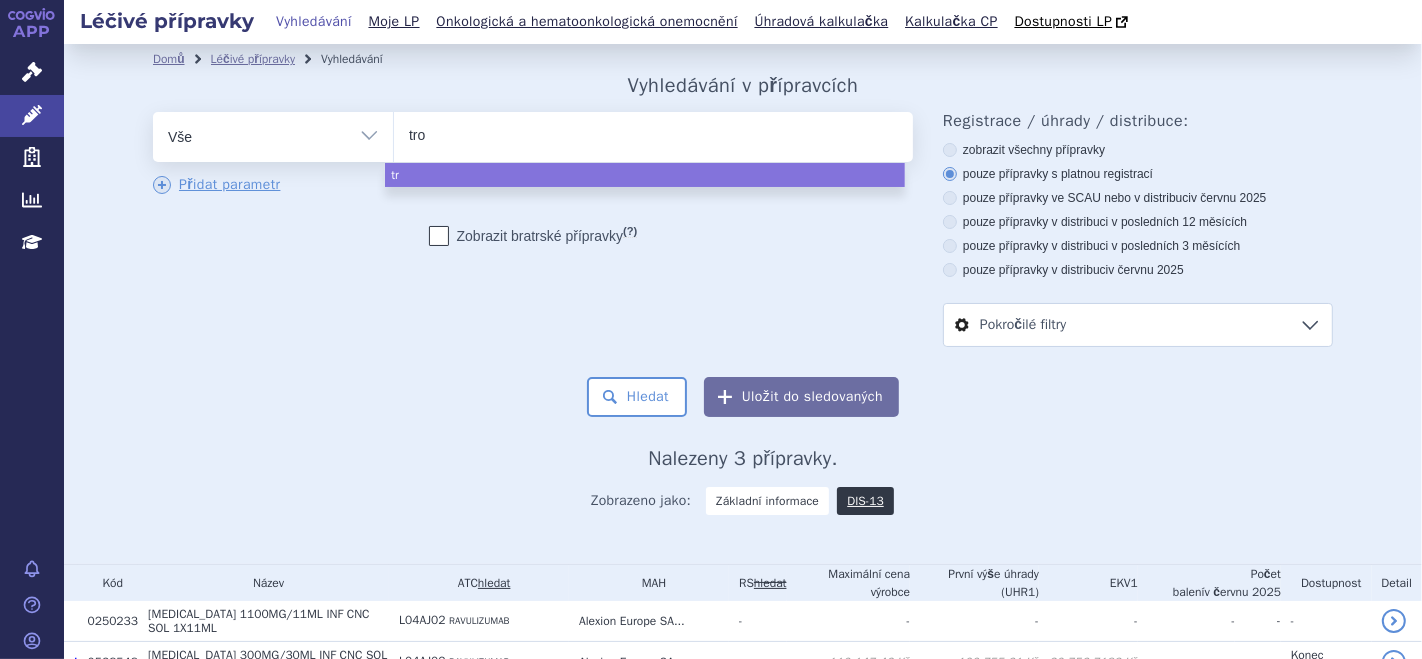 type on "trod" 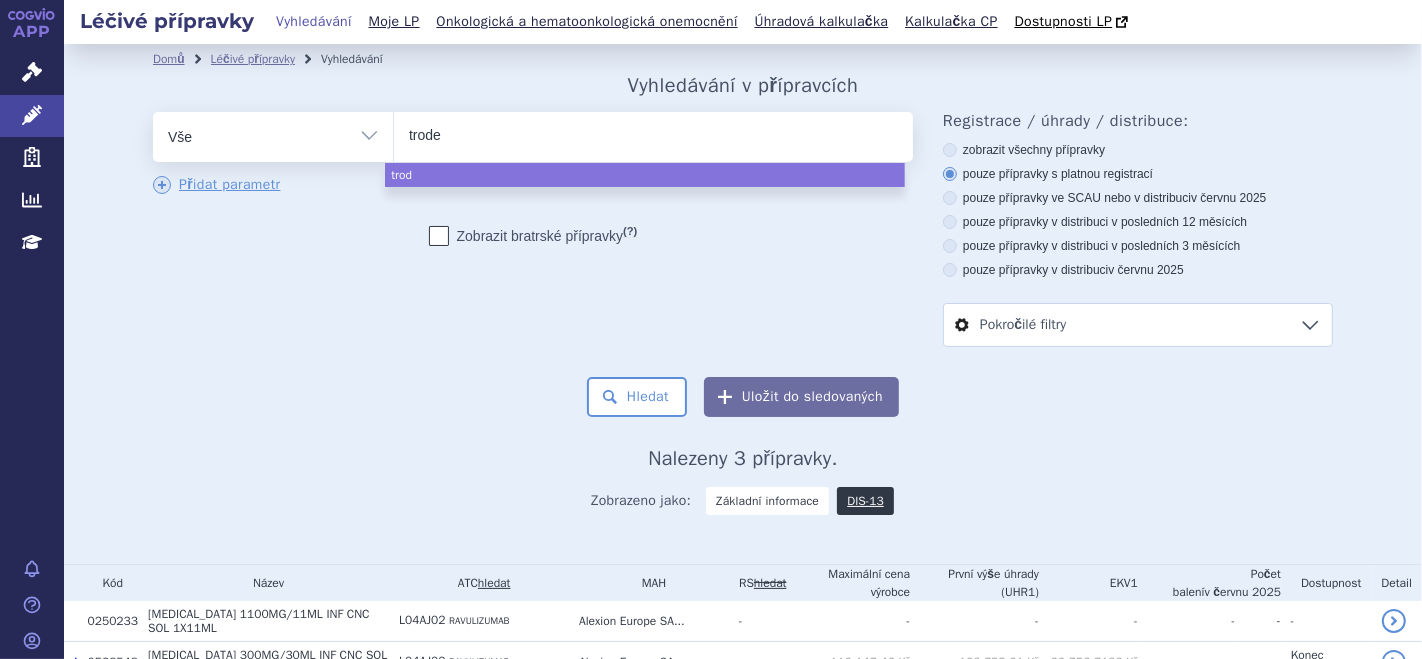 type on "trodel" 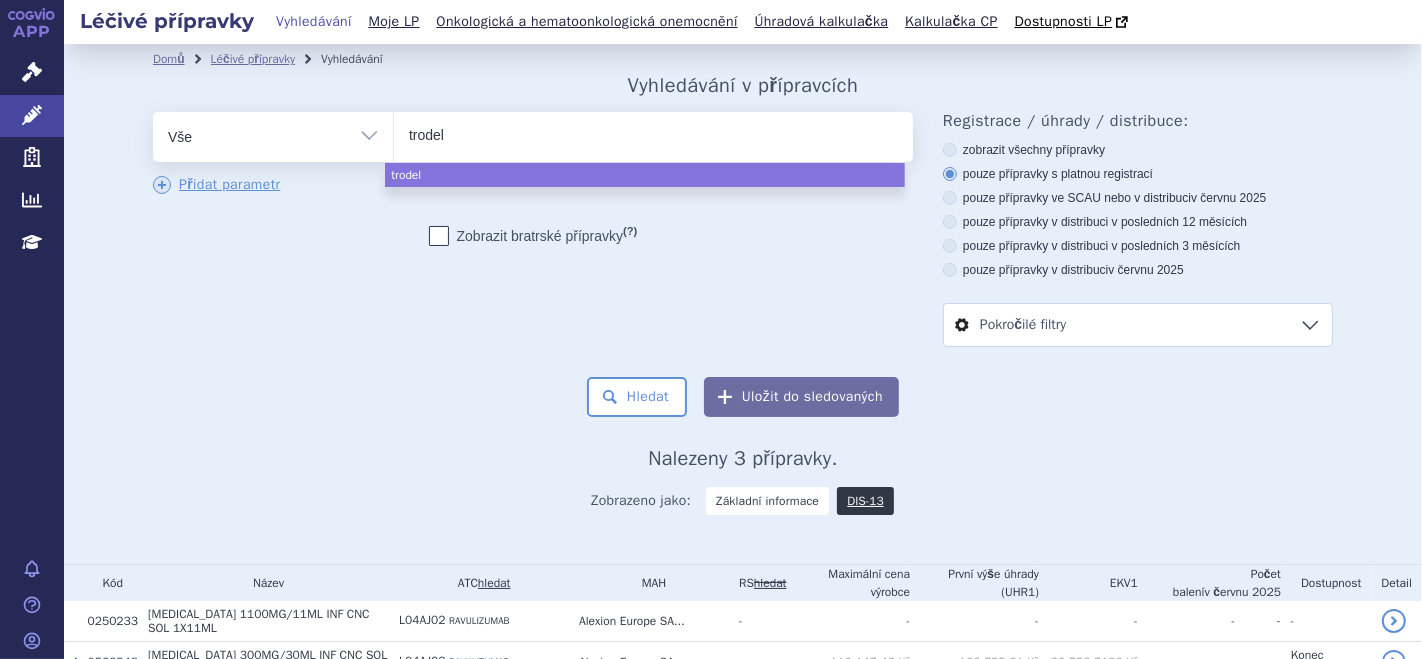 type on "trodelv" 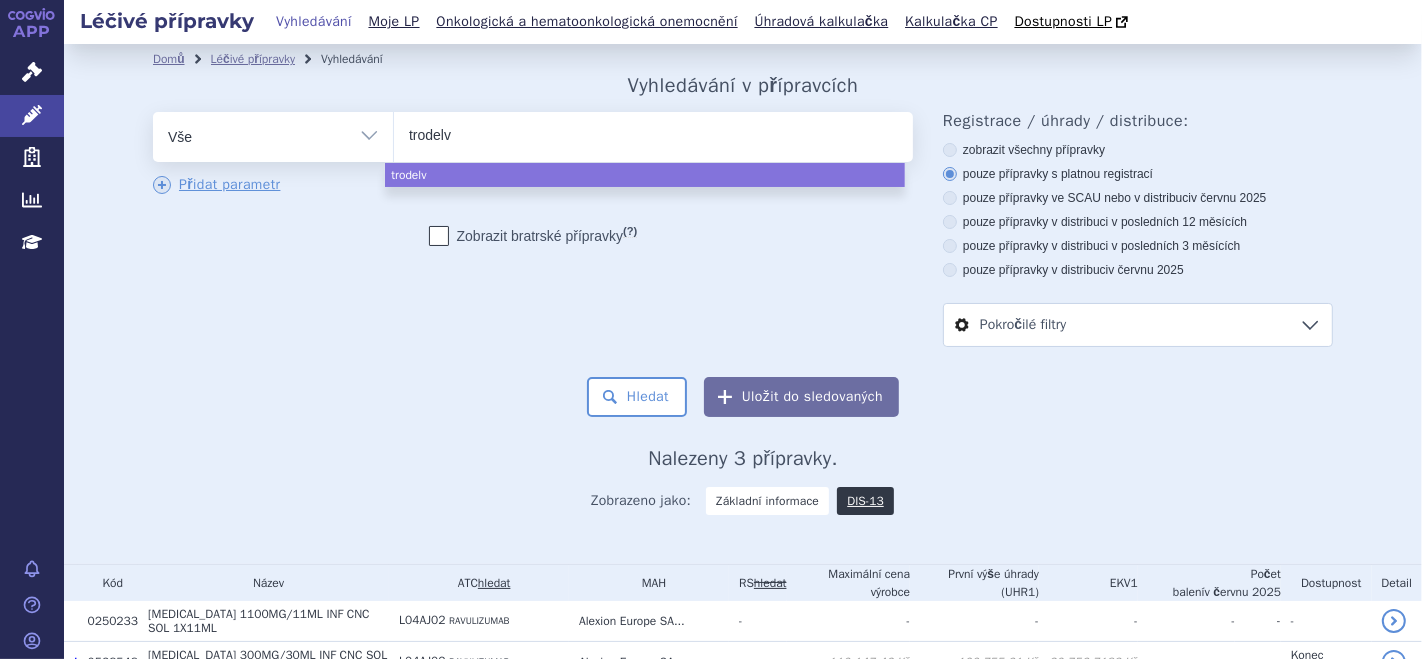 type on "trodelvy" 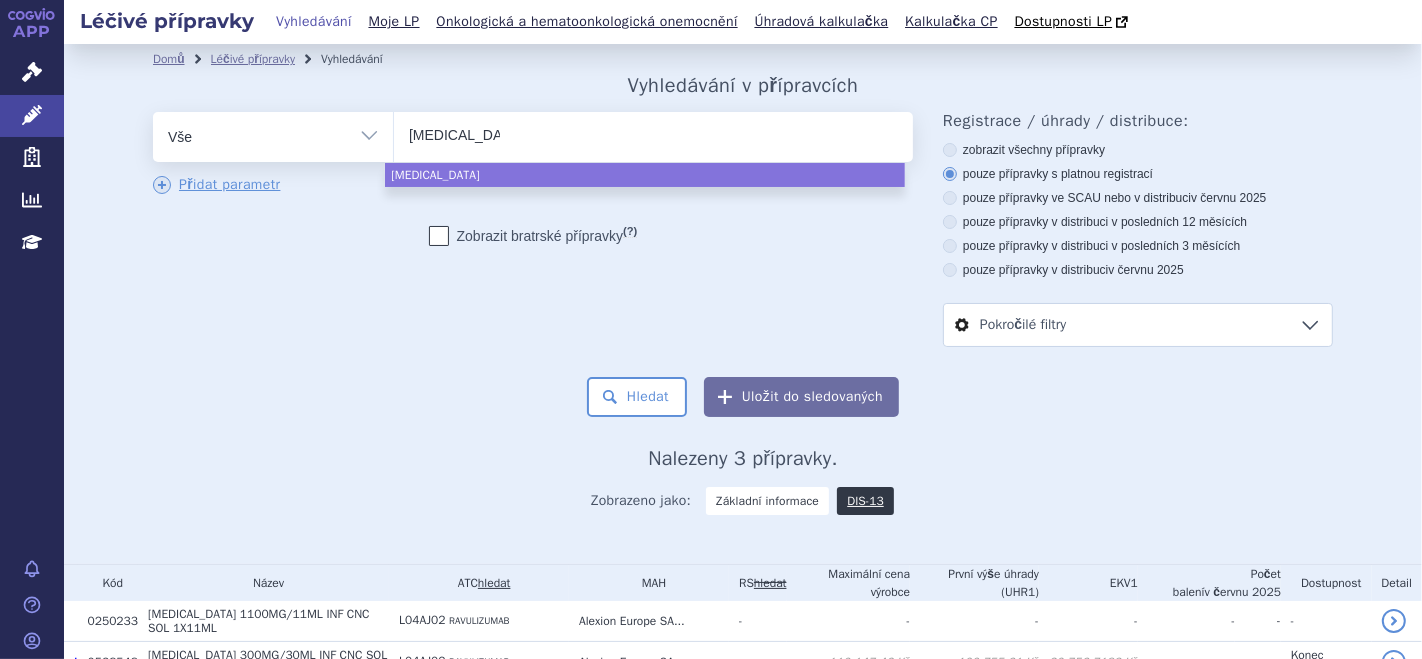 select on "[MEDICAL_DATA]" 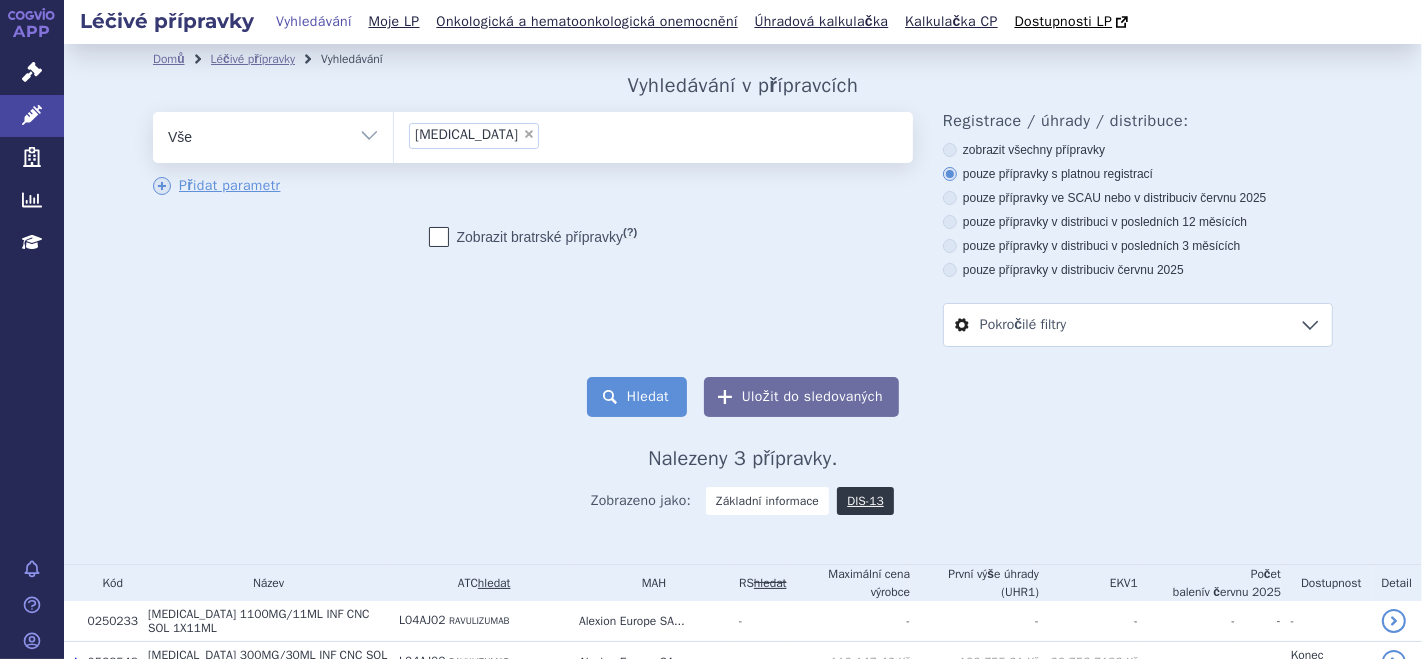 click on "Hledat" at bounding box center (637, 397) 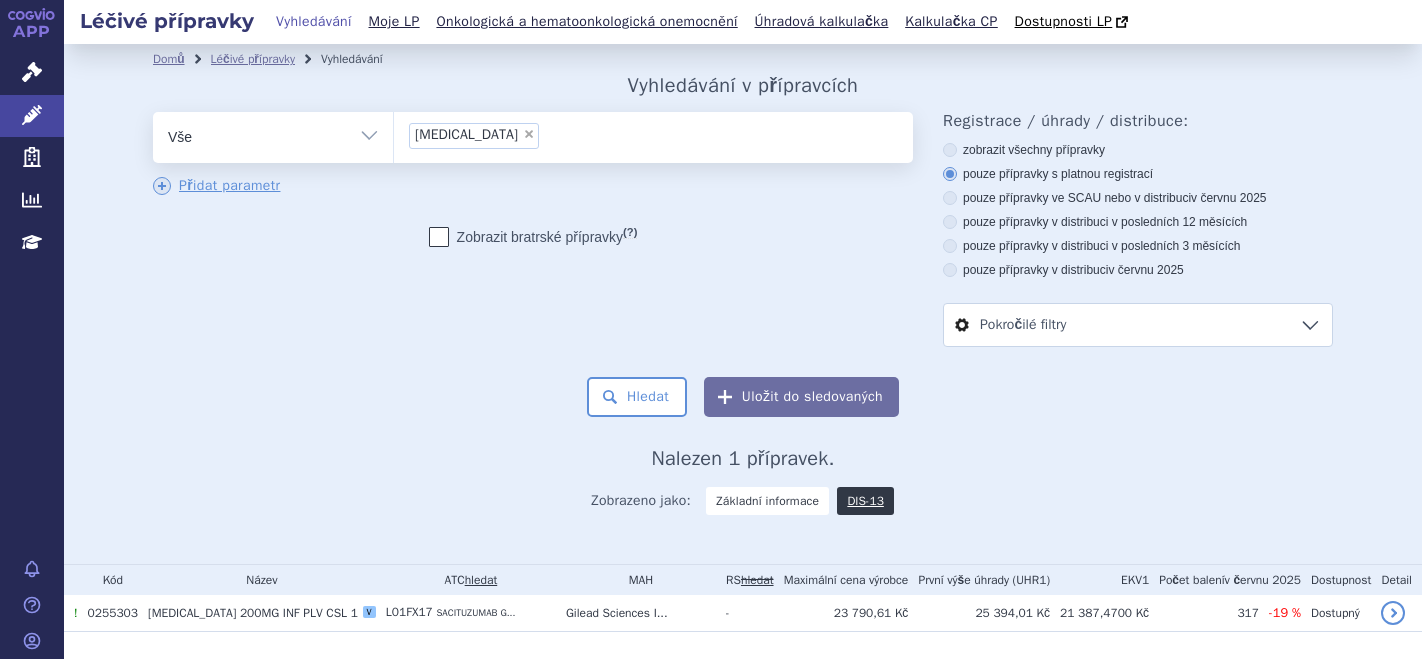 scroll, scrollTop: 0, scrollLeft: 0, axis: both 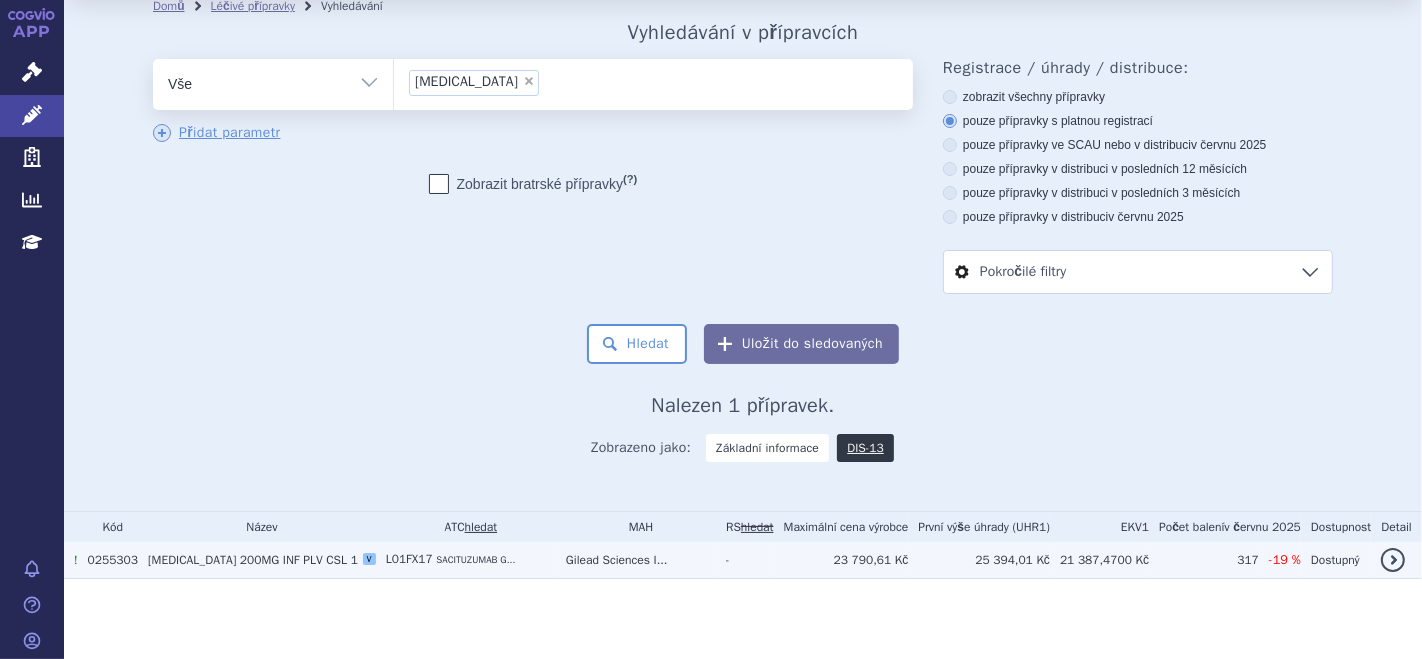 click on "[MEDICAL_DATA]
200MG INF PLV CSL 1
V" at bounding box center (257, 560) 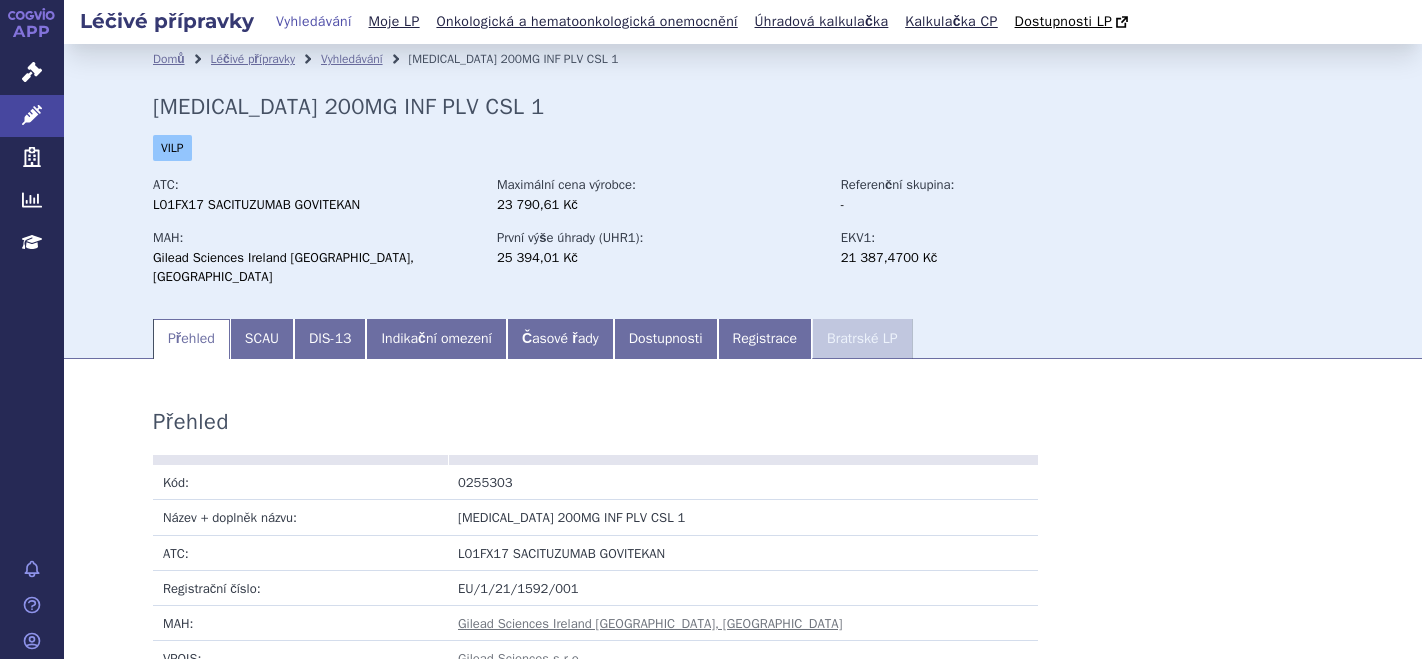 scroll, scrollTop: 0, scrollLeft: 0, axis: both 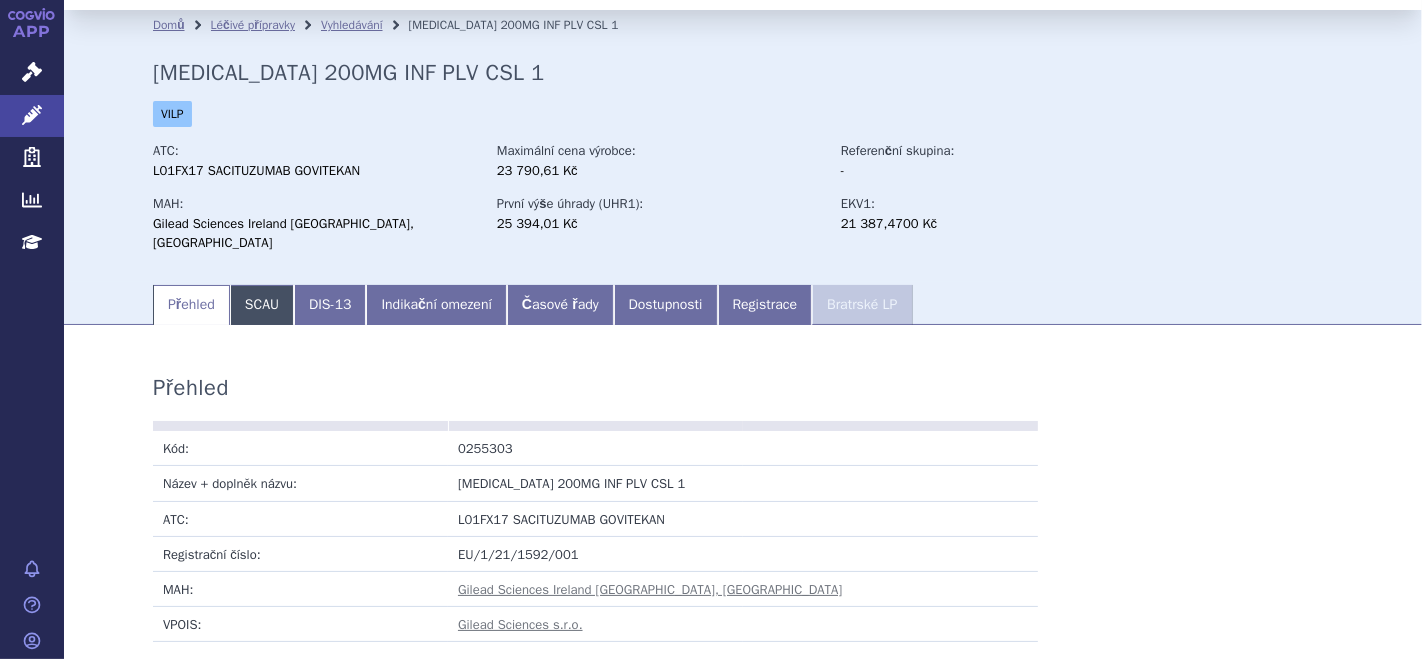 click on "SCAU" at bounding box center (262, 305) 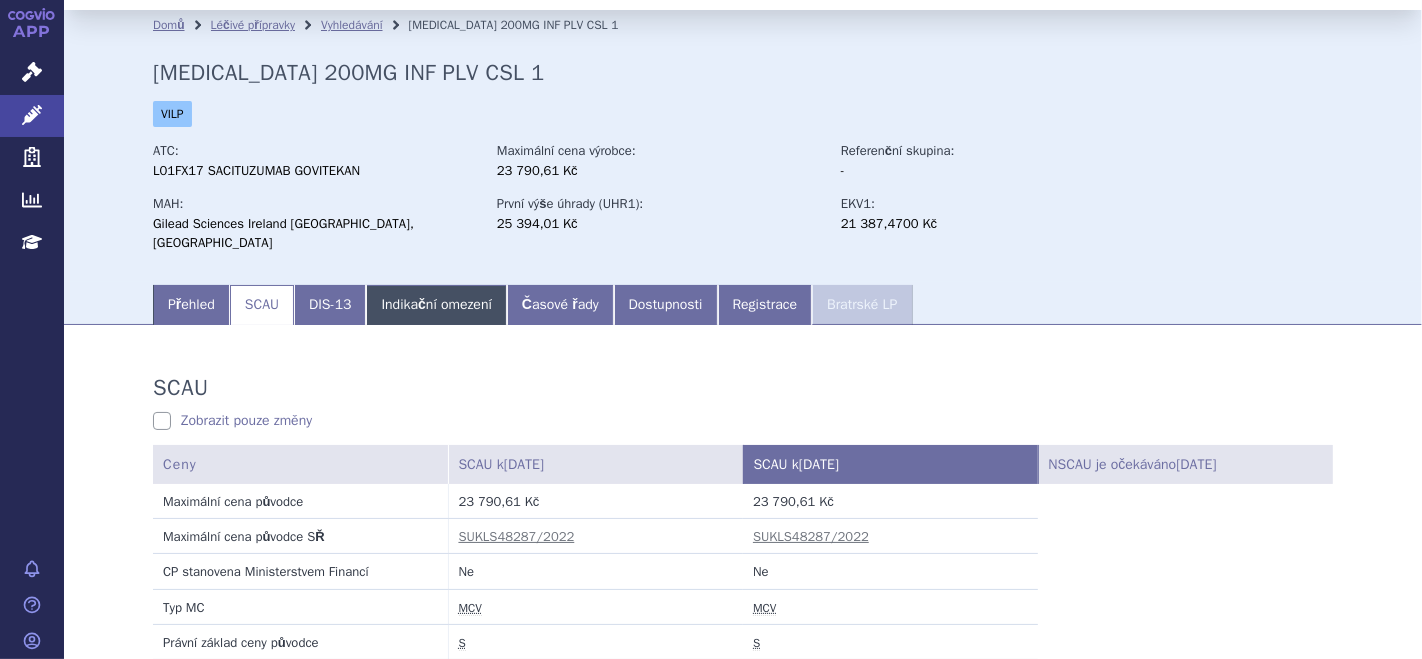 click on "Indikační omezení" at bounding box center [436, 305] 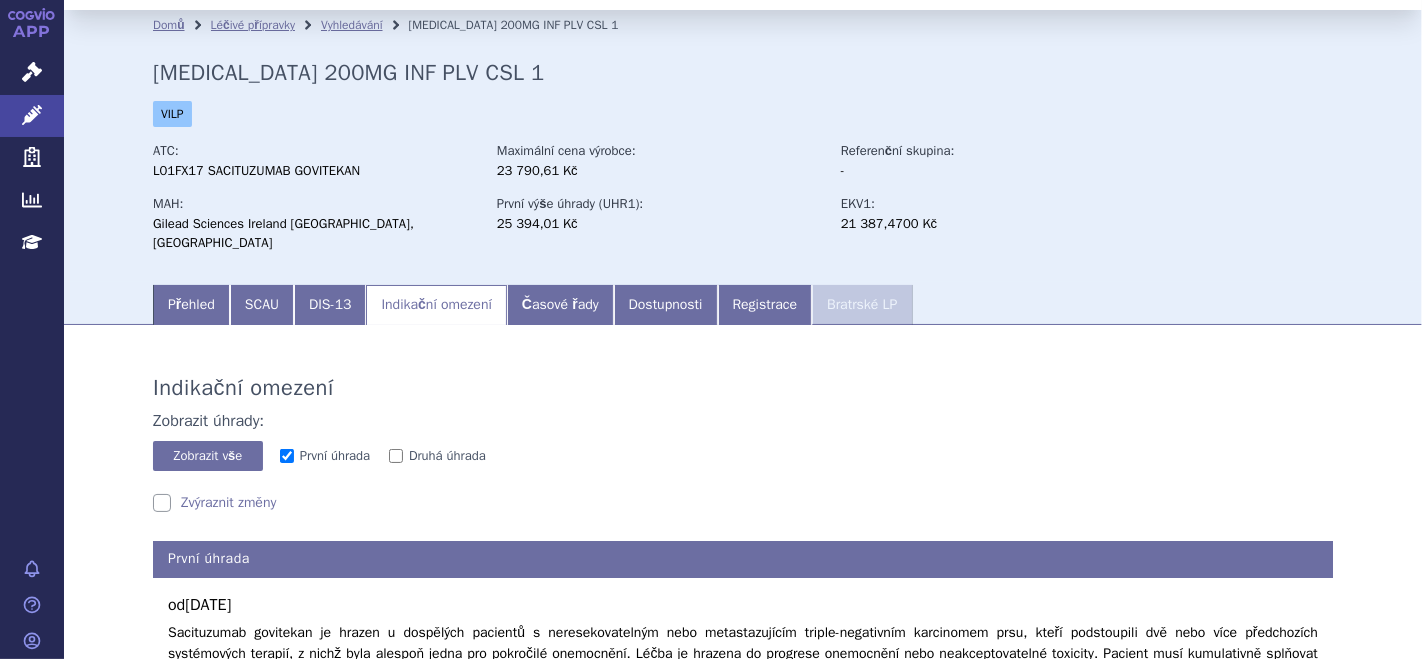 scroll, scrollTop: 237, scrollLeft: 0, axis: vertical 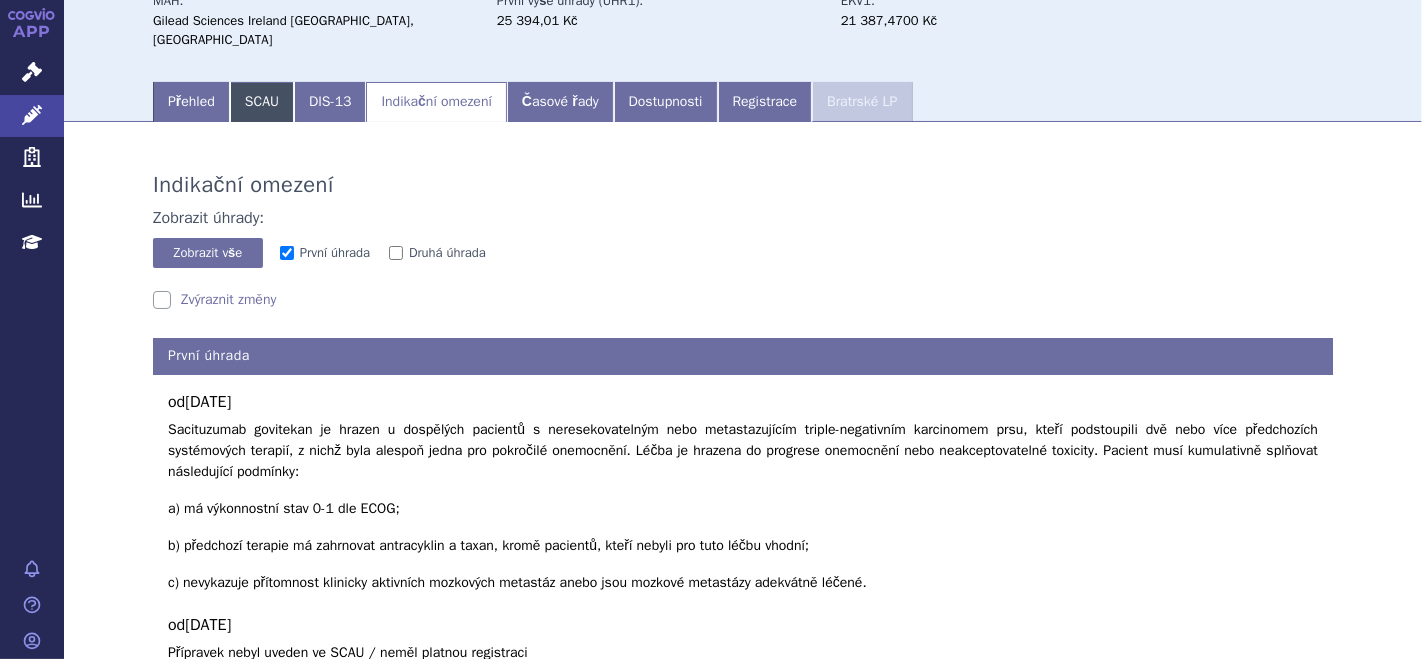click on "SCAU" at bounding box center (262, 102) 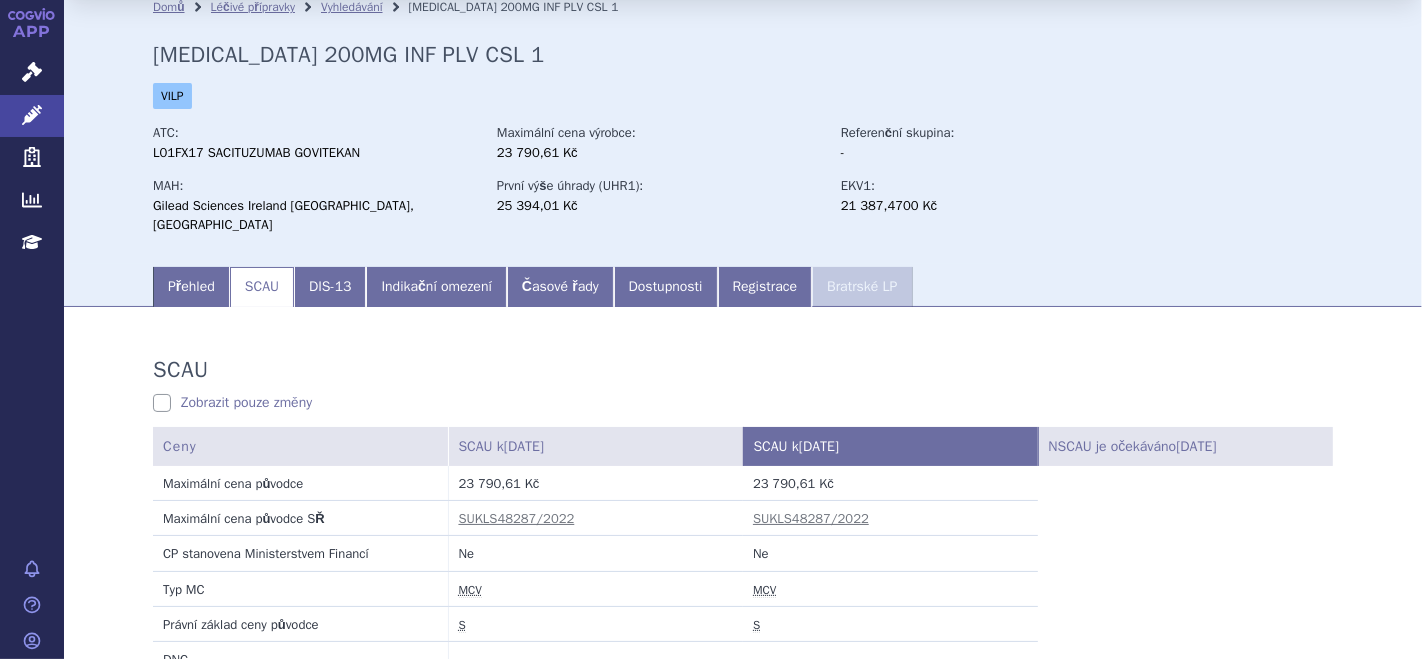 scroll, scrollTop: 0, scrollLeft: 0, axis: both 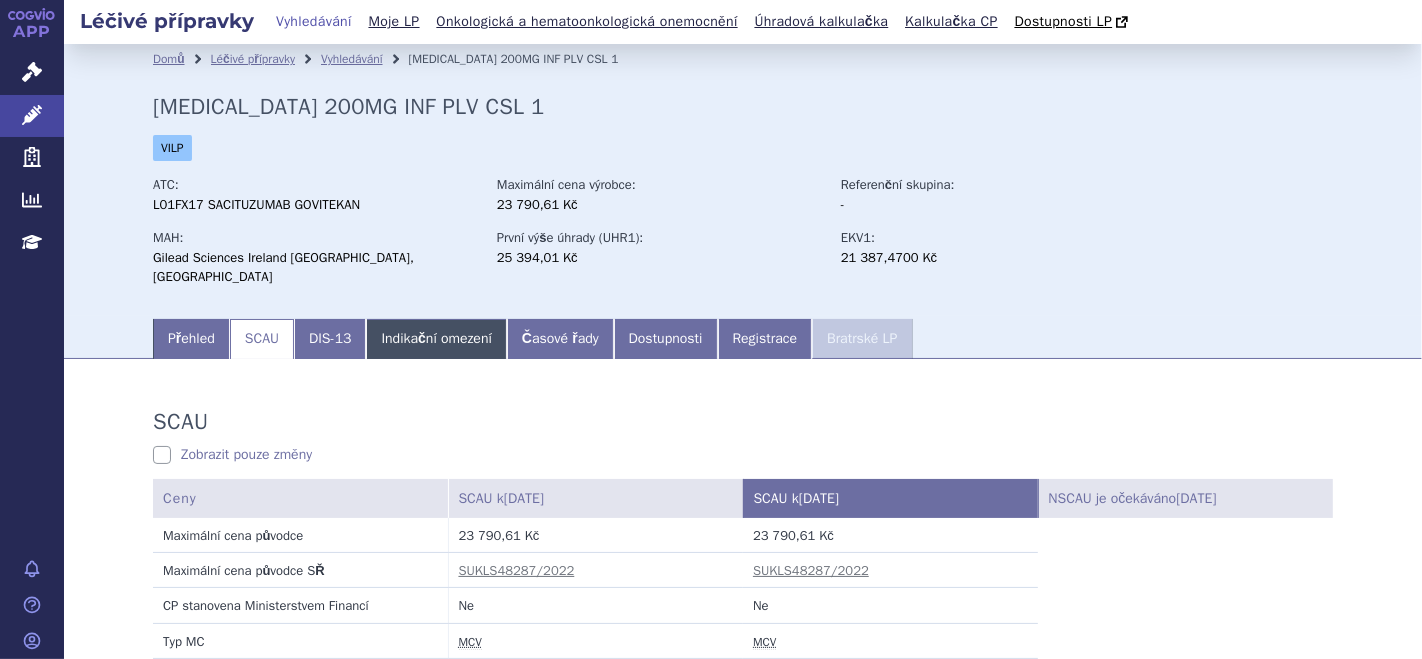 click on "Indikační omezení" at bounding box center [436, 339] 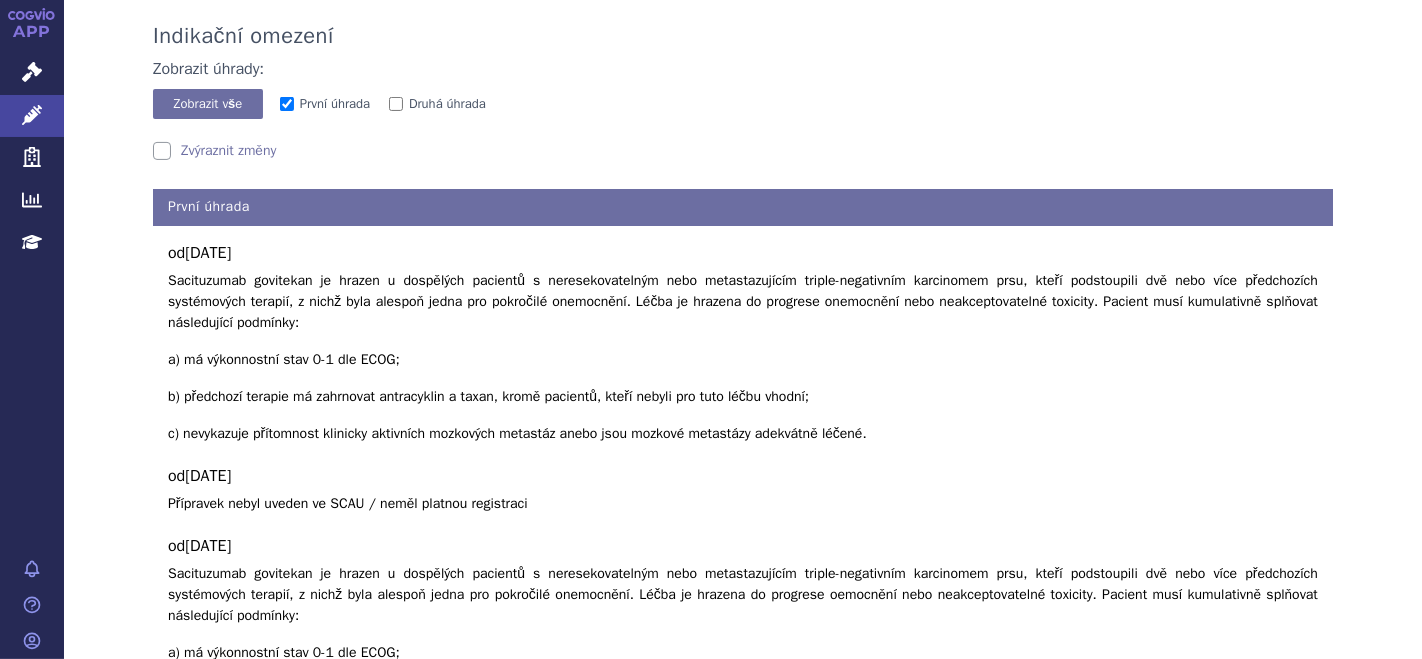 scroll, scrollTop: 0, scrollLeft: 0, axis: both 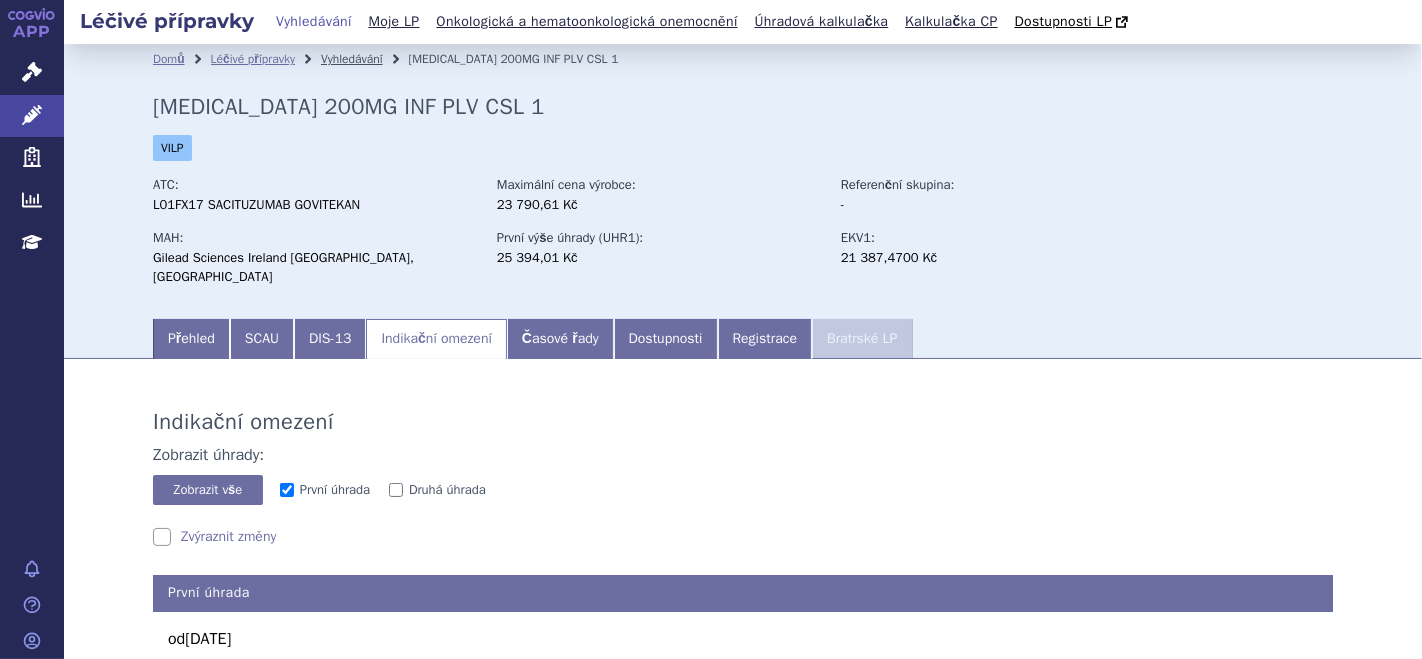 click on "Vyhledávání" at bounding box center [352, 59] 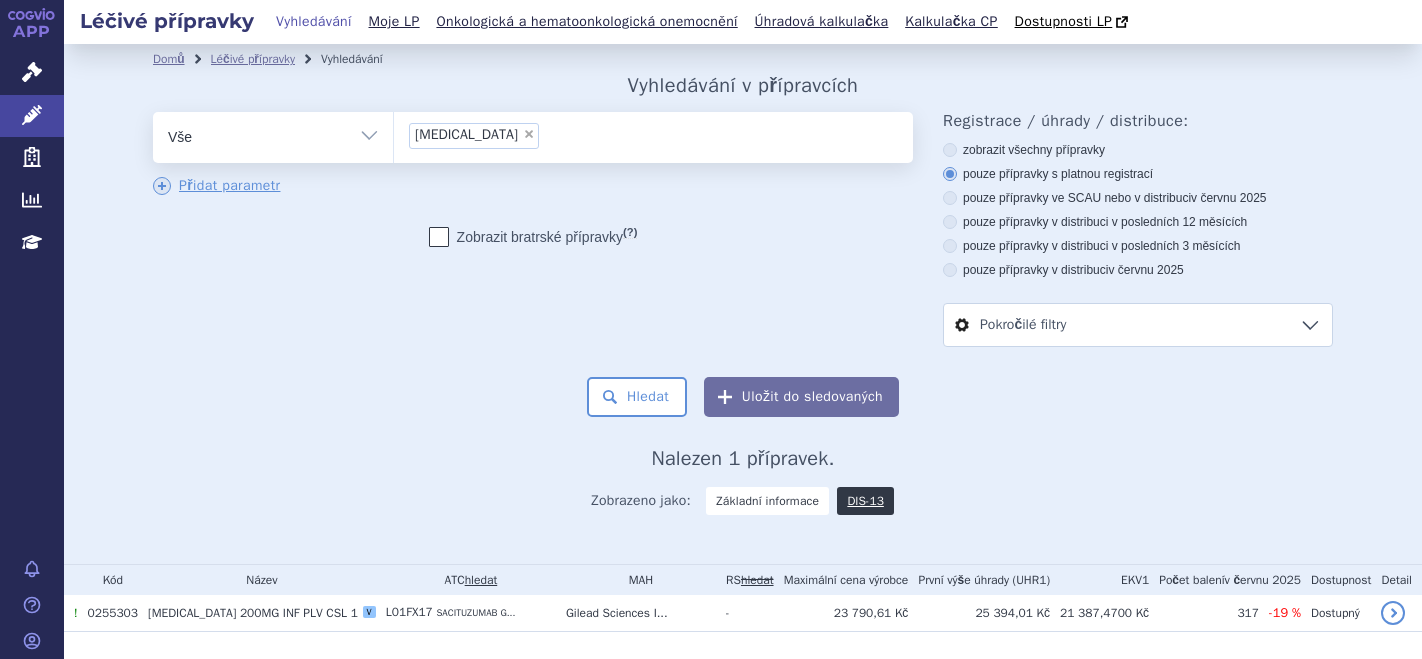 scroll, scrollTop: 0, scrollLeft: 0, axis: both 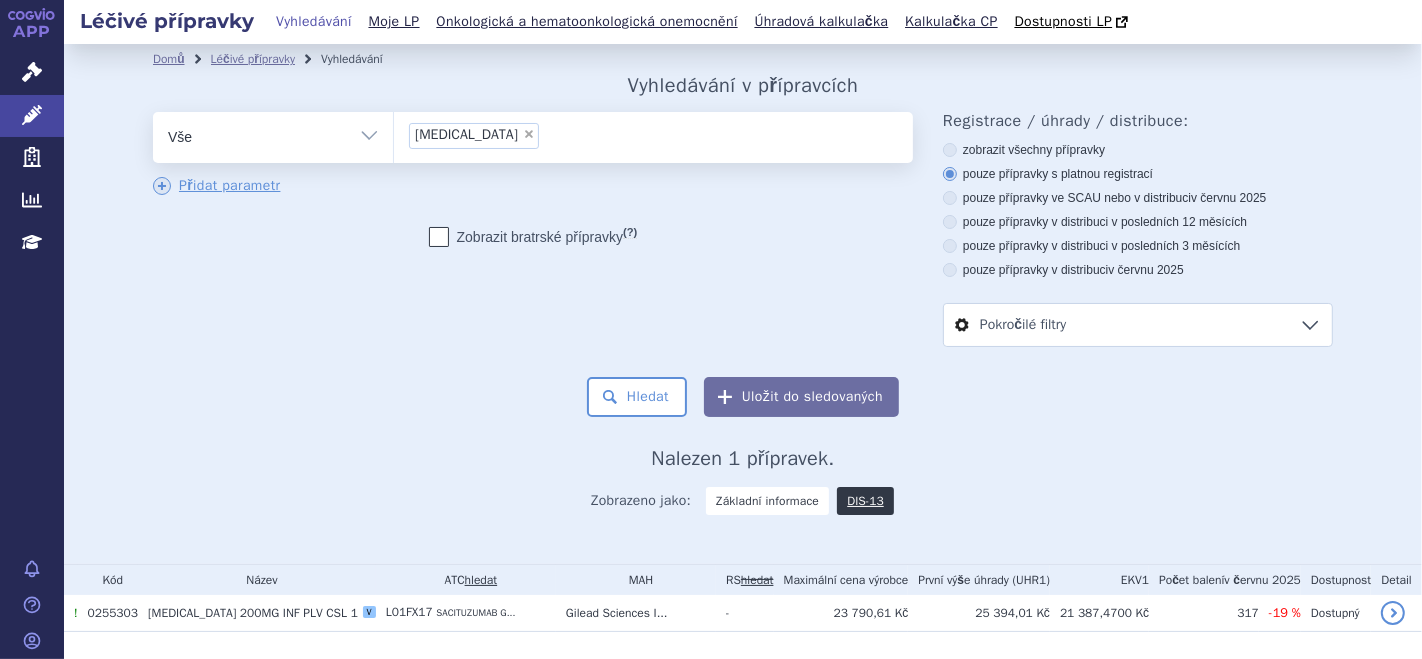 click on "×" at bounding box center [529, 134] 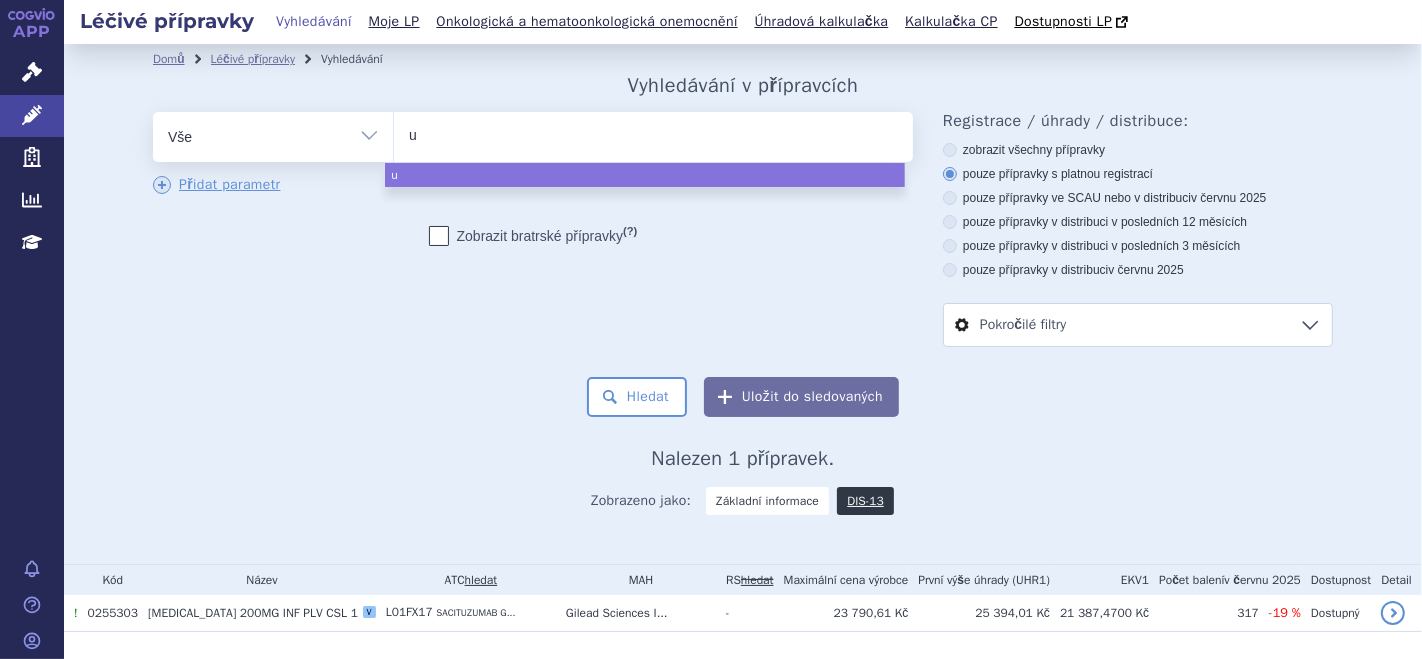 type on "ul" 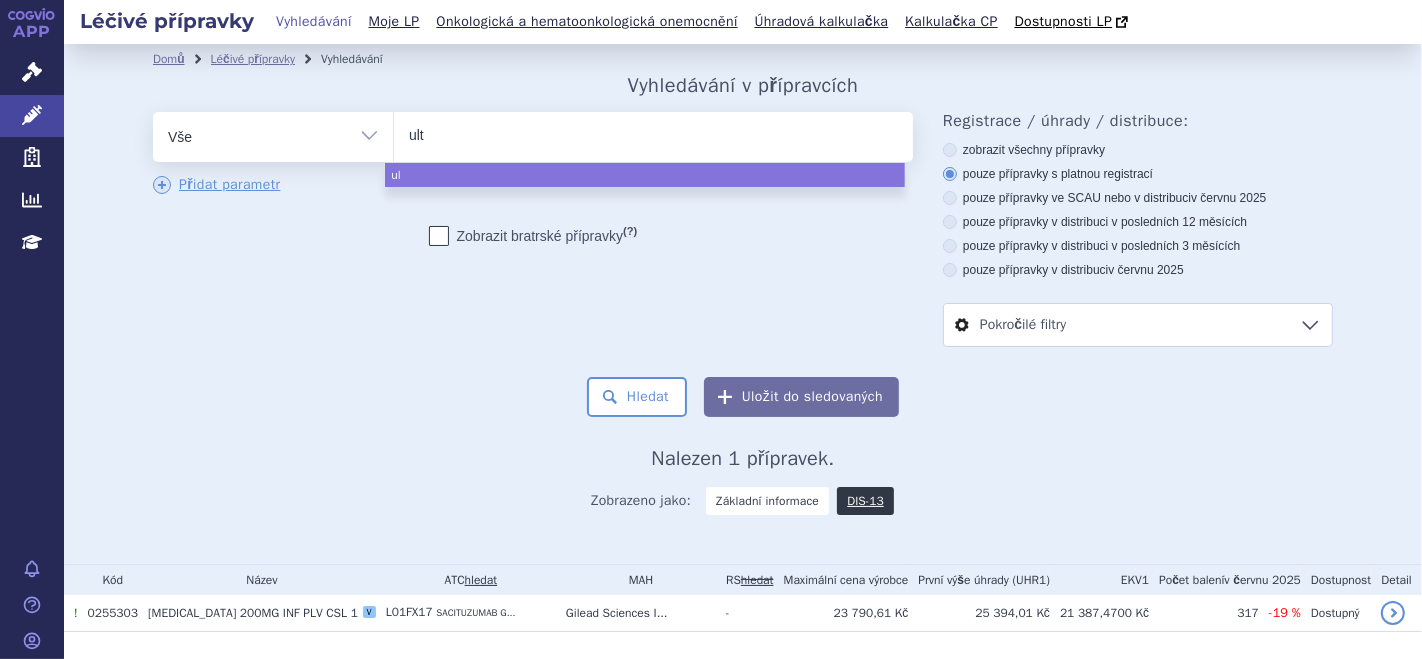 type on "ulto" 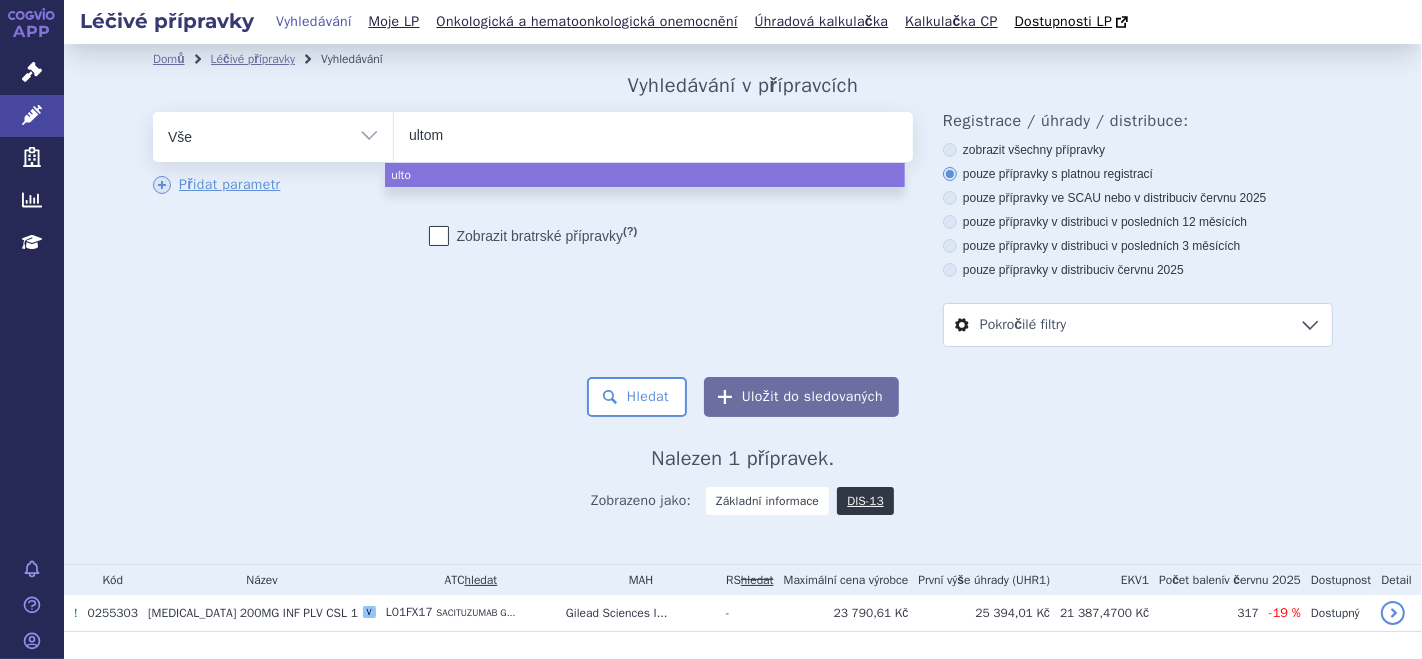 type on "ultomi" 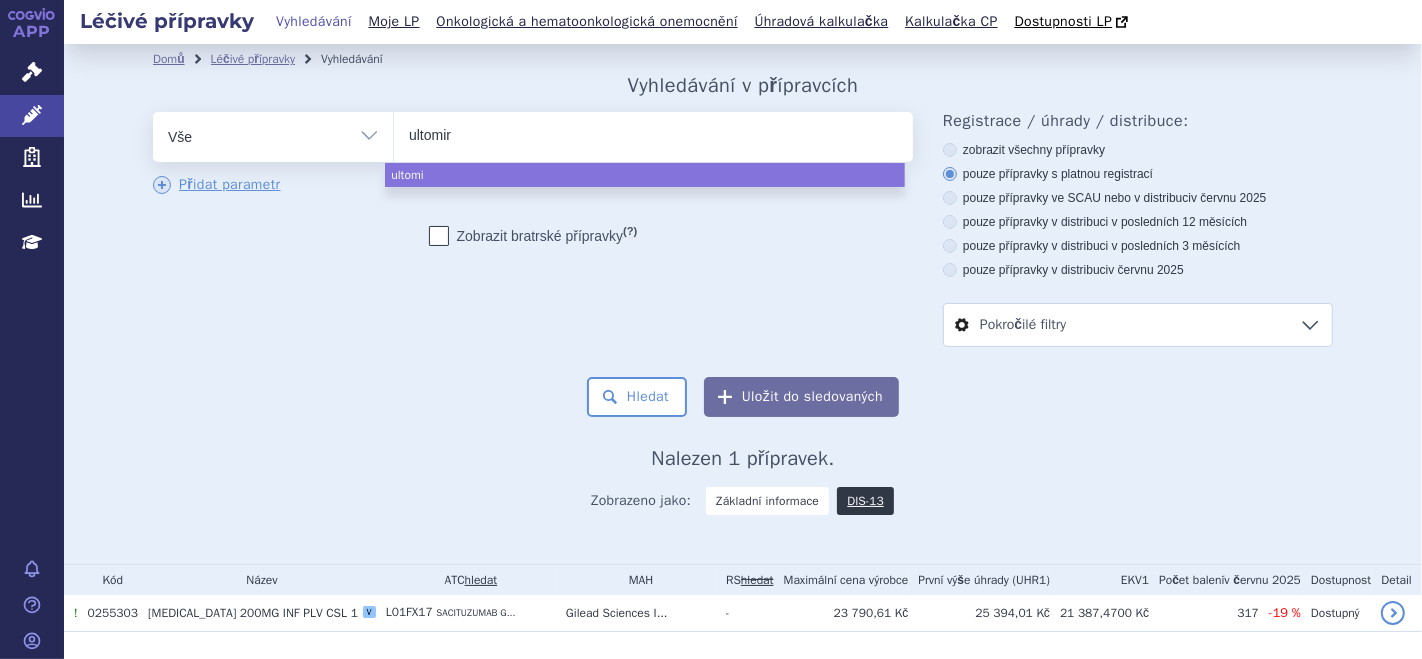 type on "ultomiri" 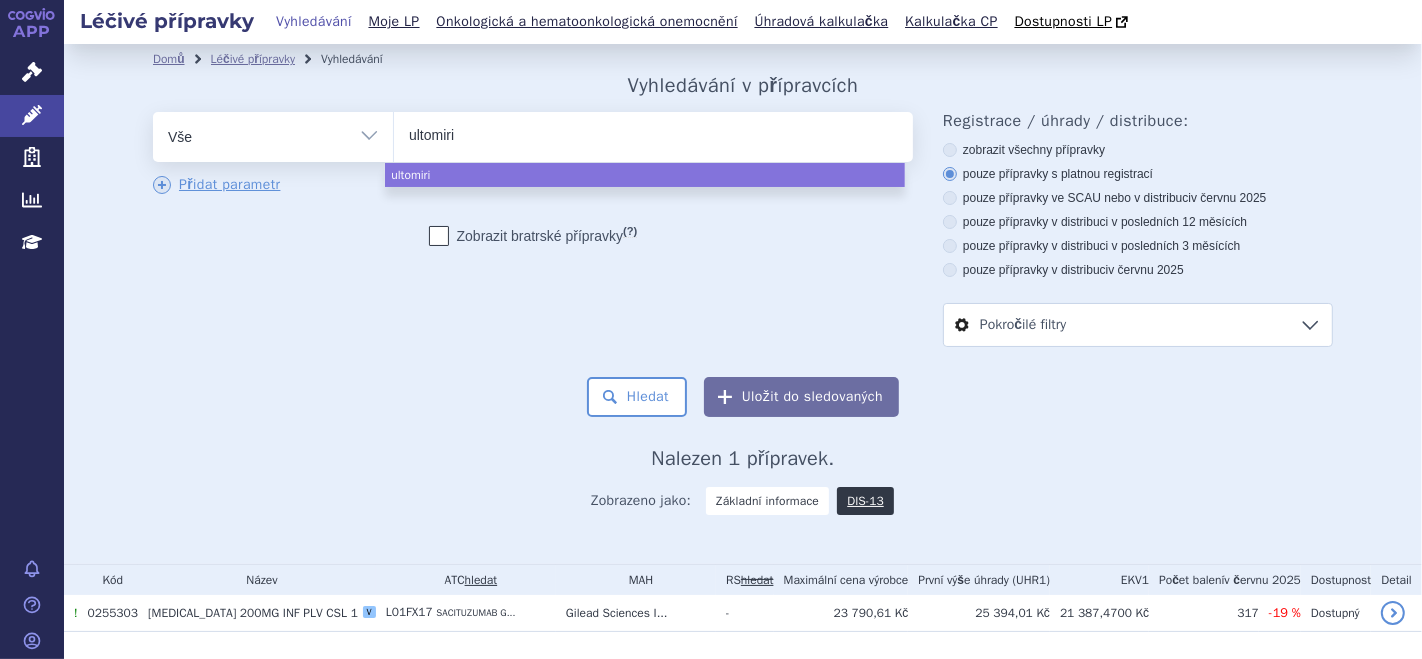 type on "[MEDICAL_DATA]" 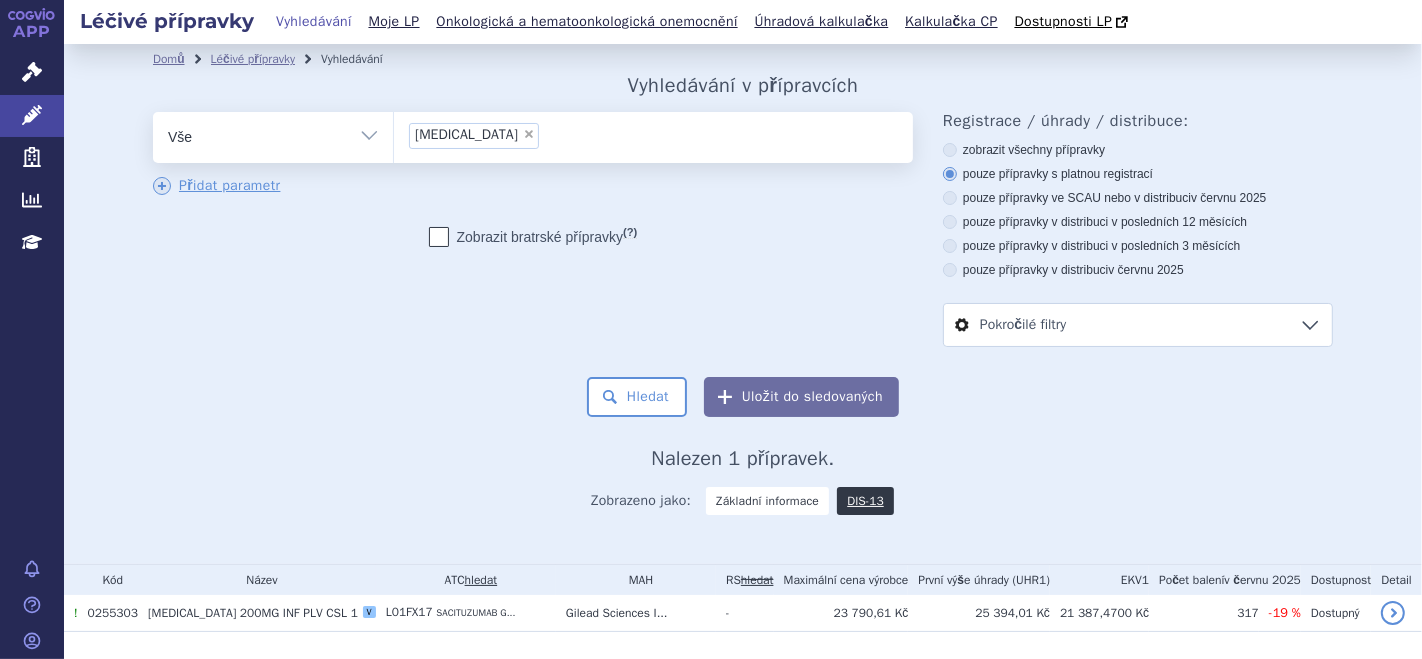 select on "[MEDICAL_DATA]" 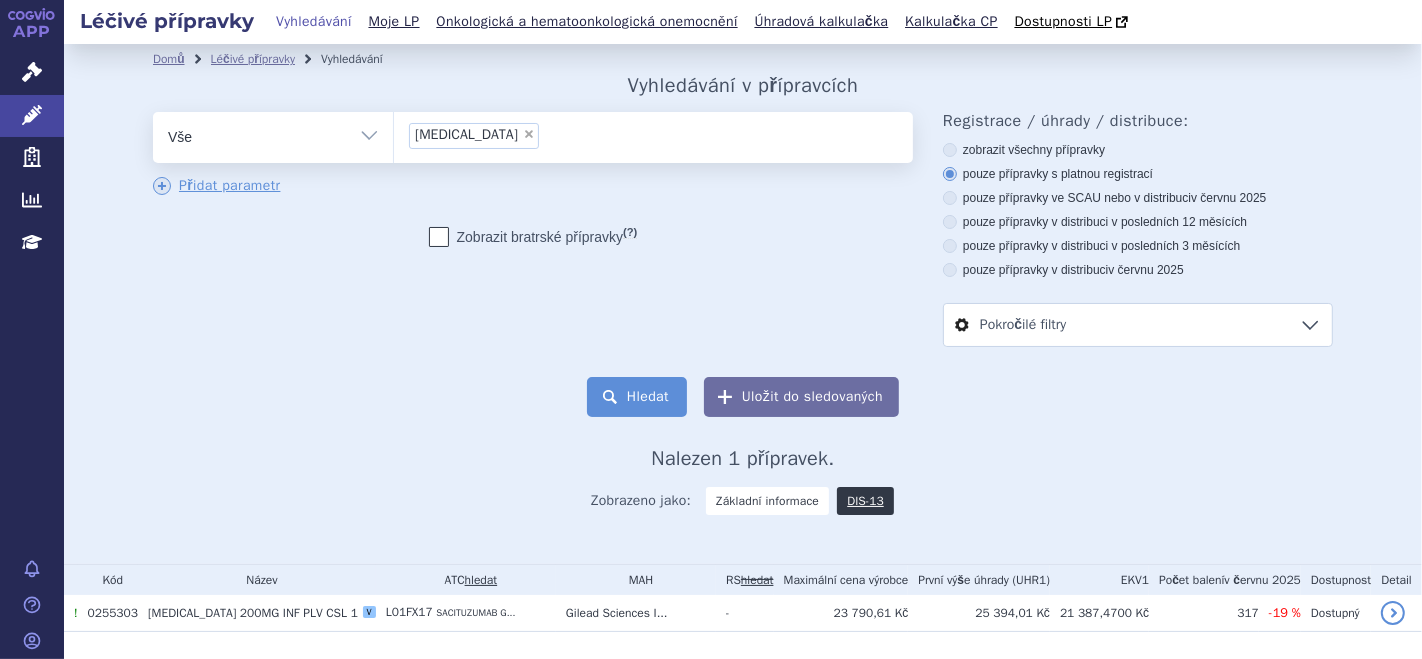 click on "Hledat" at bounding box center (637, 397) 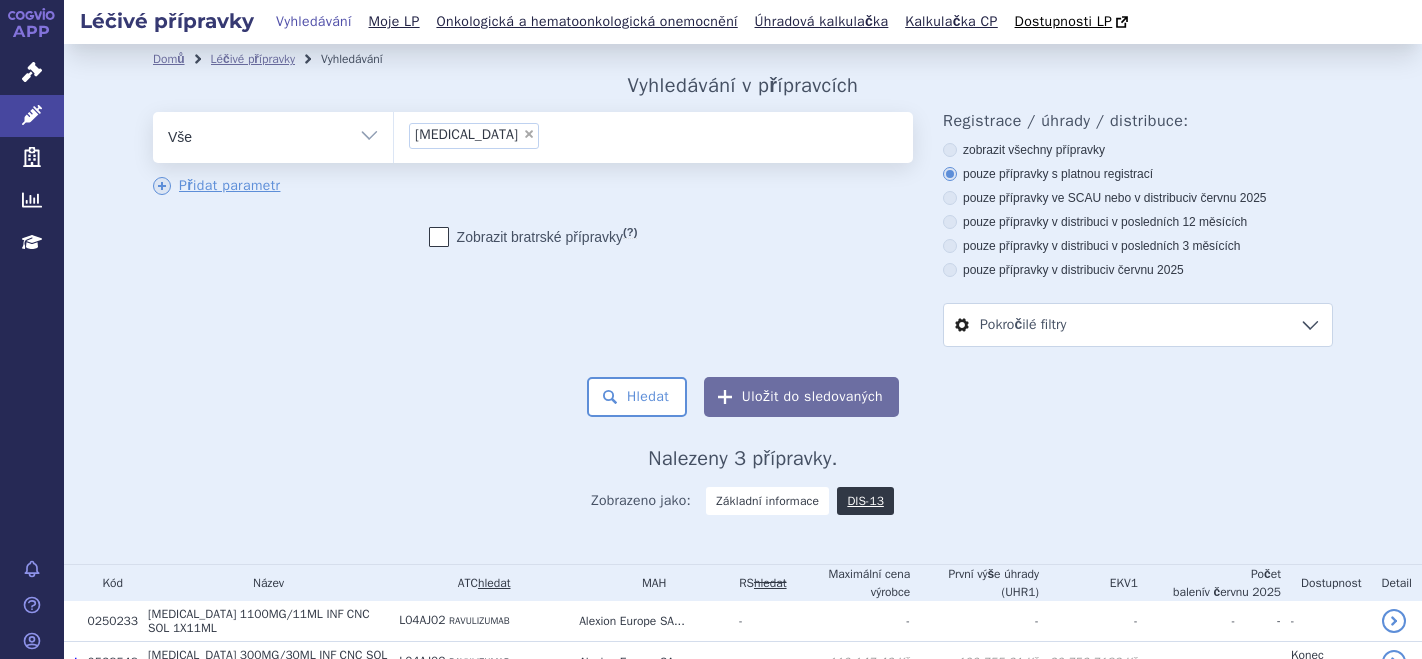 scroll, scrollTop: 0, scrollLeft: 0, axis: both 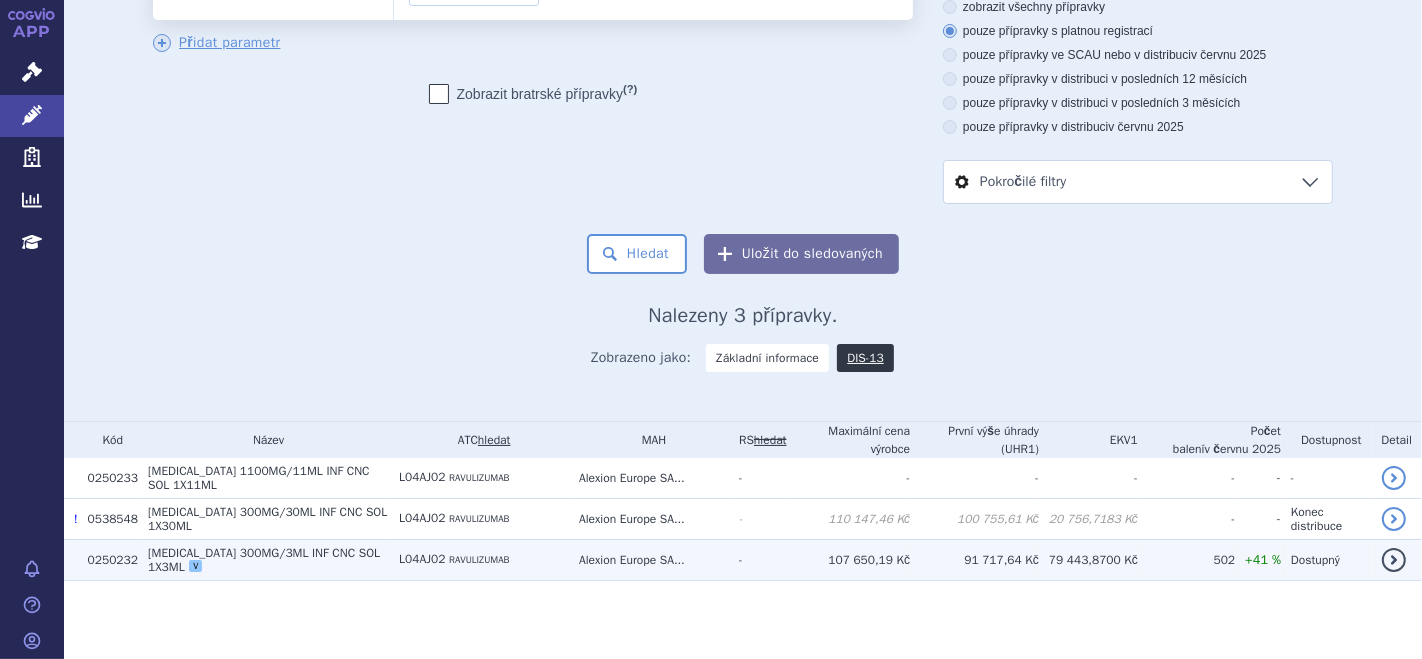 click on "[MEDICAL_DATA]
300MG/3ML INF CNC SOL 1X3ML
V" at bounding box center (263, 559) 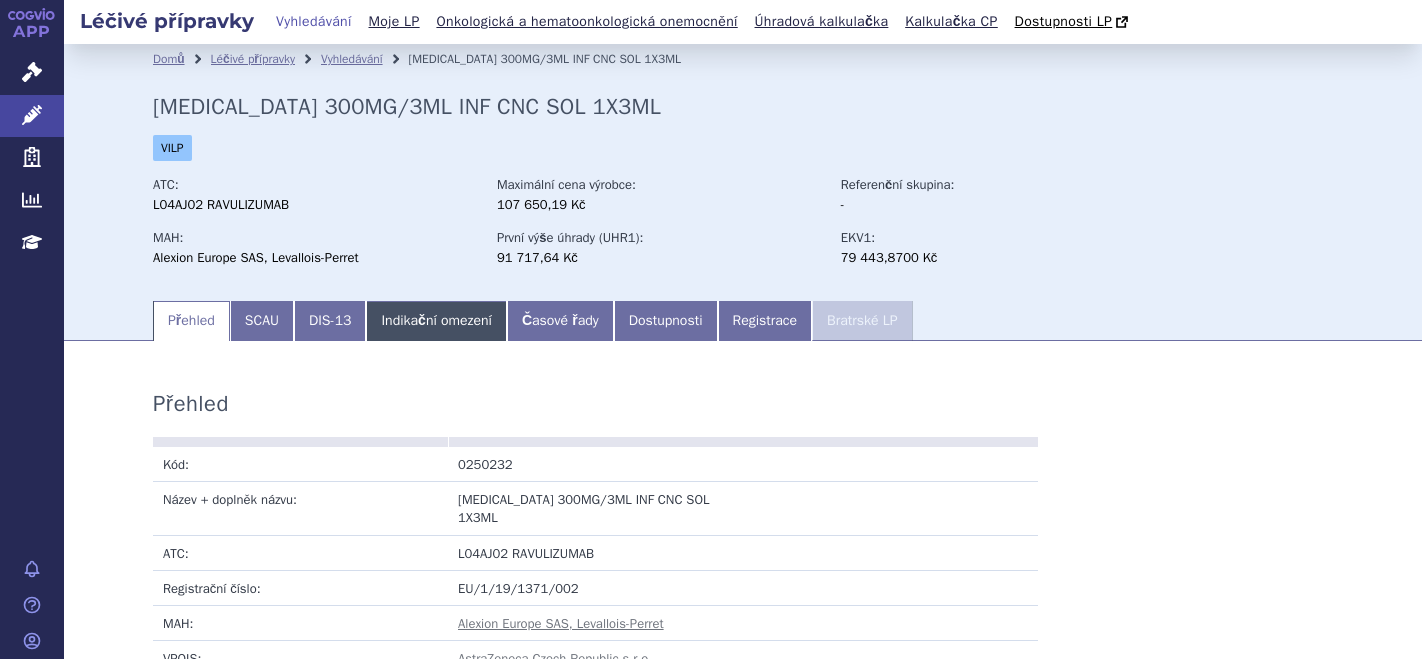scroll, scrollTop: 0, scrollLeft: 0, axis: both 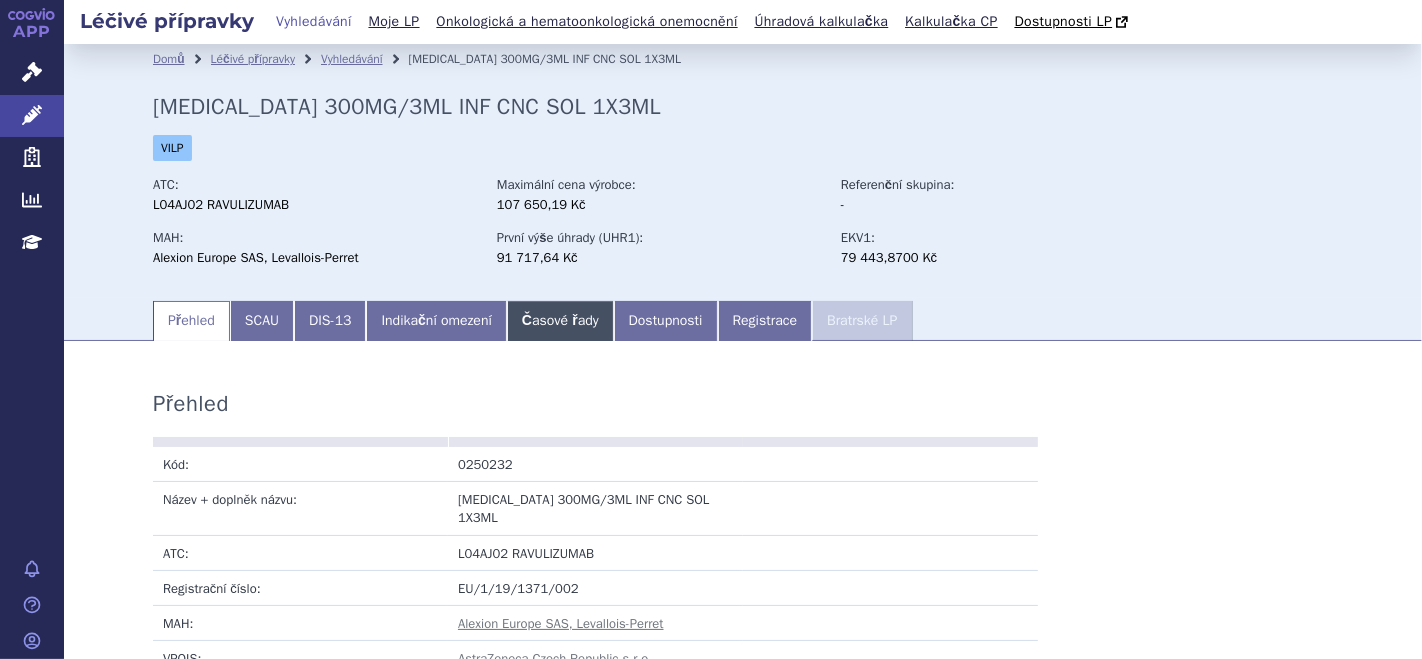click on "Časové řady" at bounding box center (560, 321) 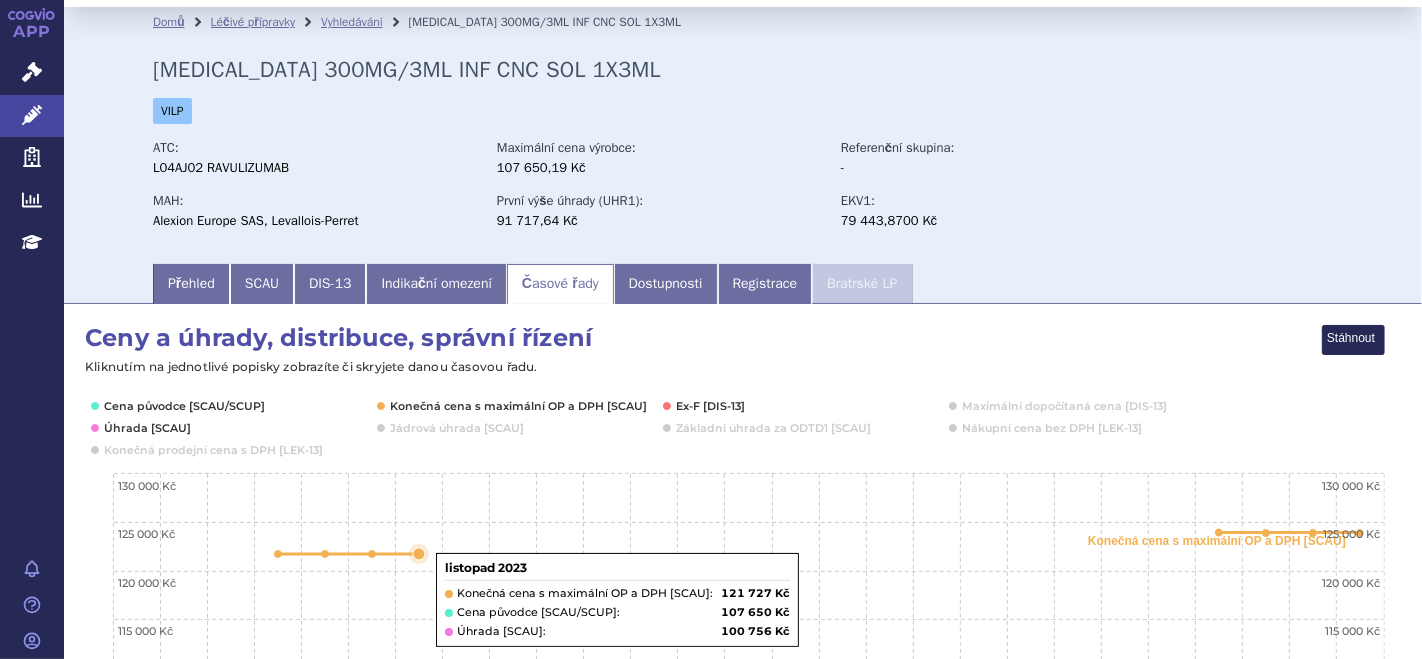 scroll, scrollTop: 0, scrollLeft: 0, axis: both 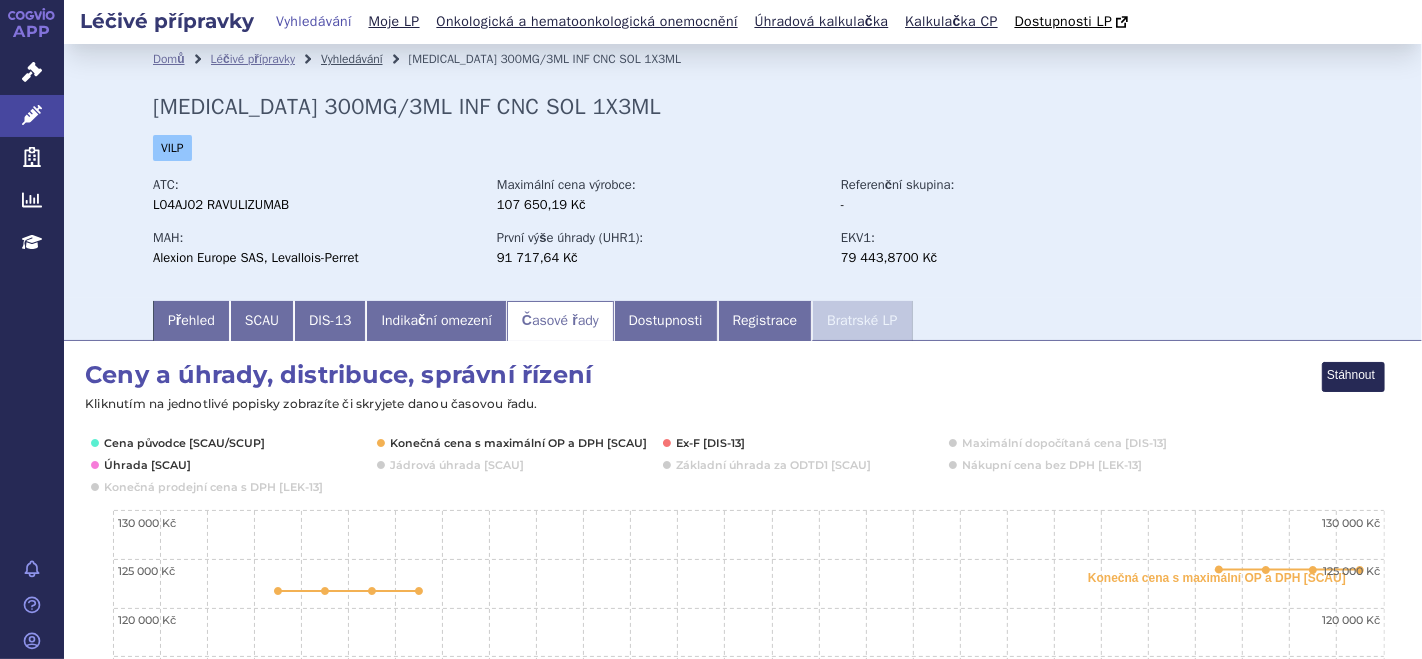 click on "Vyhledávání" at bounding box center [352, 59] 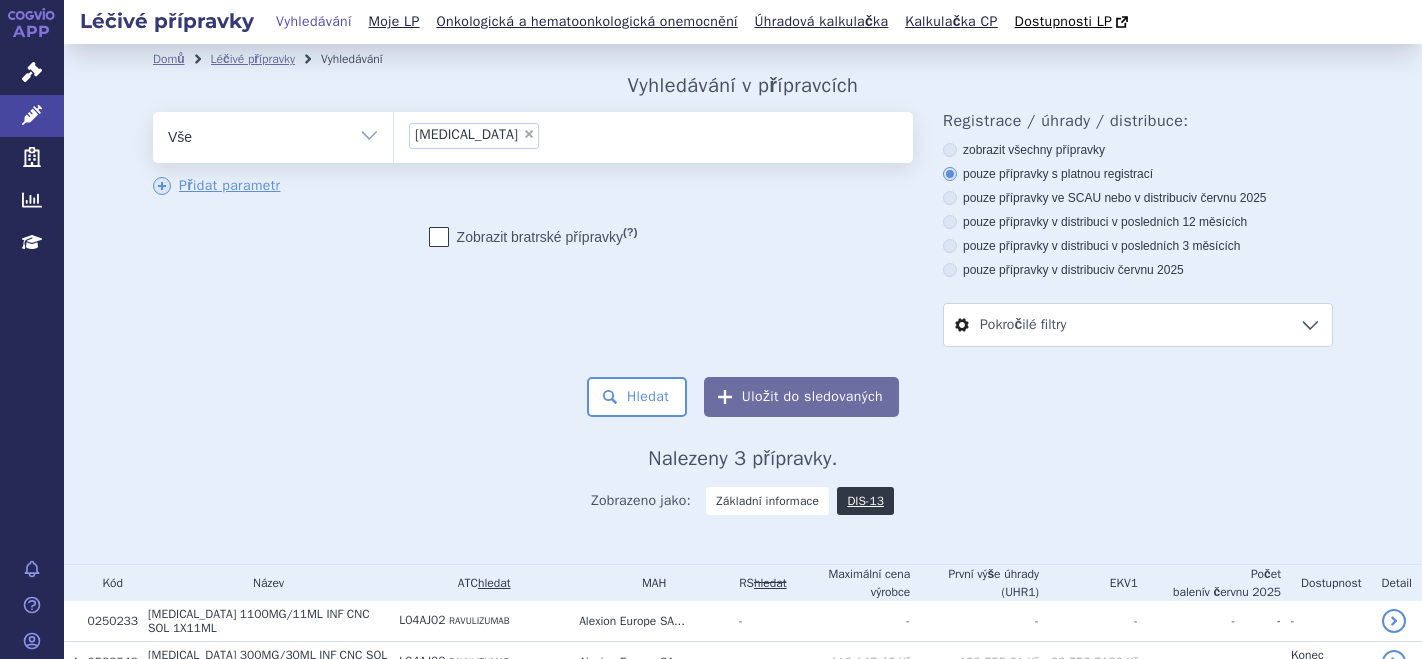 scroll, scrollTop: 0, scrollLeft: 0, axis: both 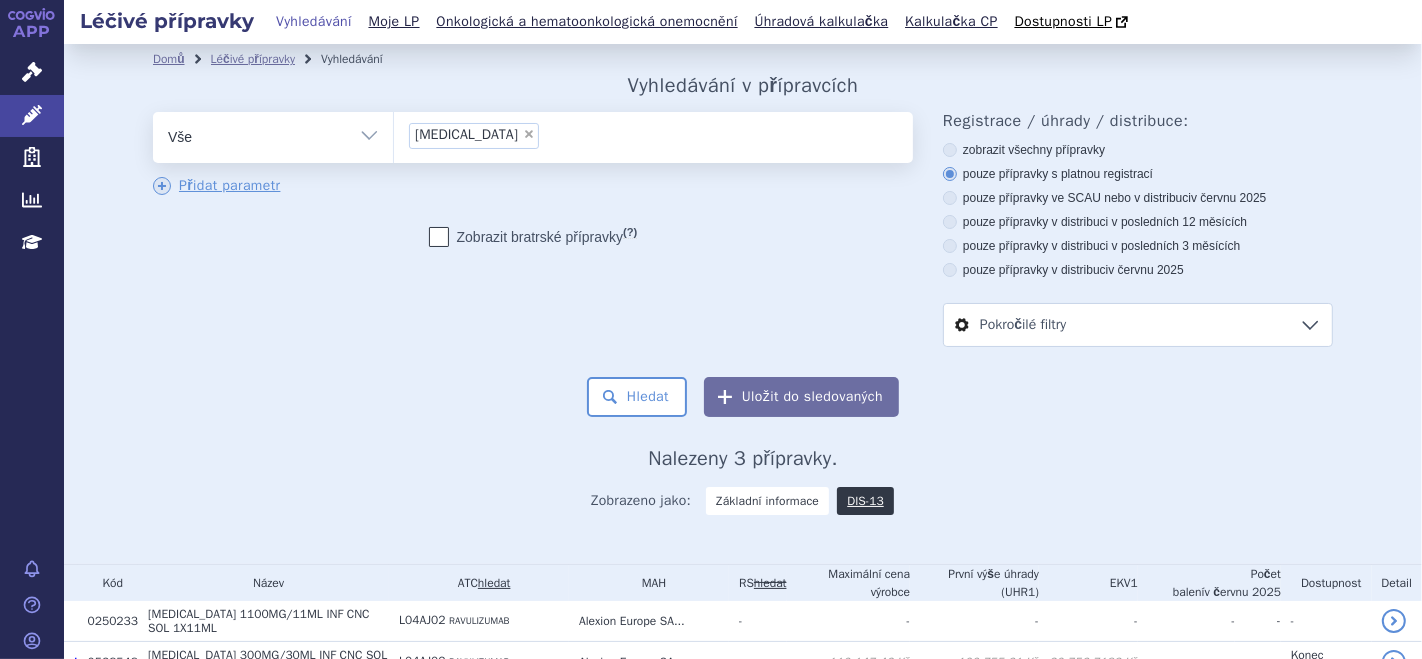 click on "×" at bounding box center (529, 134) 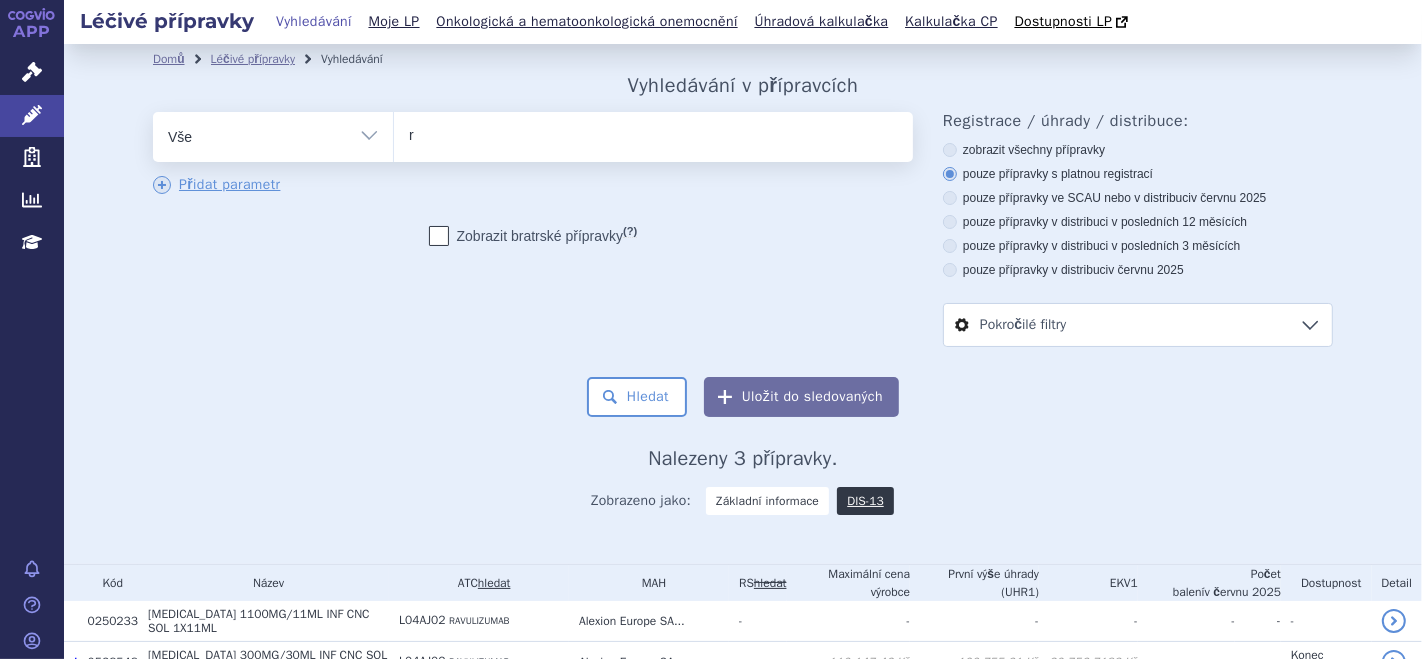 type on "re" 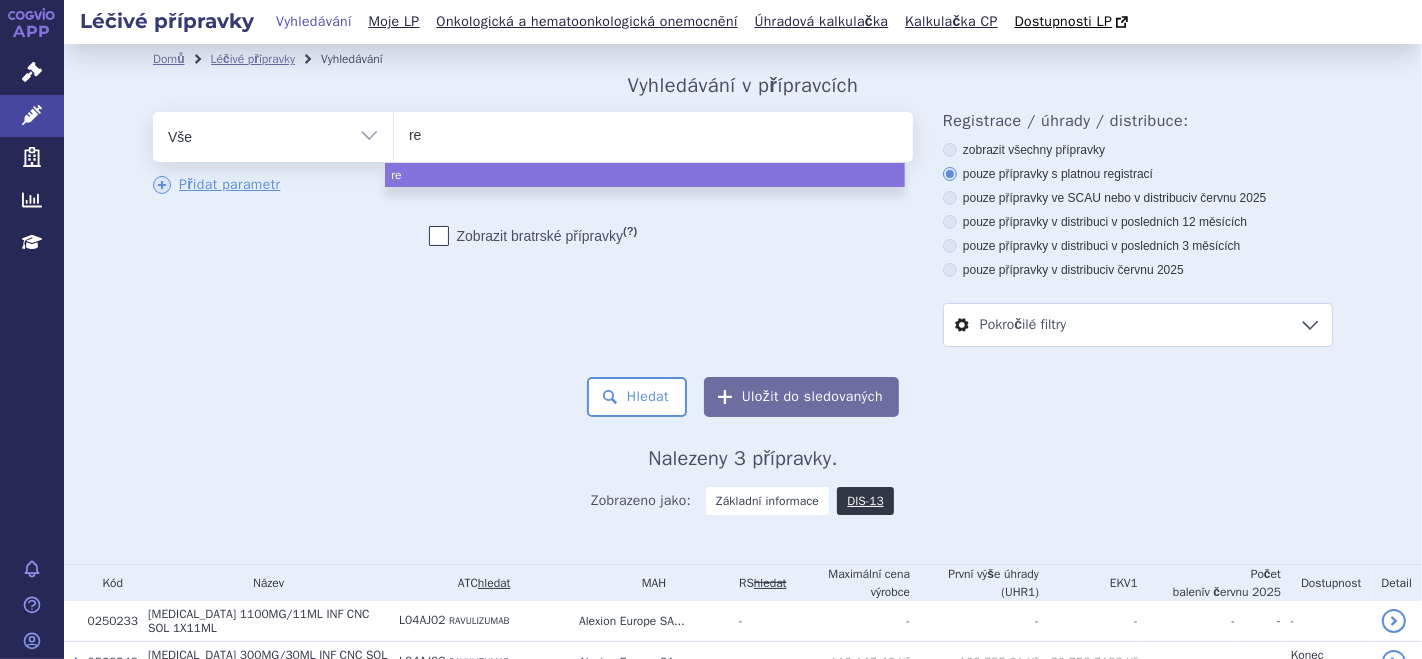 type on "ret" 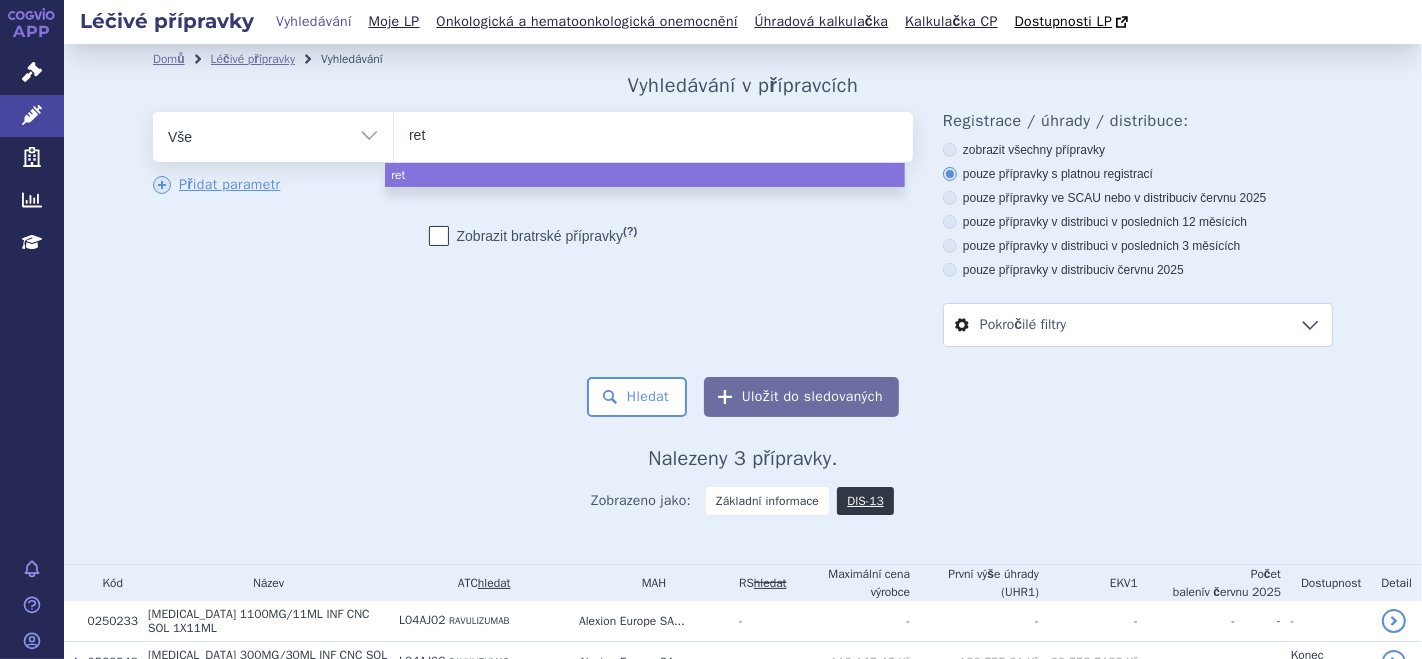 type on "rets" 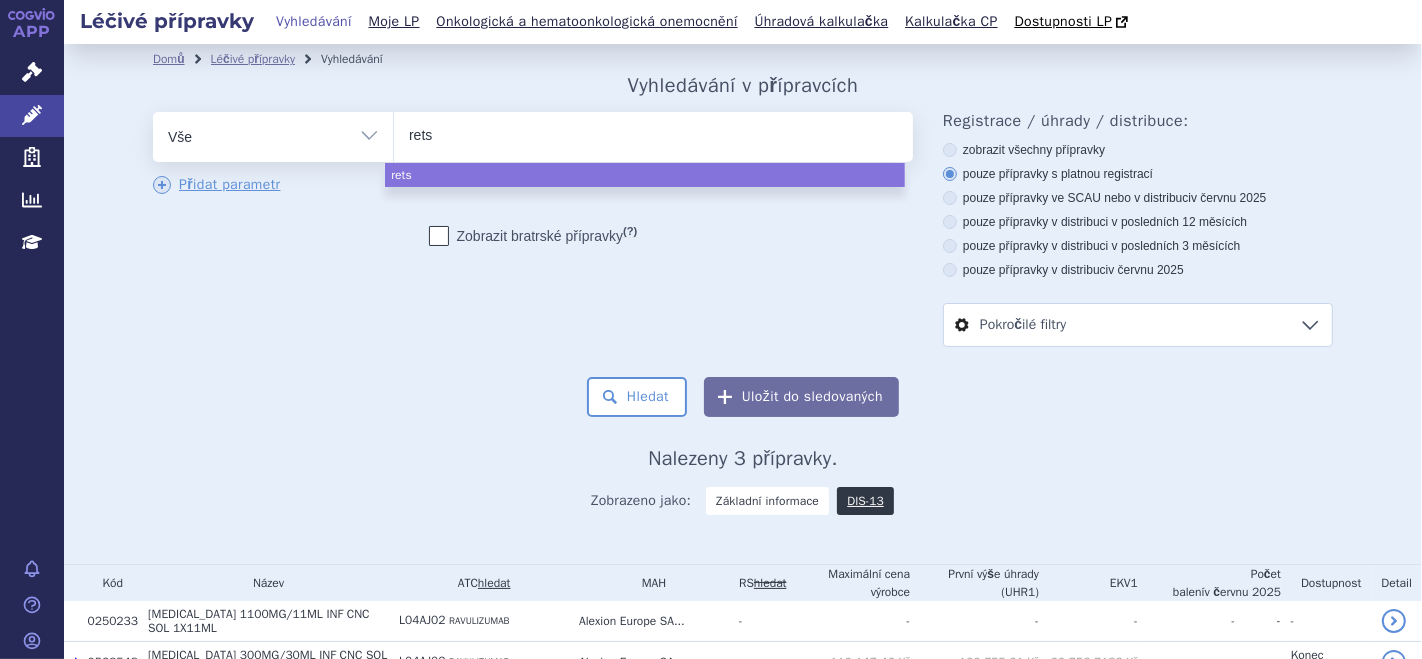 type on "retse" 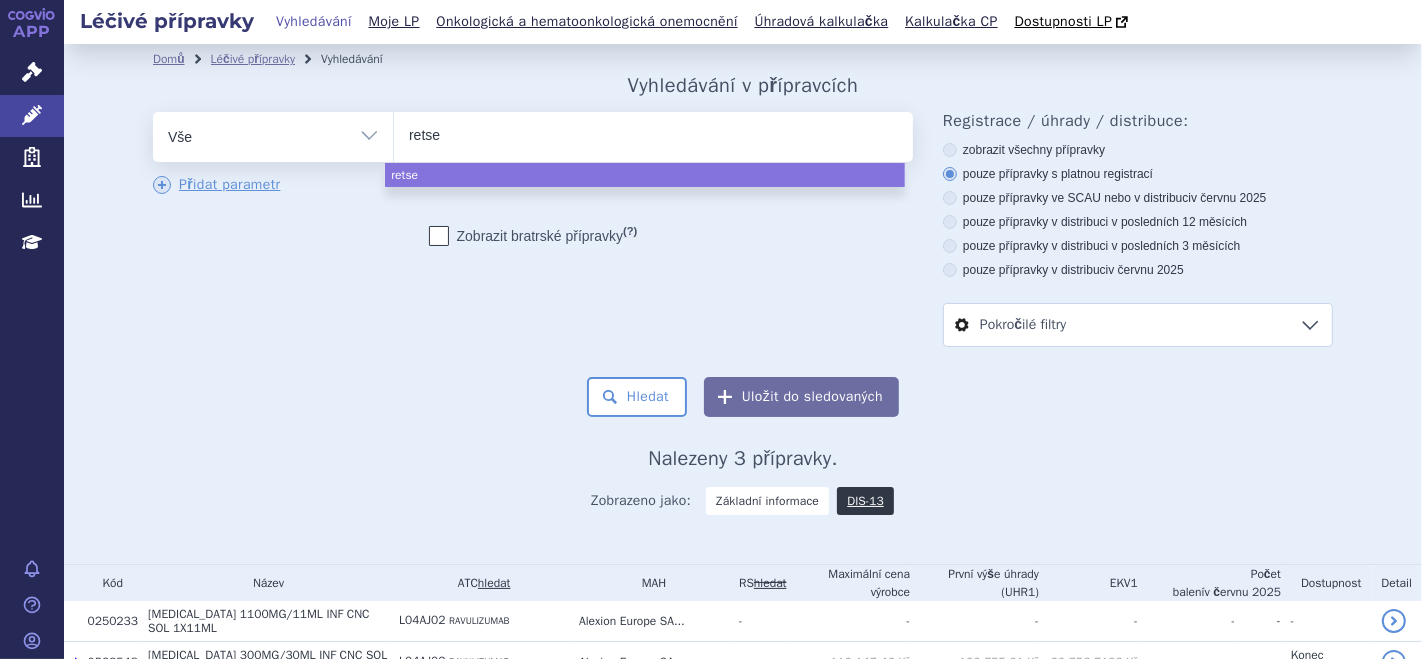 type on "retsev" 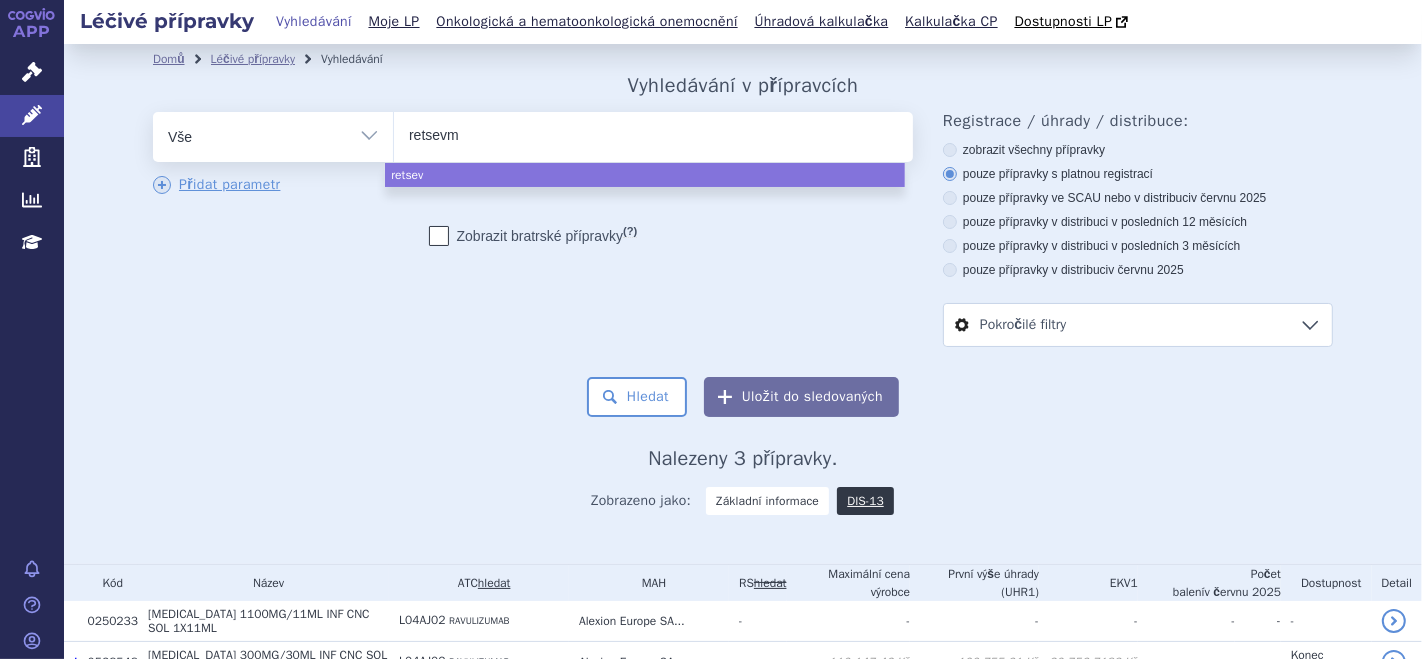 type on "retsevmo" 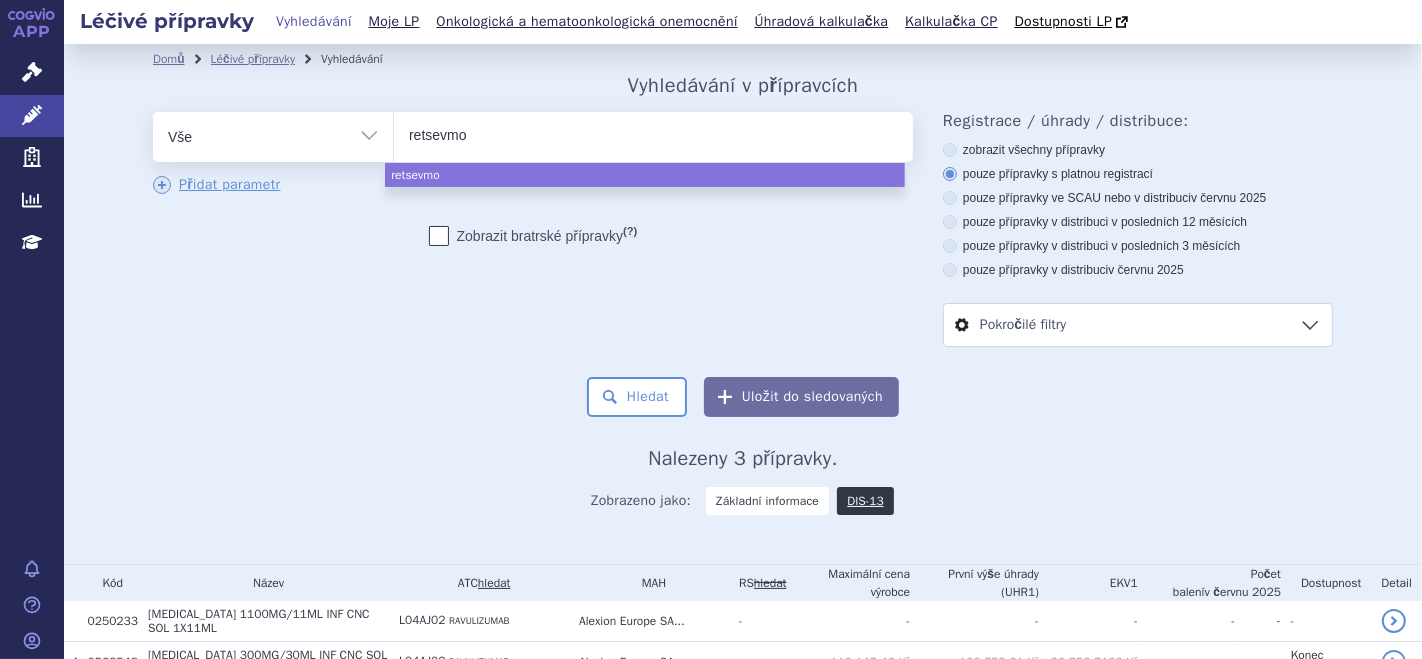 select on "retsevmo" 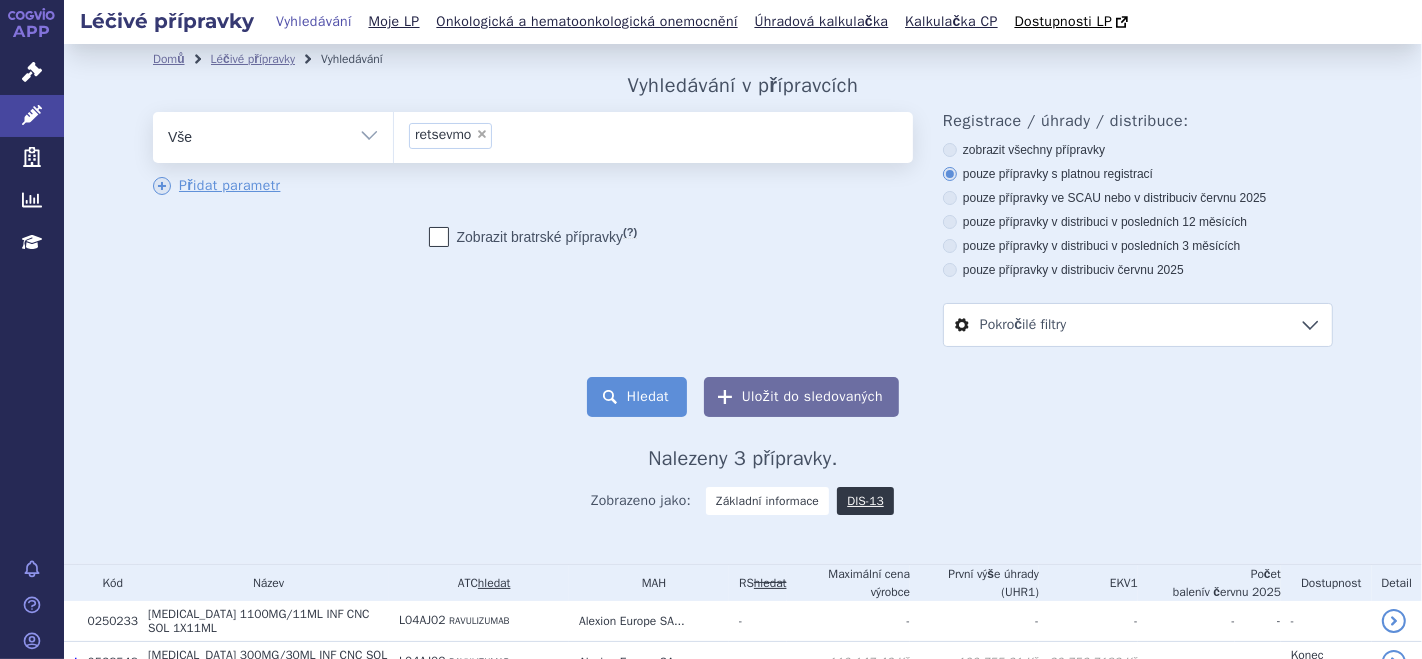 click on "Hledat" at bounding box center [637, 397] 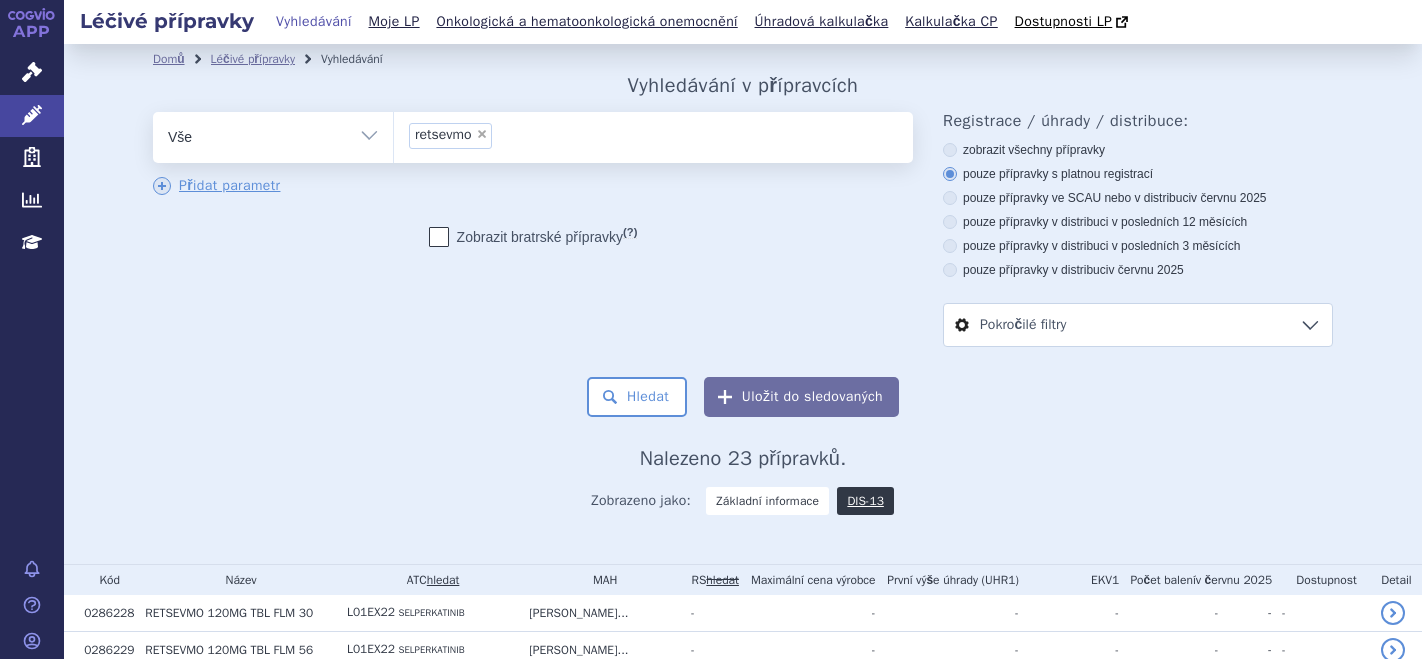 scroll, scrollTop: 0, scrollLeft: 0, axis: both 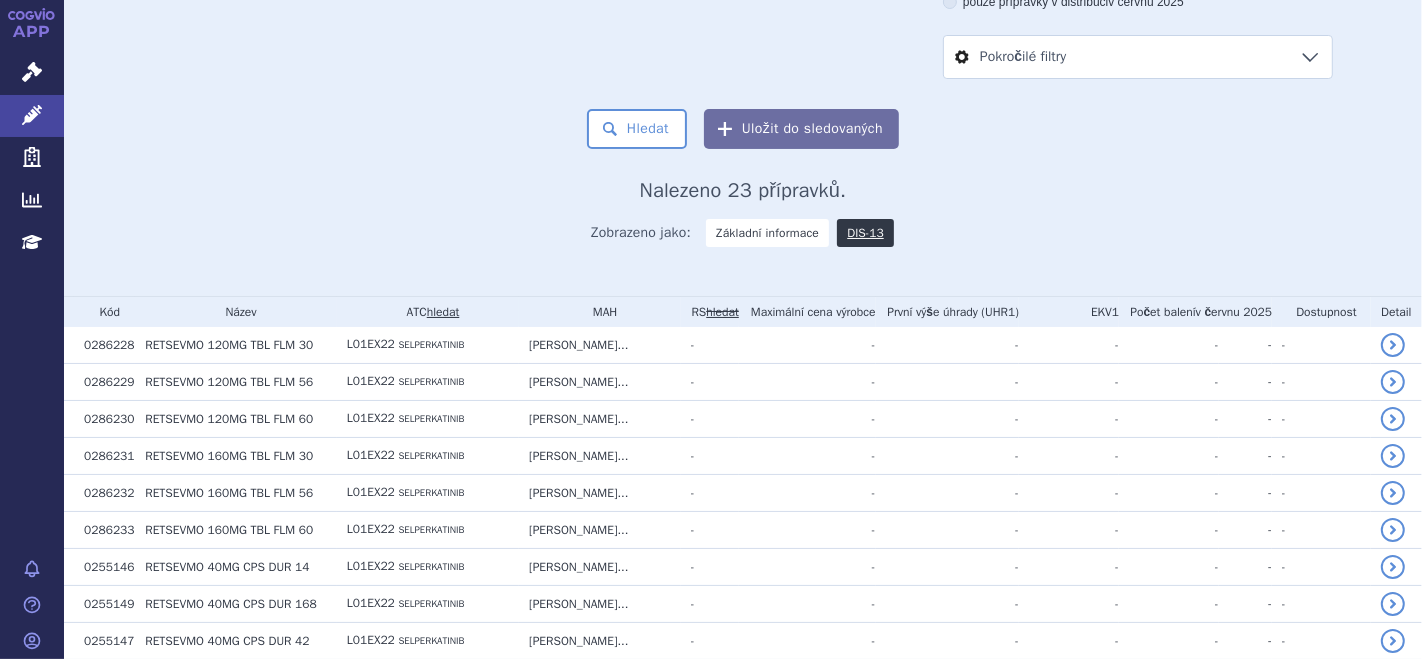click on "160MG TBL FLM 30" at bounding box center (261, 456) 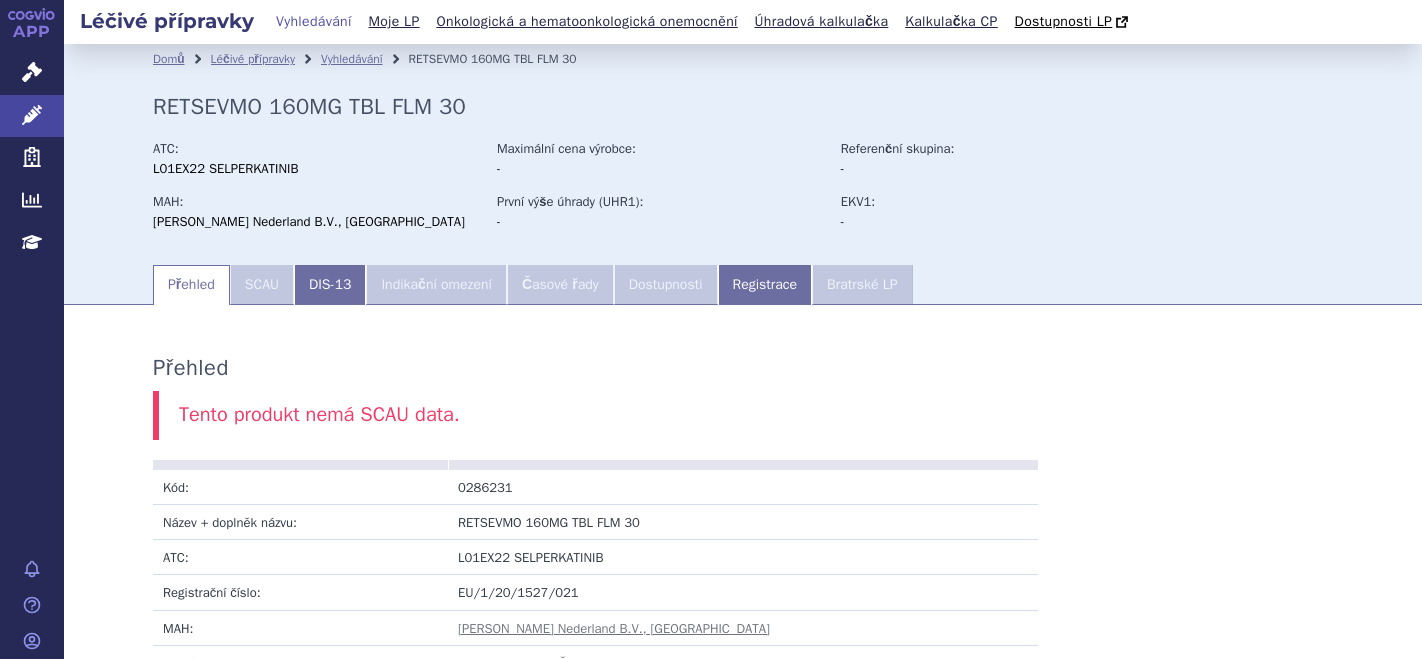 scroll, scrollTop: 0, scrollLeft: 0, axis: both 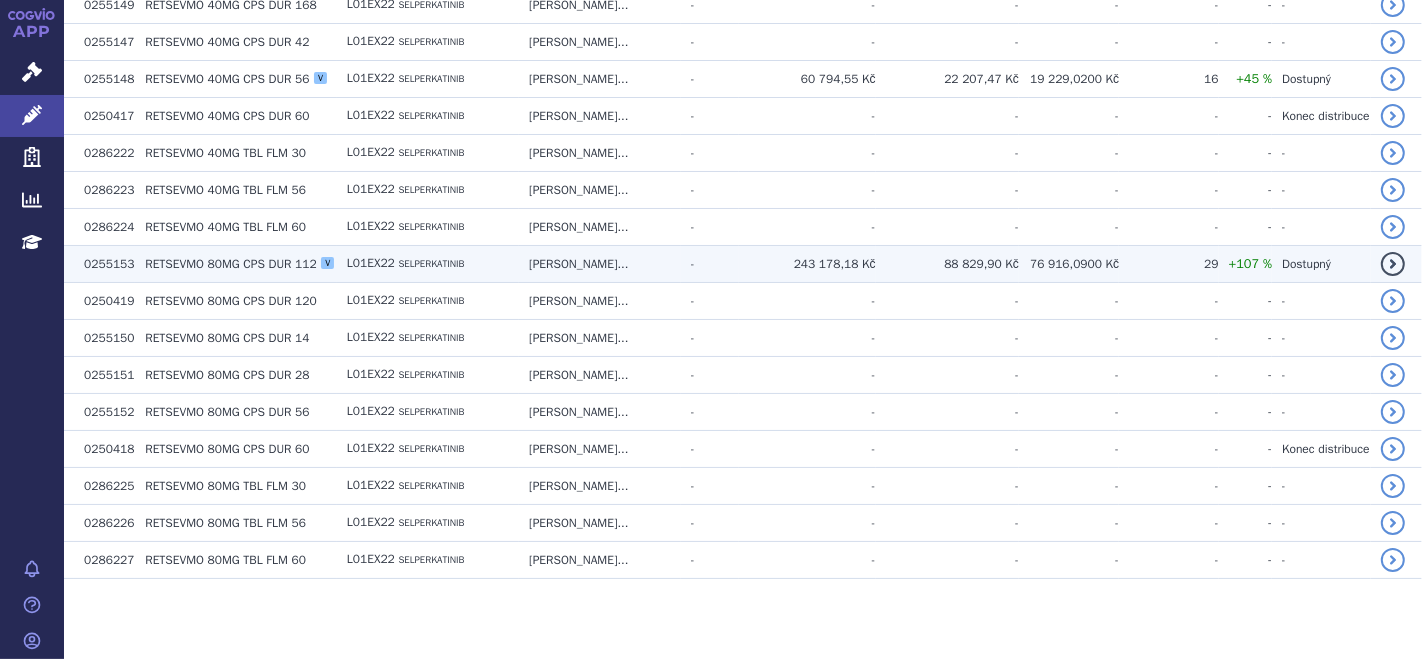 click on "SELPERKATINIB" at bounding box center (431, 264) 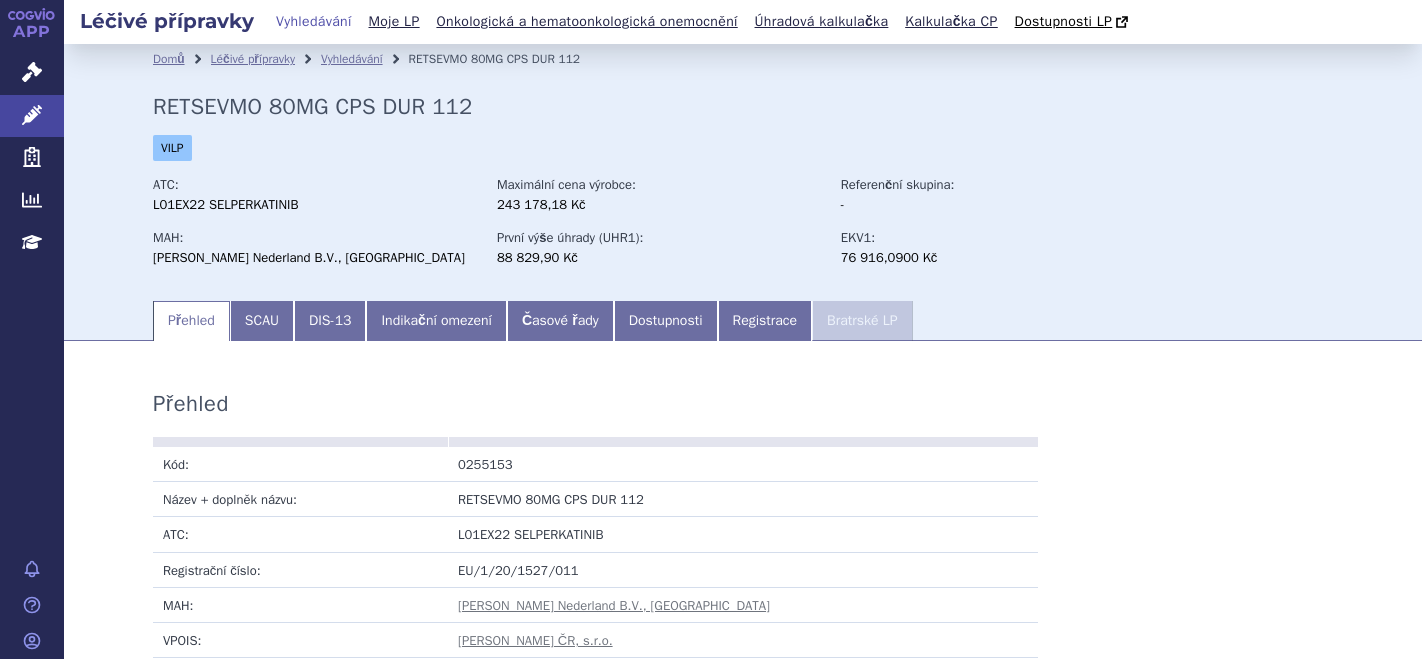 scroll, scrollTop: 0, scrollLeft: 0, axis: both 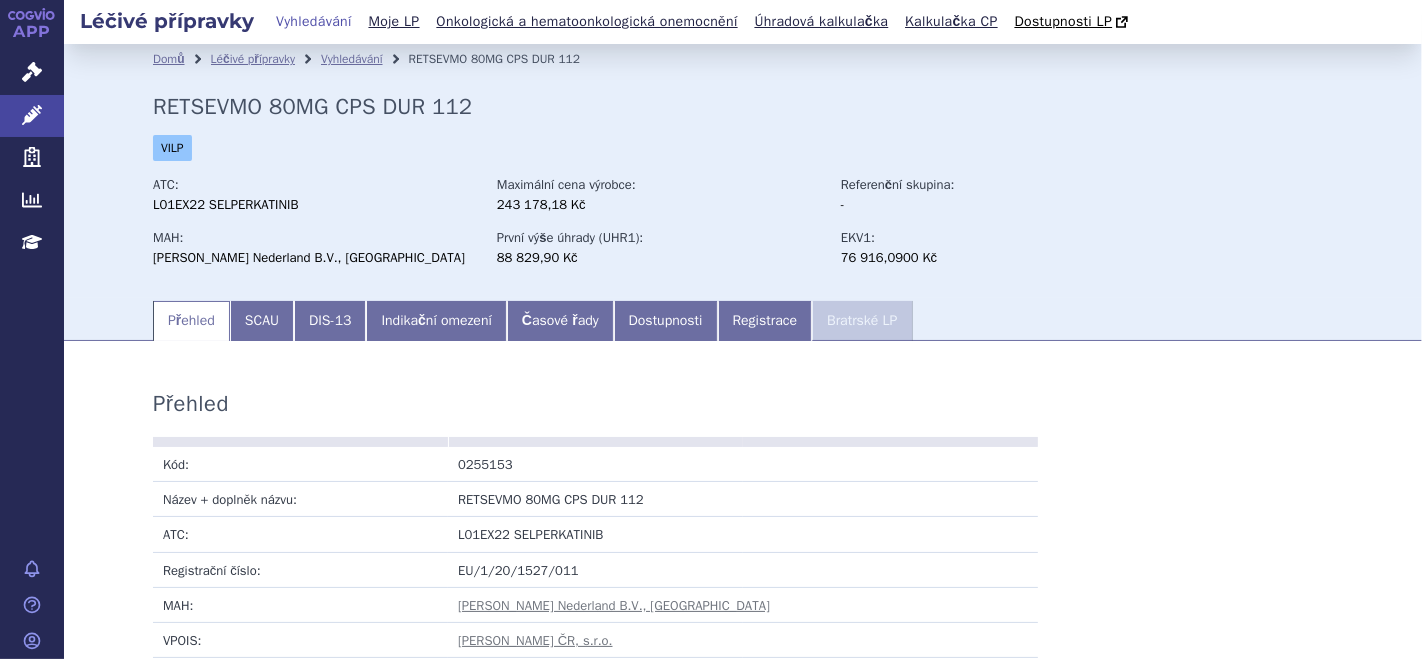 click on "DIS-13" at bounding box center (330, 321) 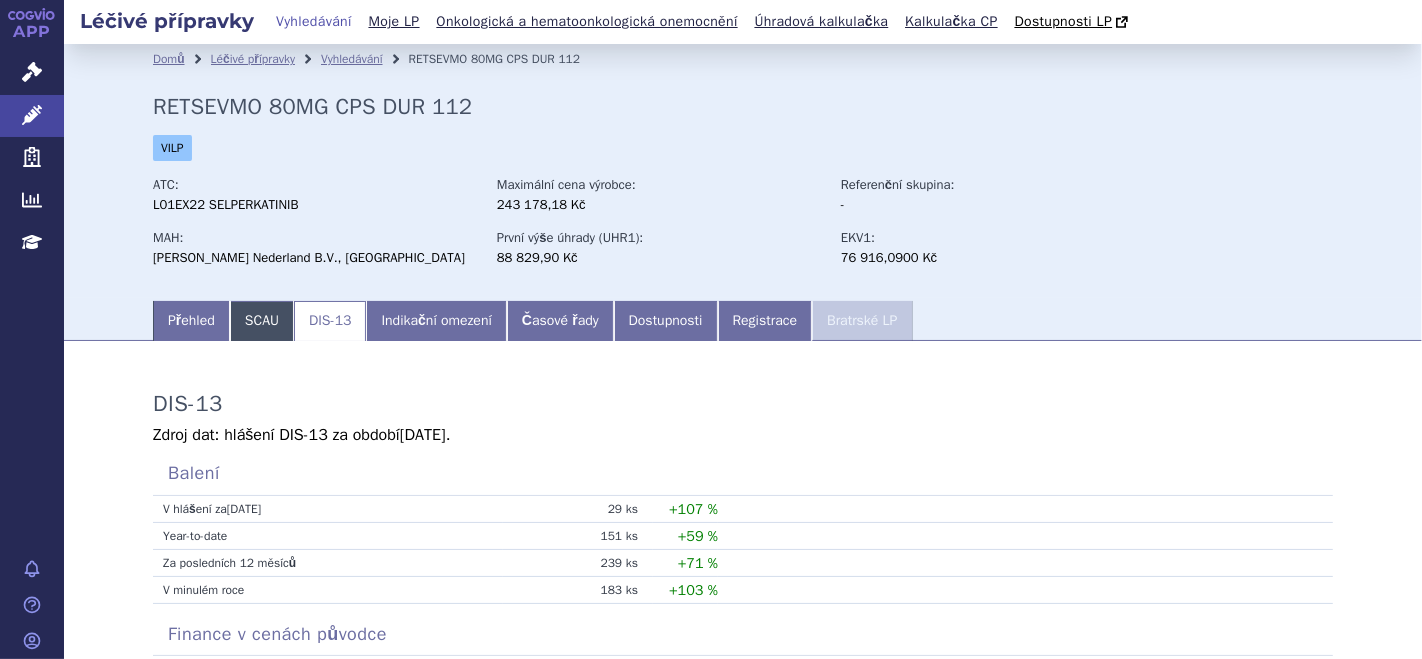 click on "SCAU" at bounding box center (262, 321) 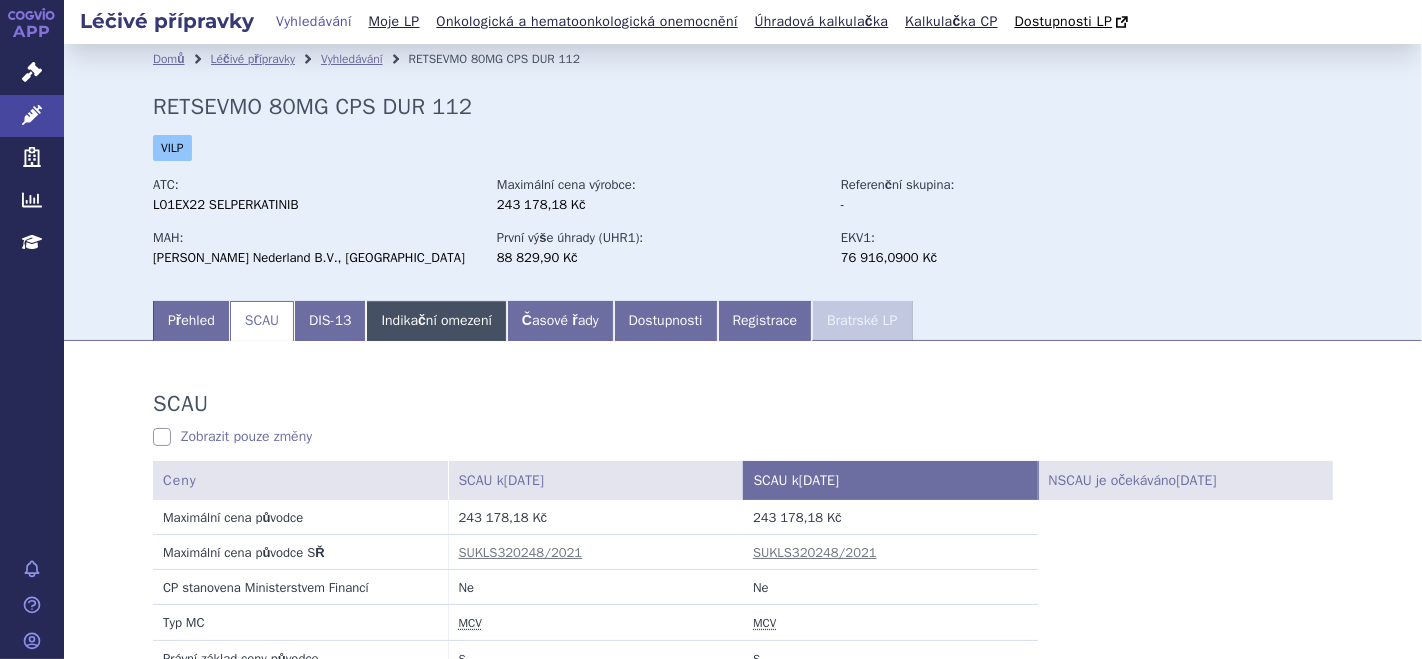 click on "Indikační omezení" at bounding box center [436, 321] 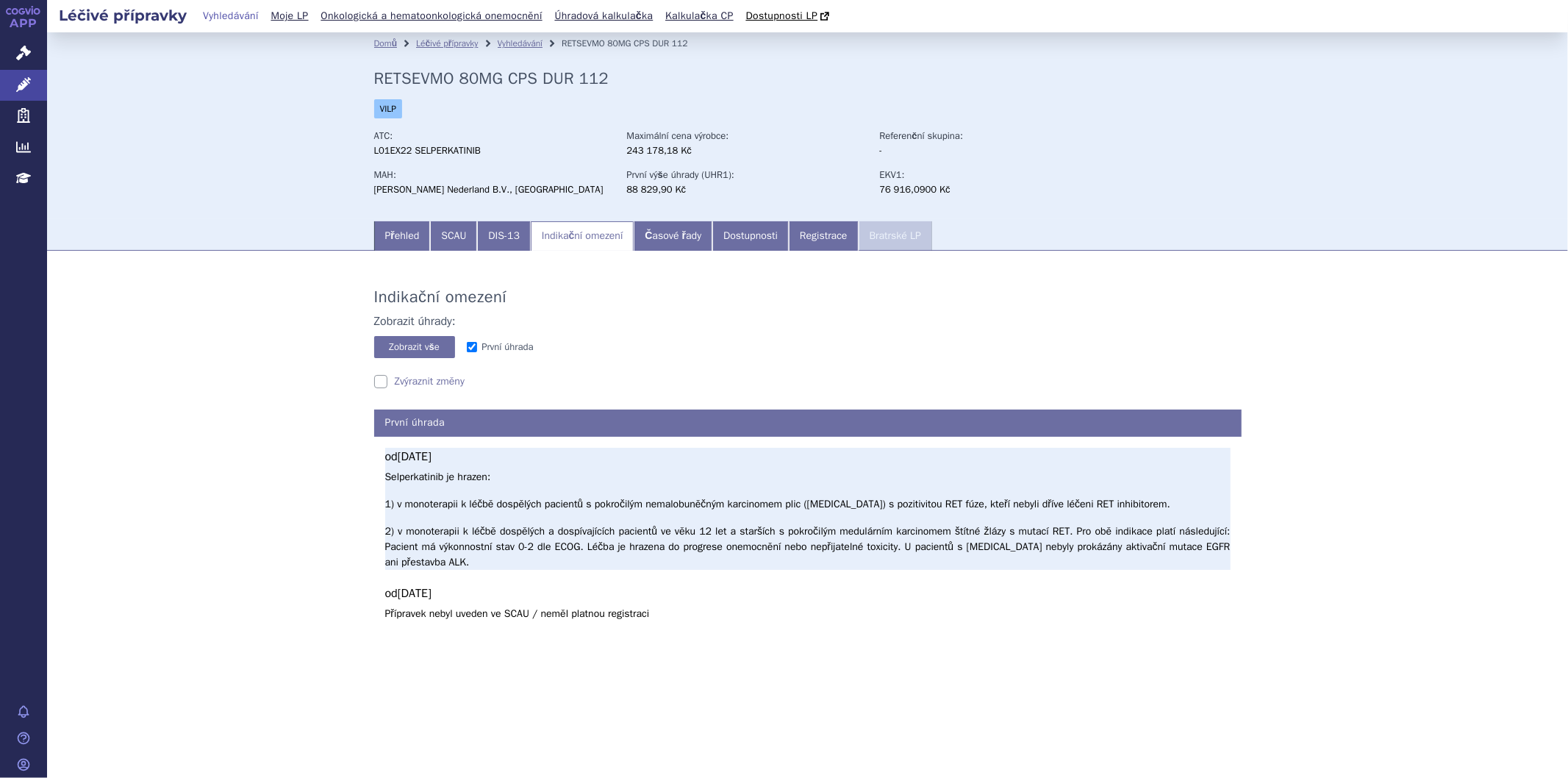 scroll, scrollTop: 0, scrollLeft: 0, axis: both 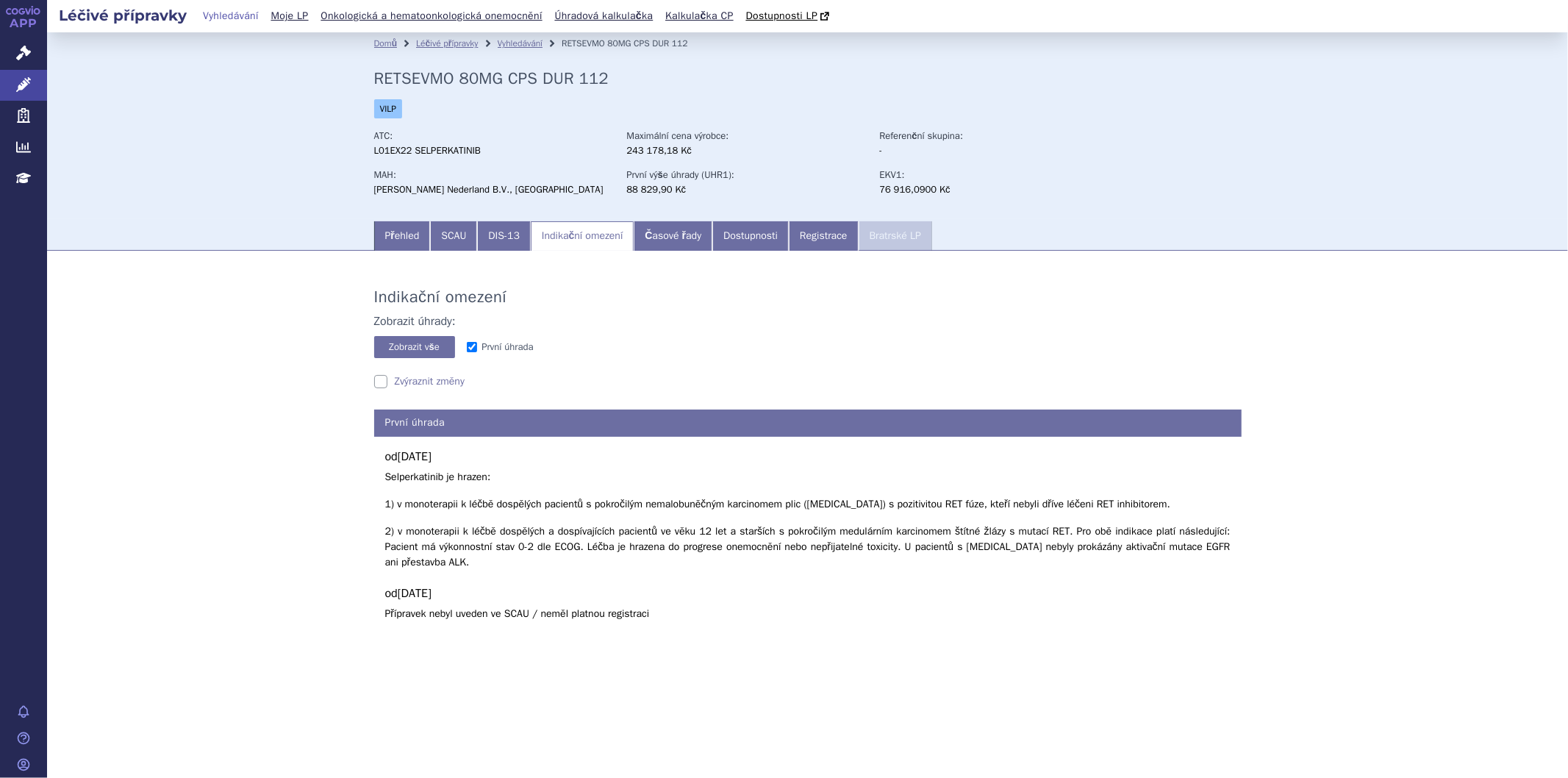 click on "Domů
Léčivé přípravky
Vyhledávání
RETSEVMO
80MG CPS DUR 112
RETSEVMO
80MG CPS DUR 112
VILP
ATC:
L01EX22
SELPERKATINIB
Maximální cena výrobce: - MAH:" at bounding box center (807, 378) 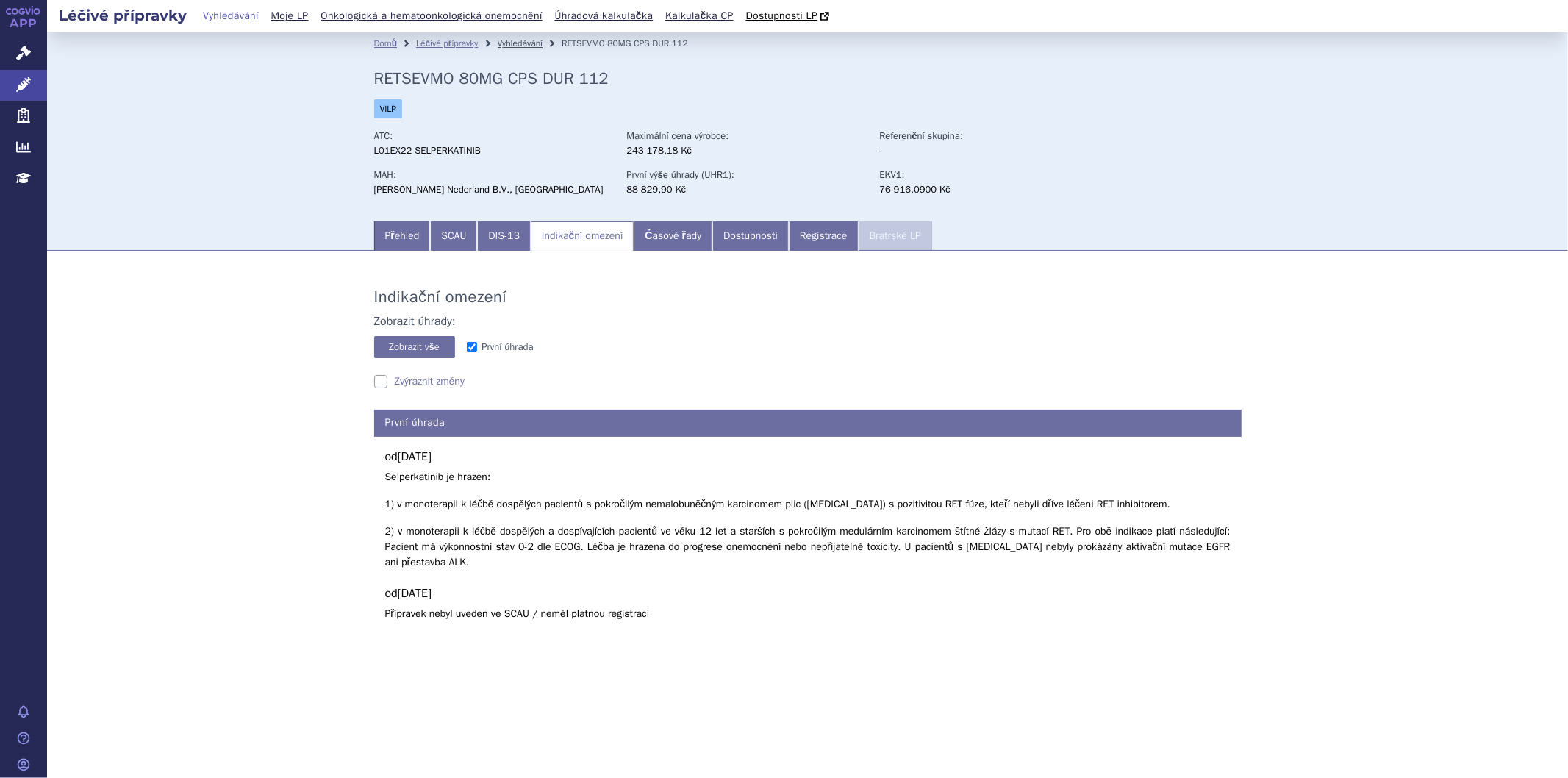 click on "Vyhledávání" at bounding box center (520, 43) 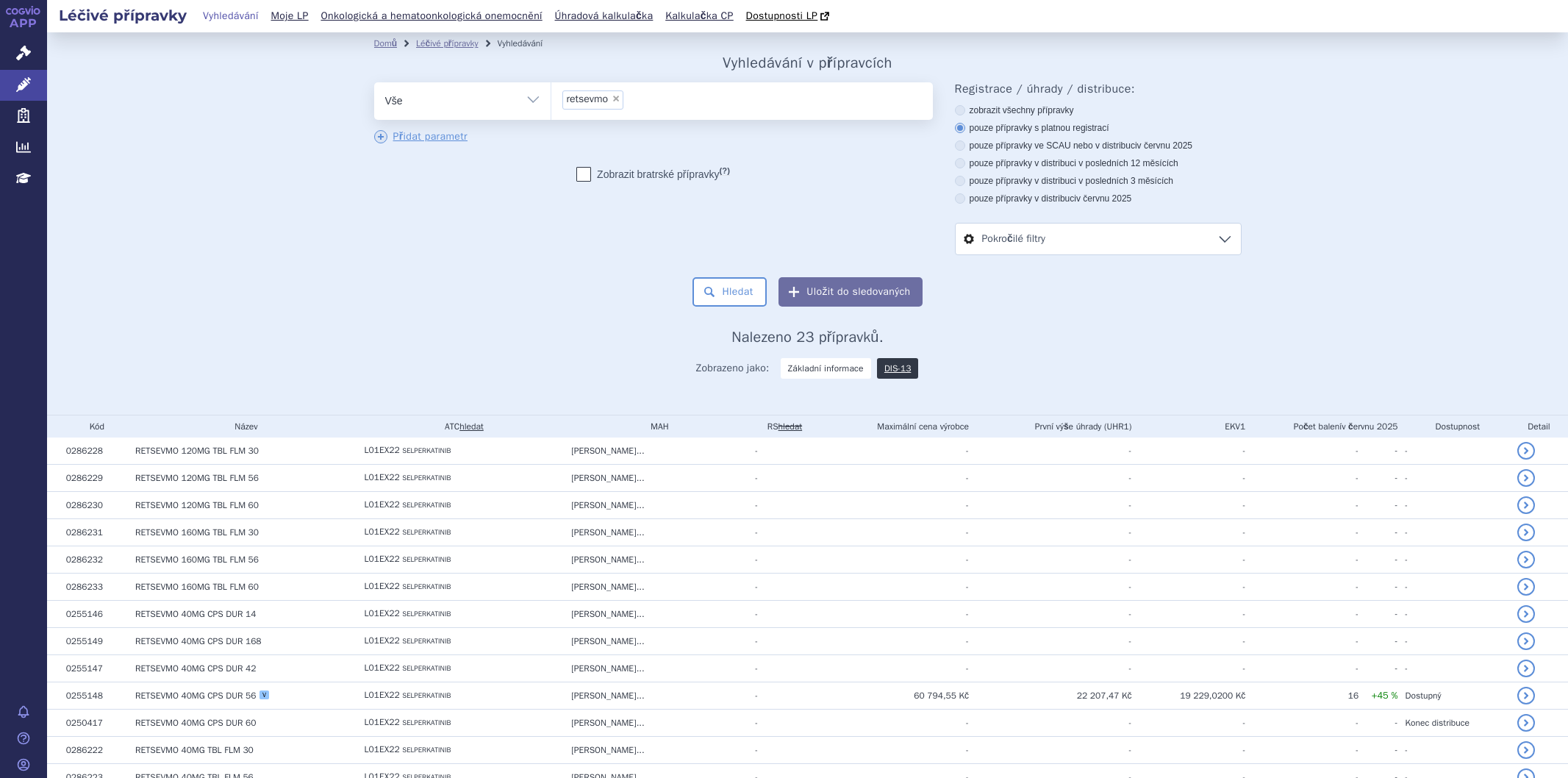 scroll, scrollTop: 0, scrollLeft: 0, axis: both 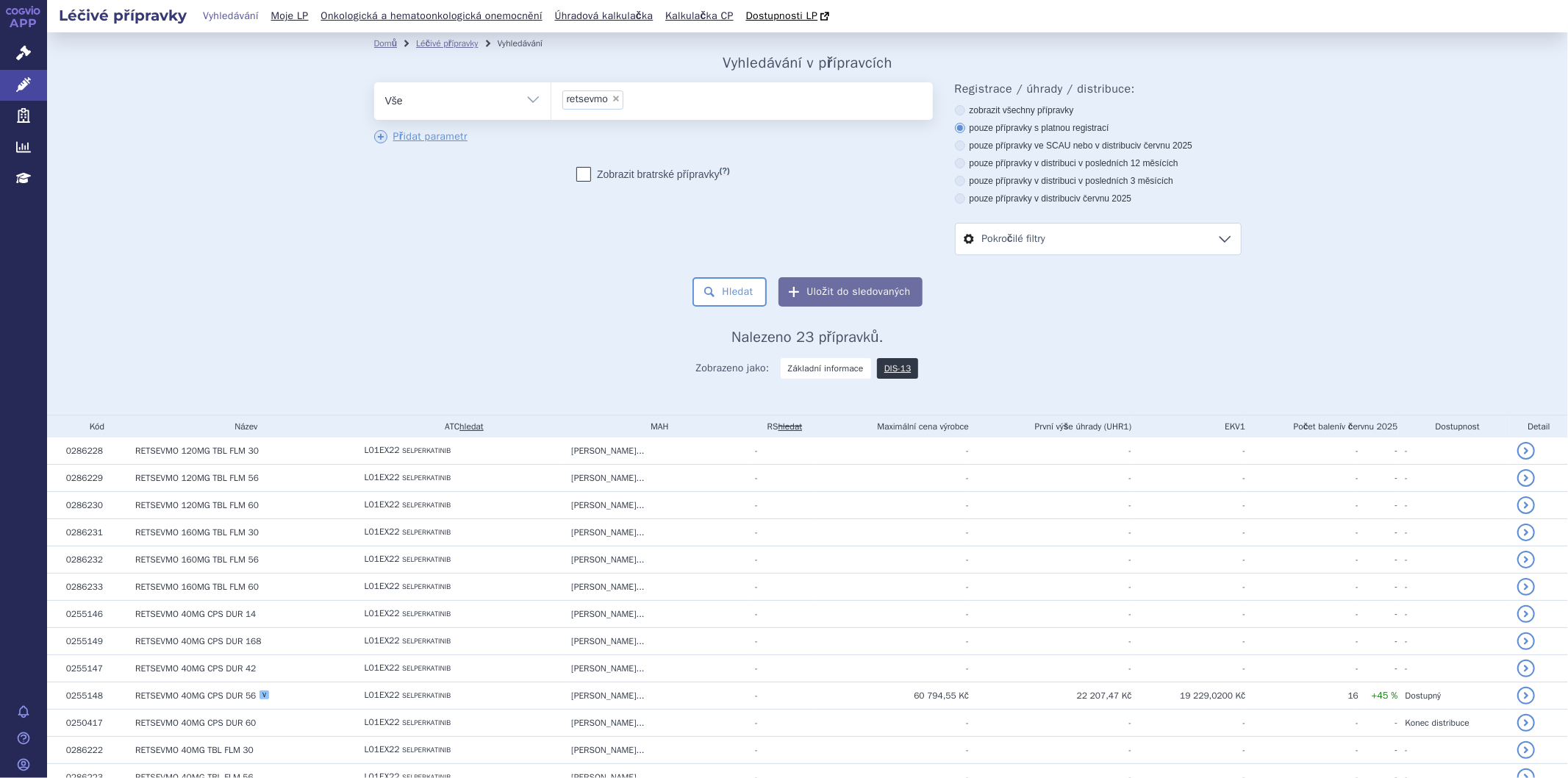 click on "×" at bounding box center [616, 99] 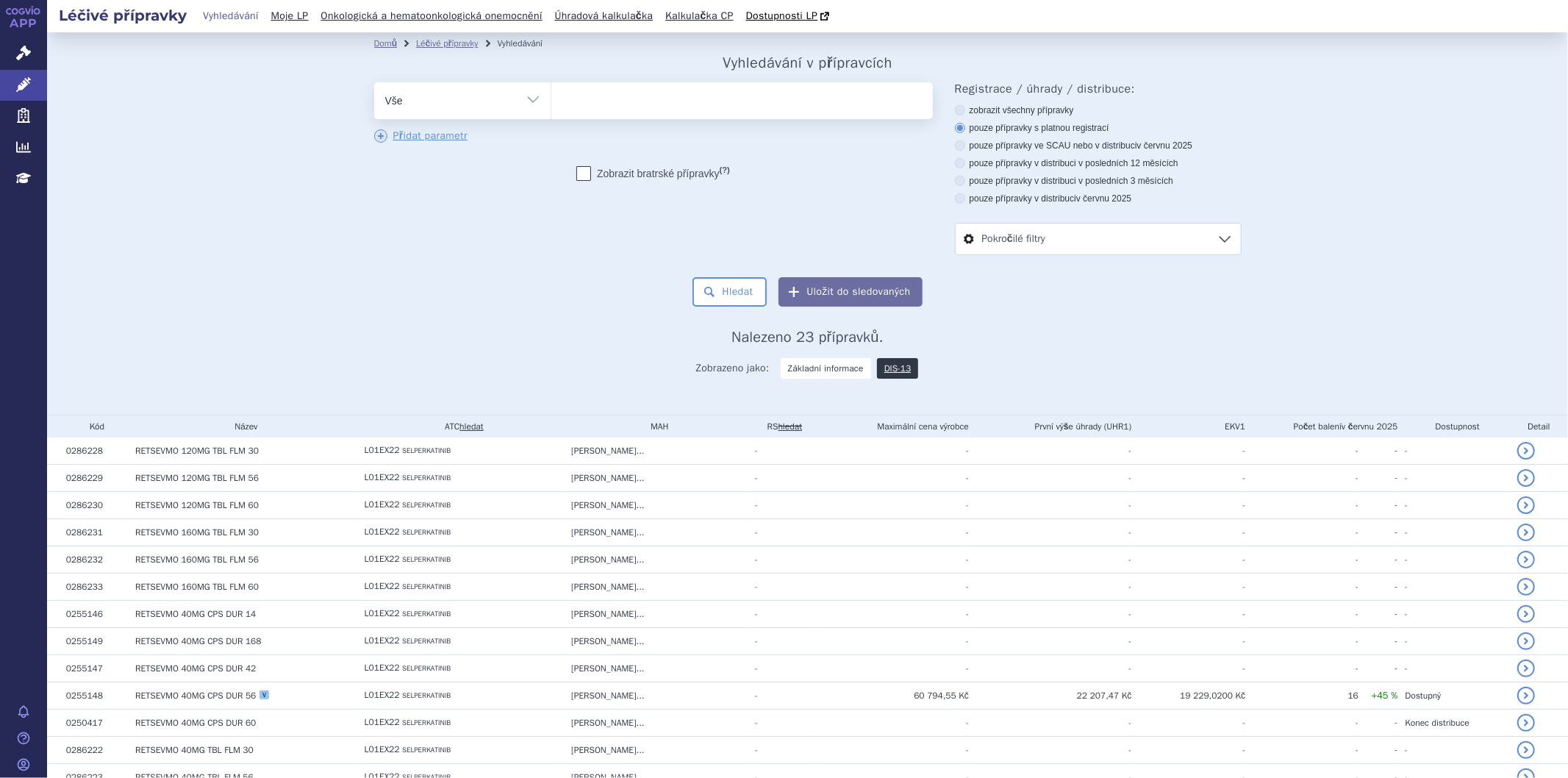 type on "0238526" 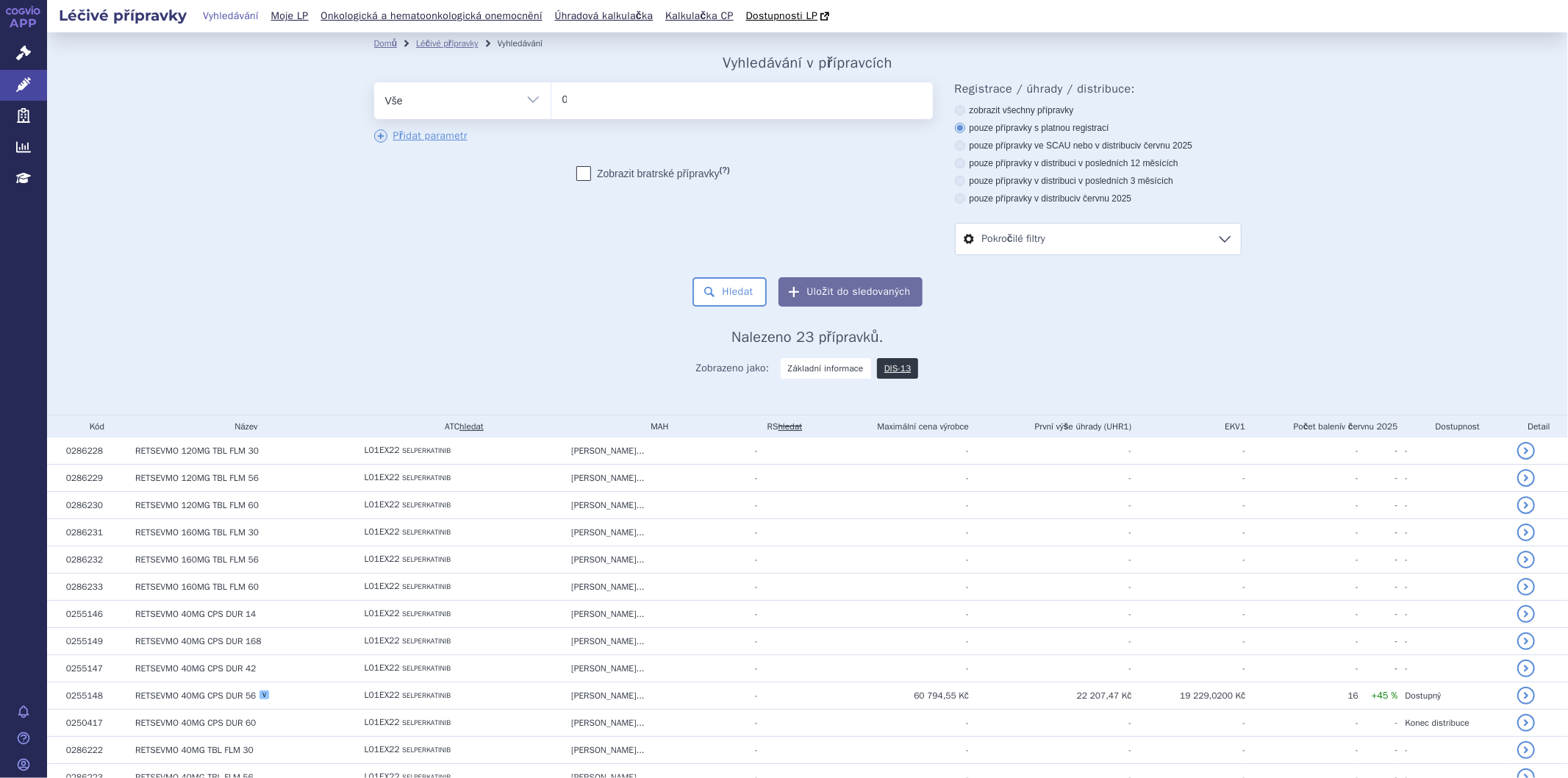 type 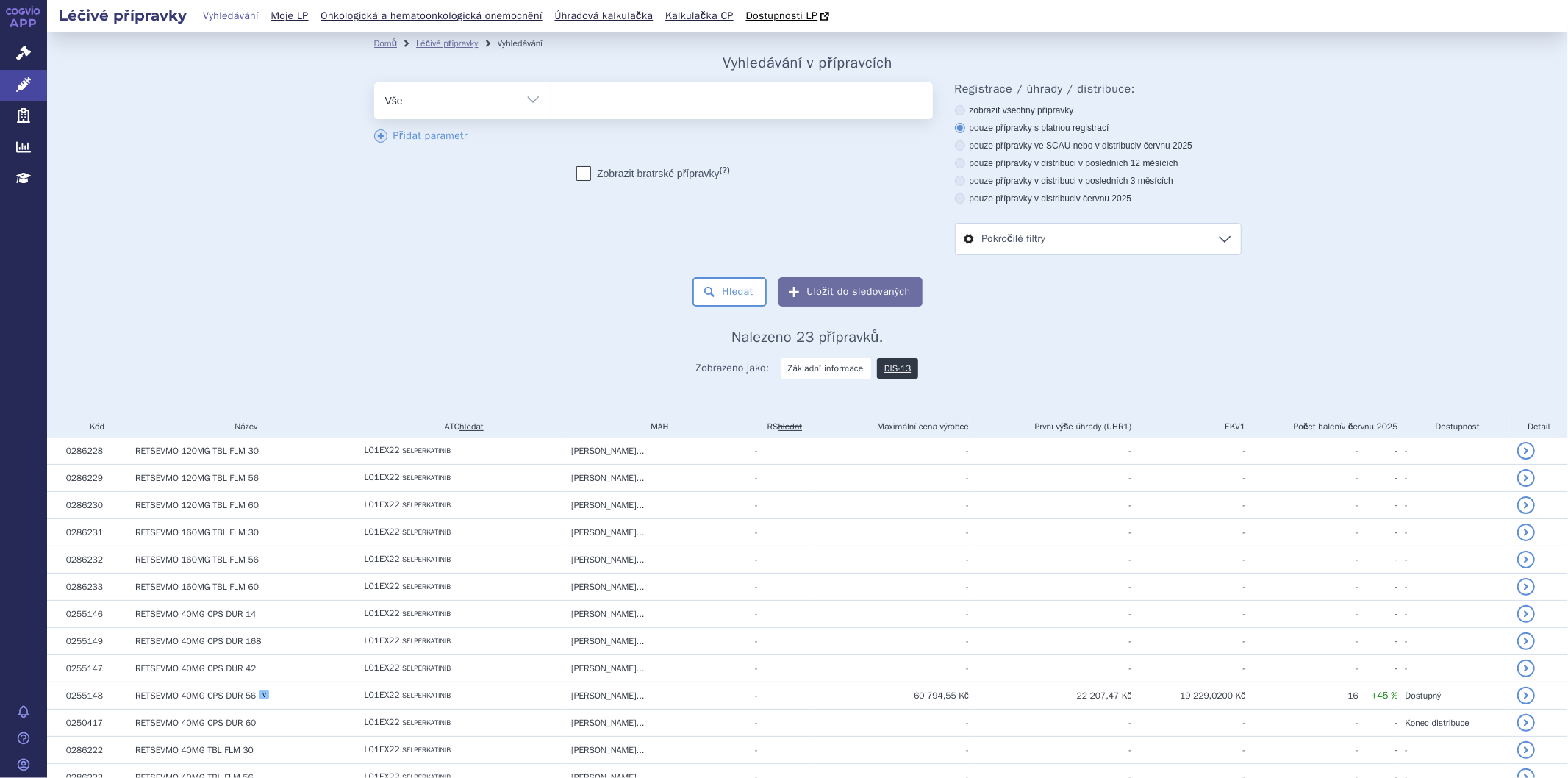 select on "0238526" 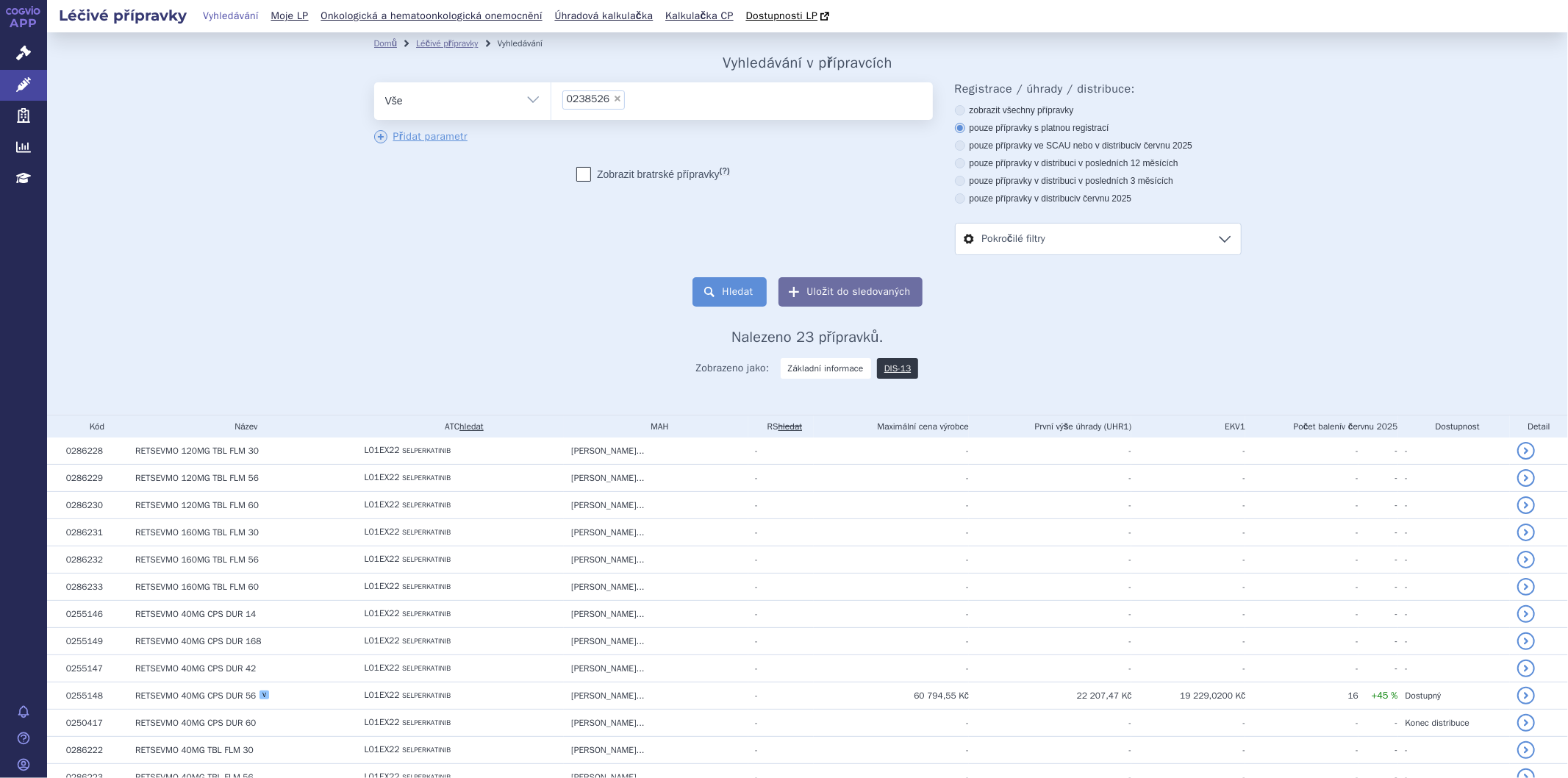 click on "Hledat" at bounding box center (729, 292) 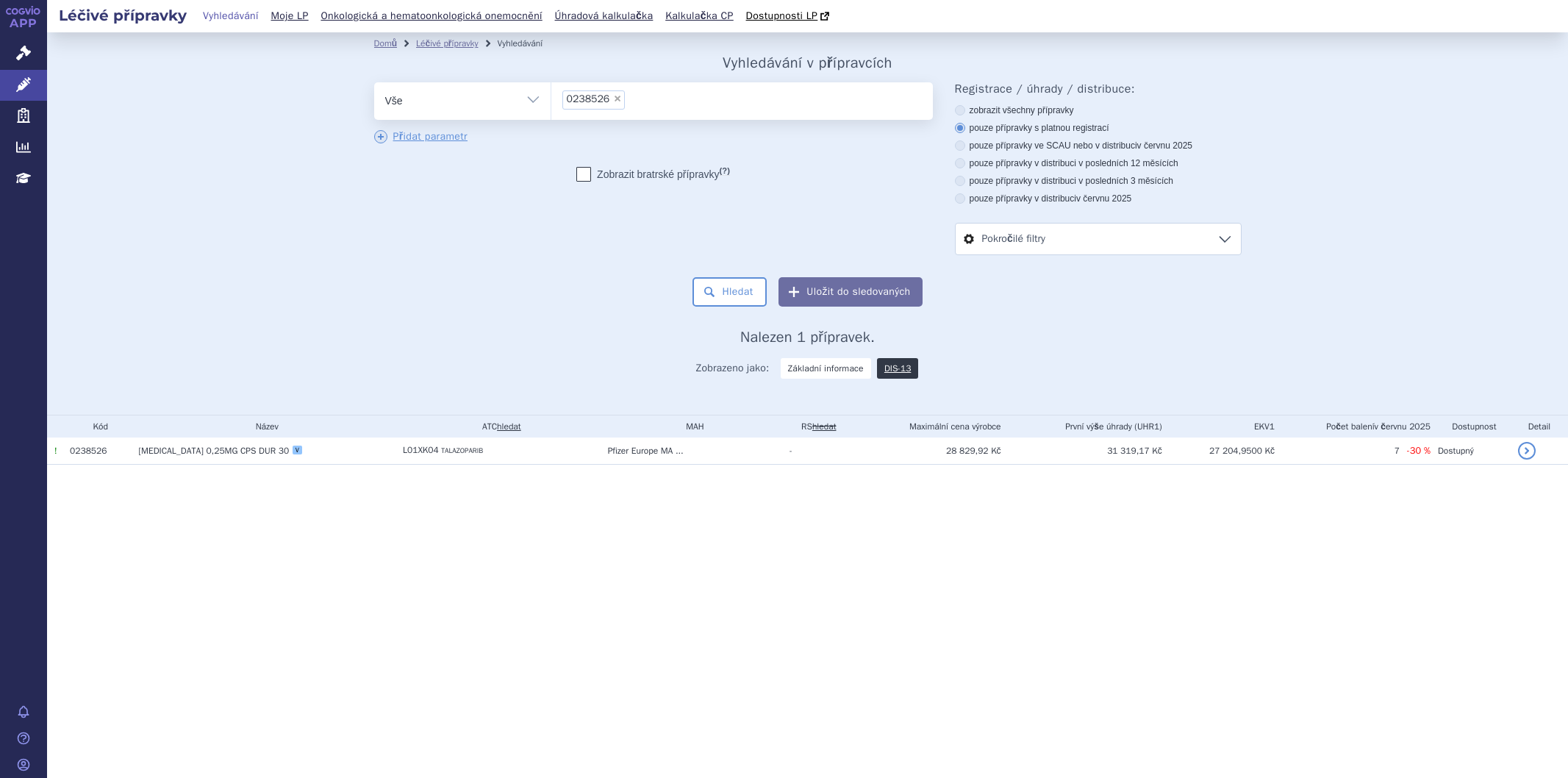scroll, scrollTop: 0, scrollLeft: 0, axis: both 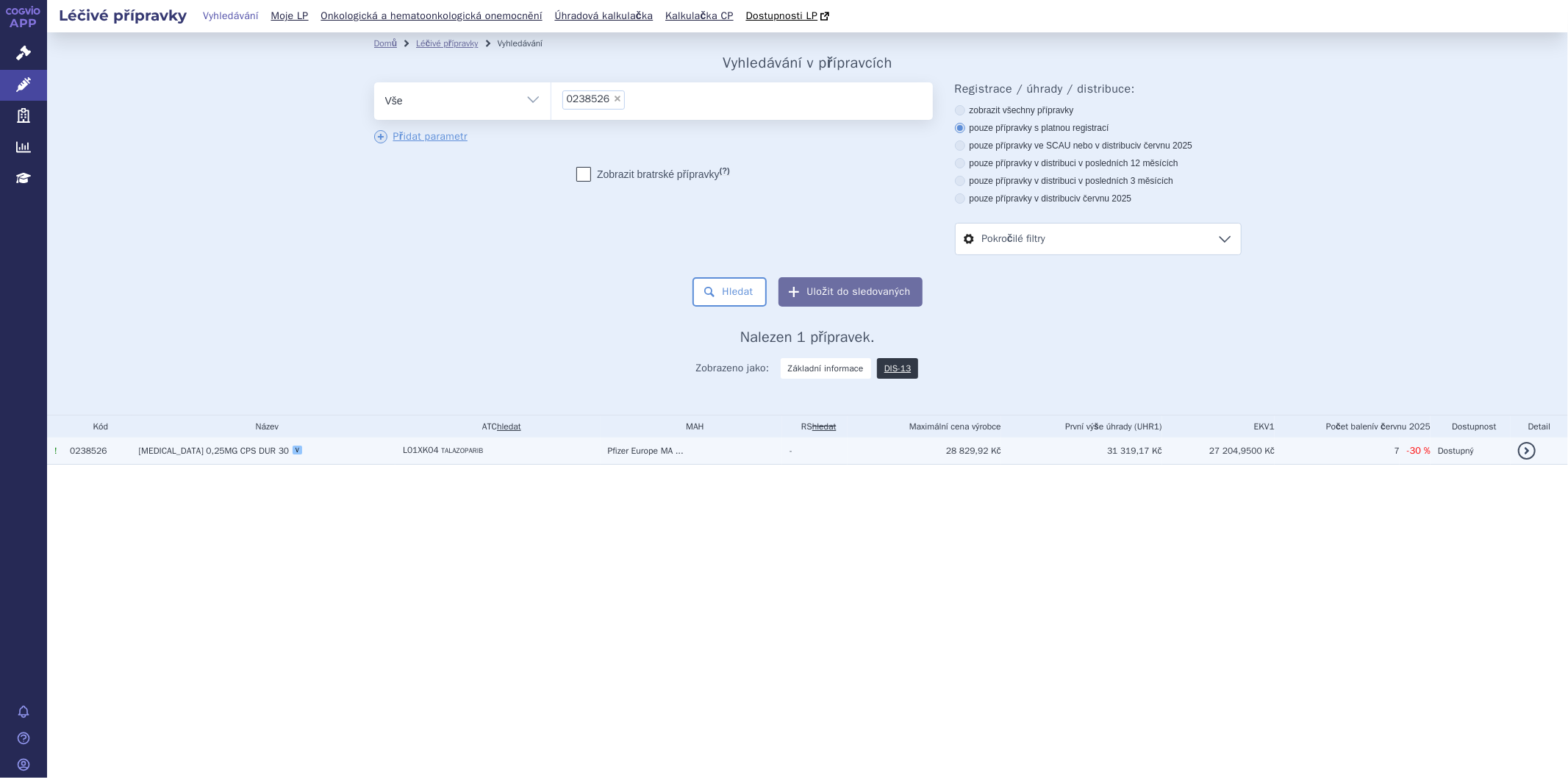 click on "L01XK04
TALAZOPARIB" at bounding box center [498, 451] 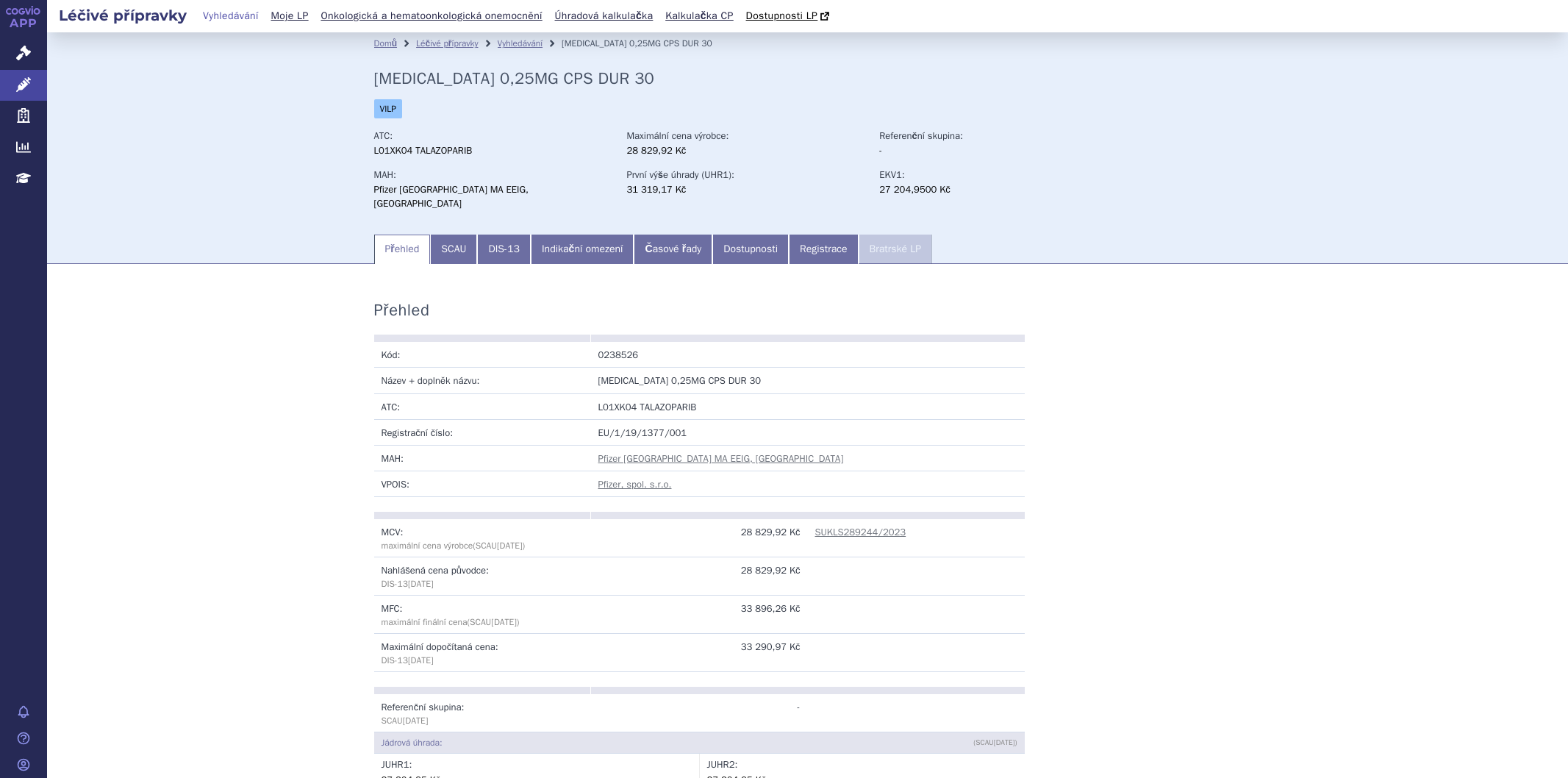 scroll, scrollTop: 0, scrollLeft: 0, axis: both 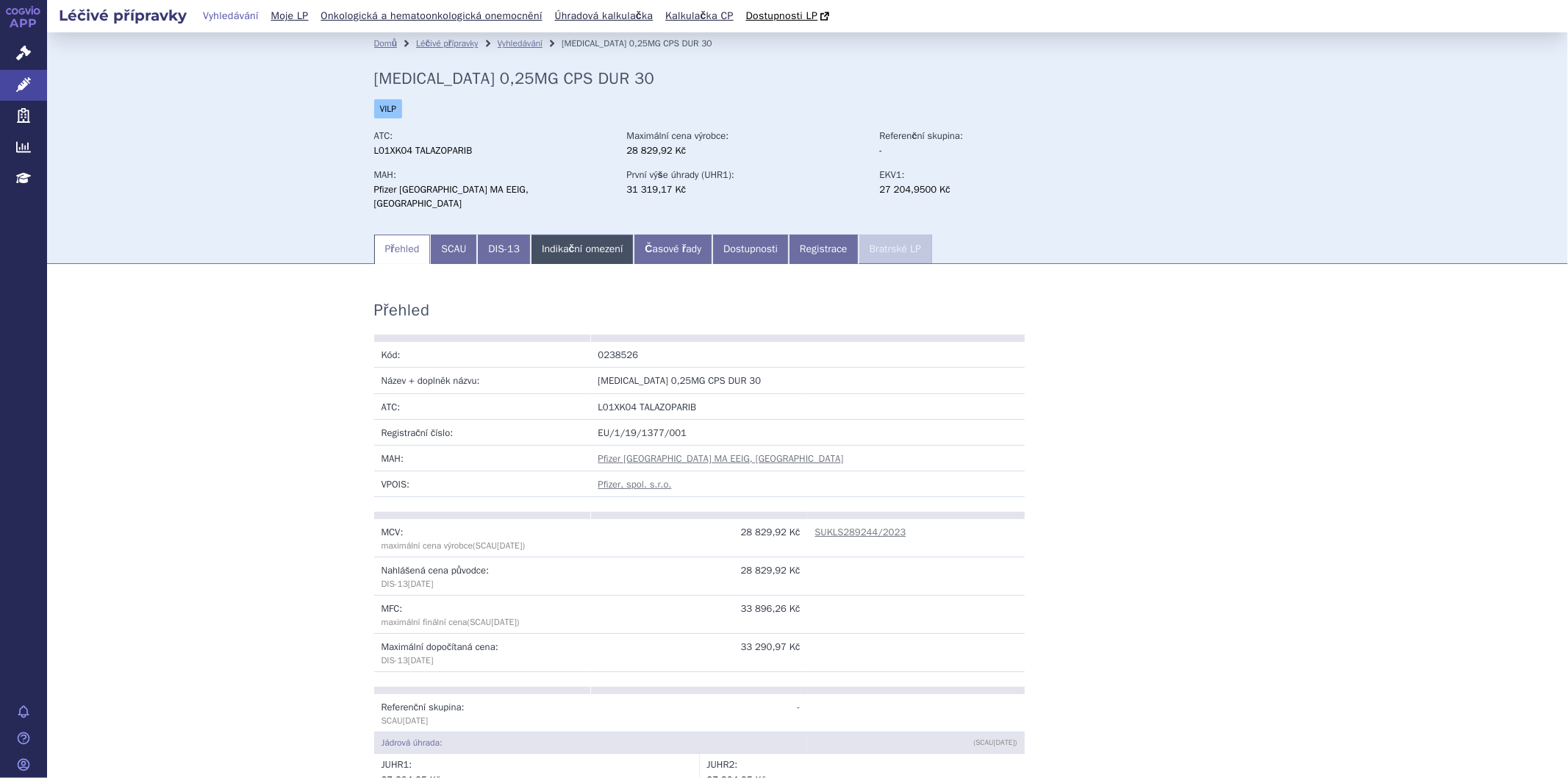 click on "Indikační omezení" at bounding box center [582, 249] 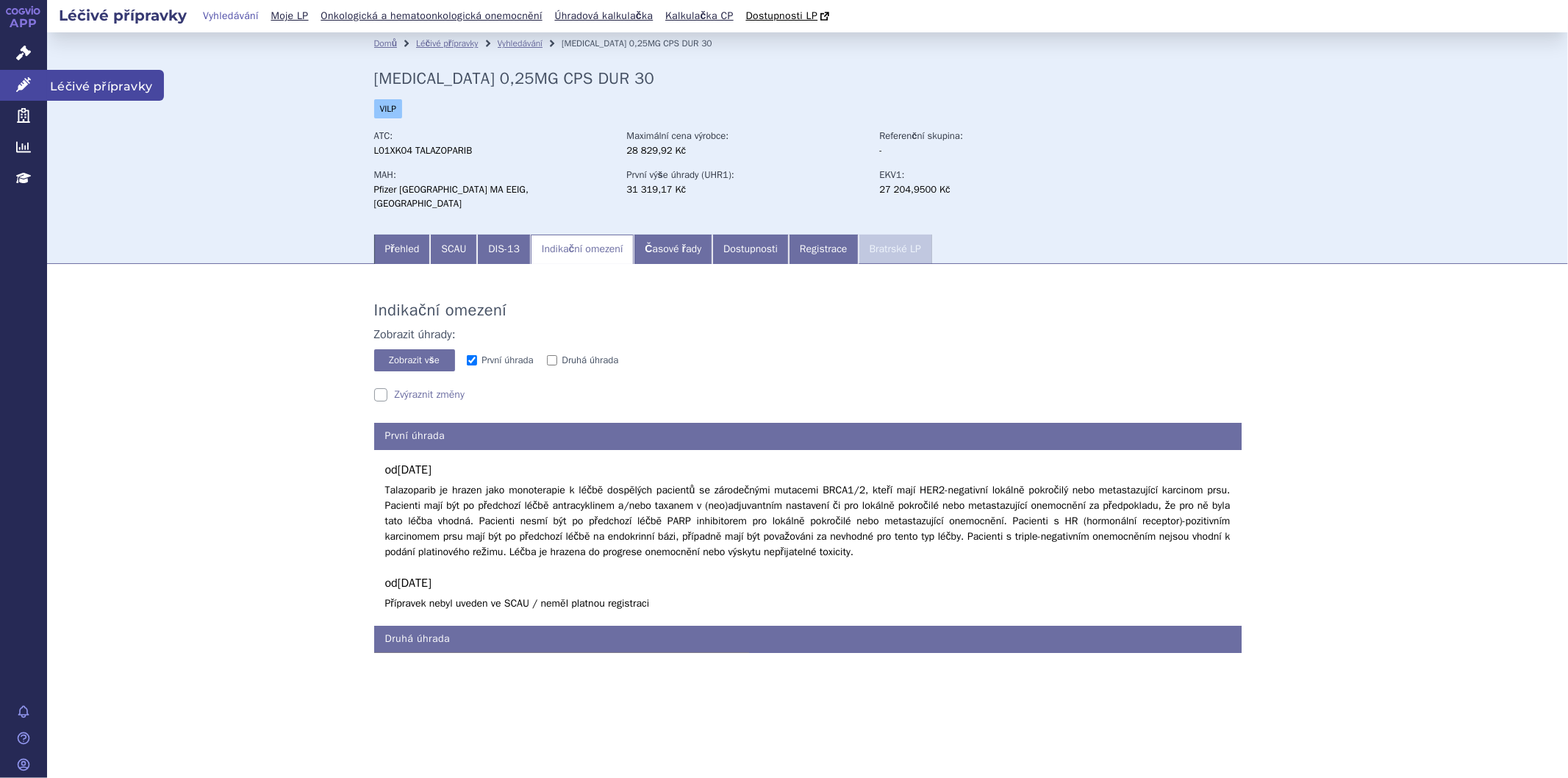 click 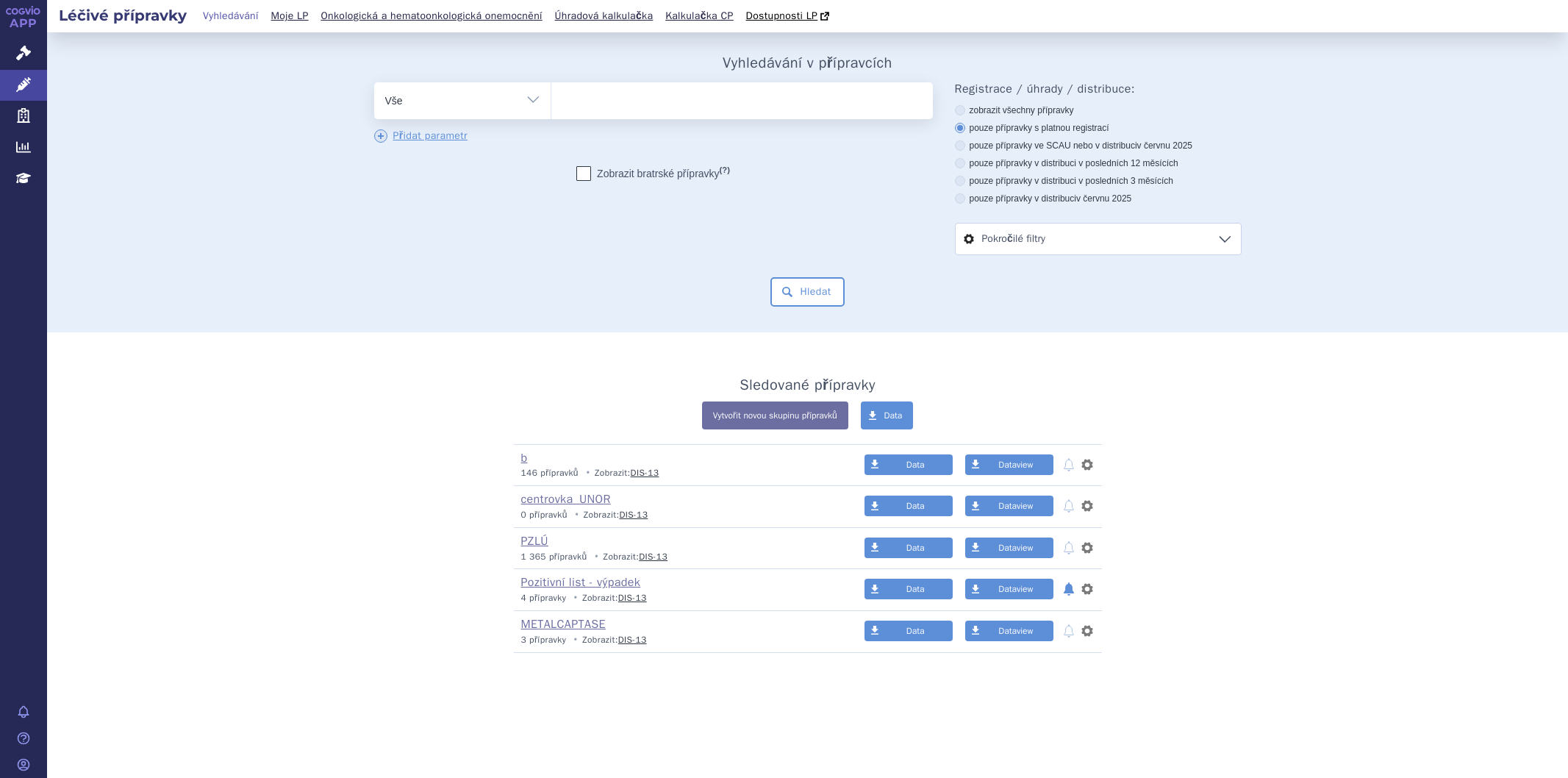 scroll, scrollTop: 0, scrollLeft: 0, axis: both 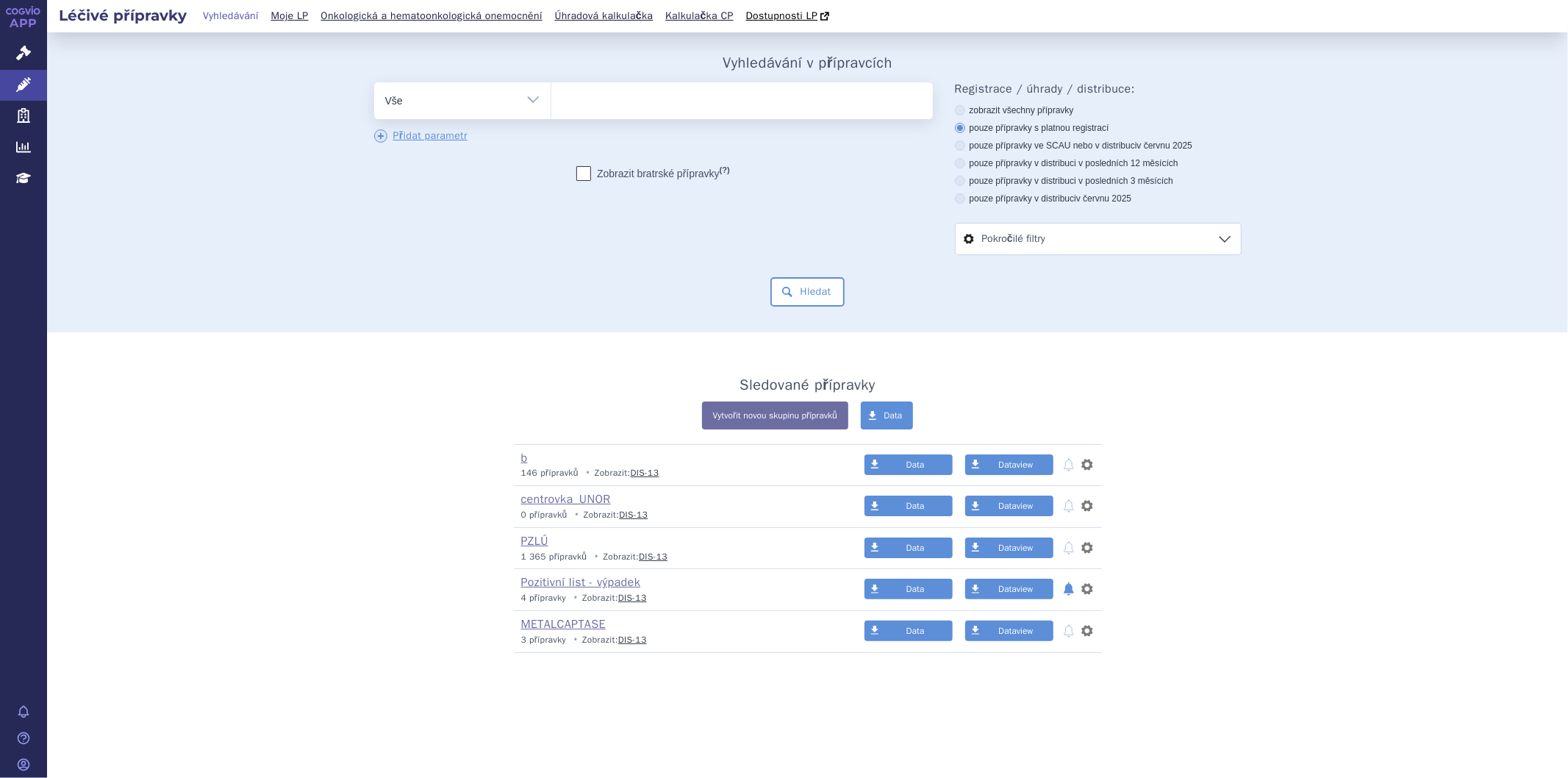 click at bounding box center (742, 98) 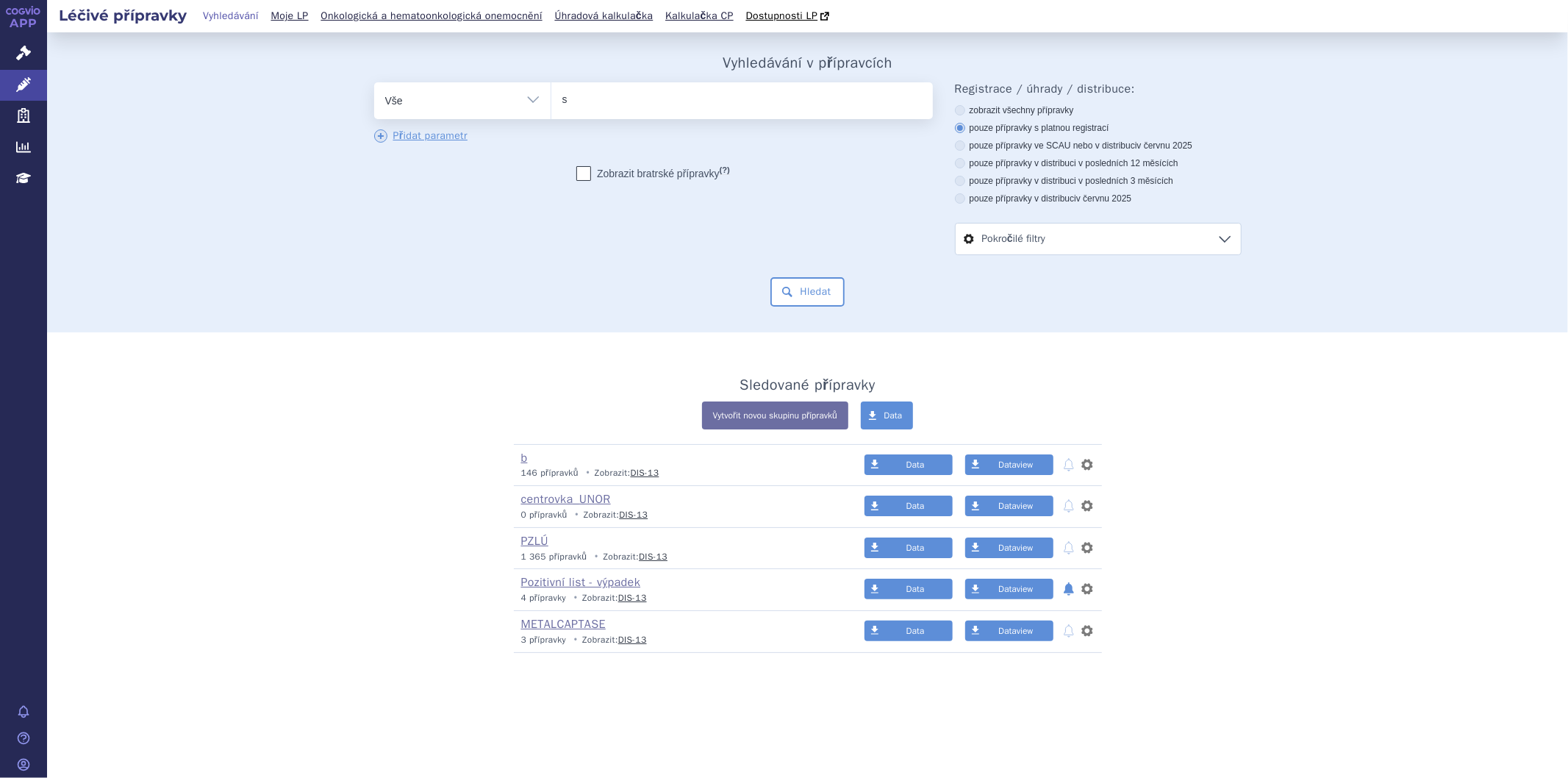 type on "sa" 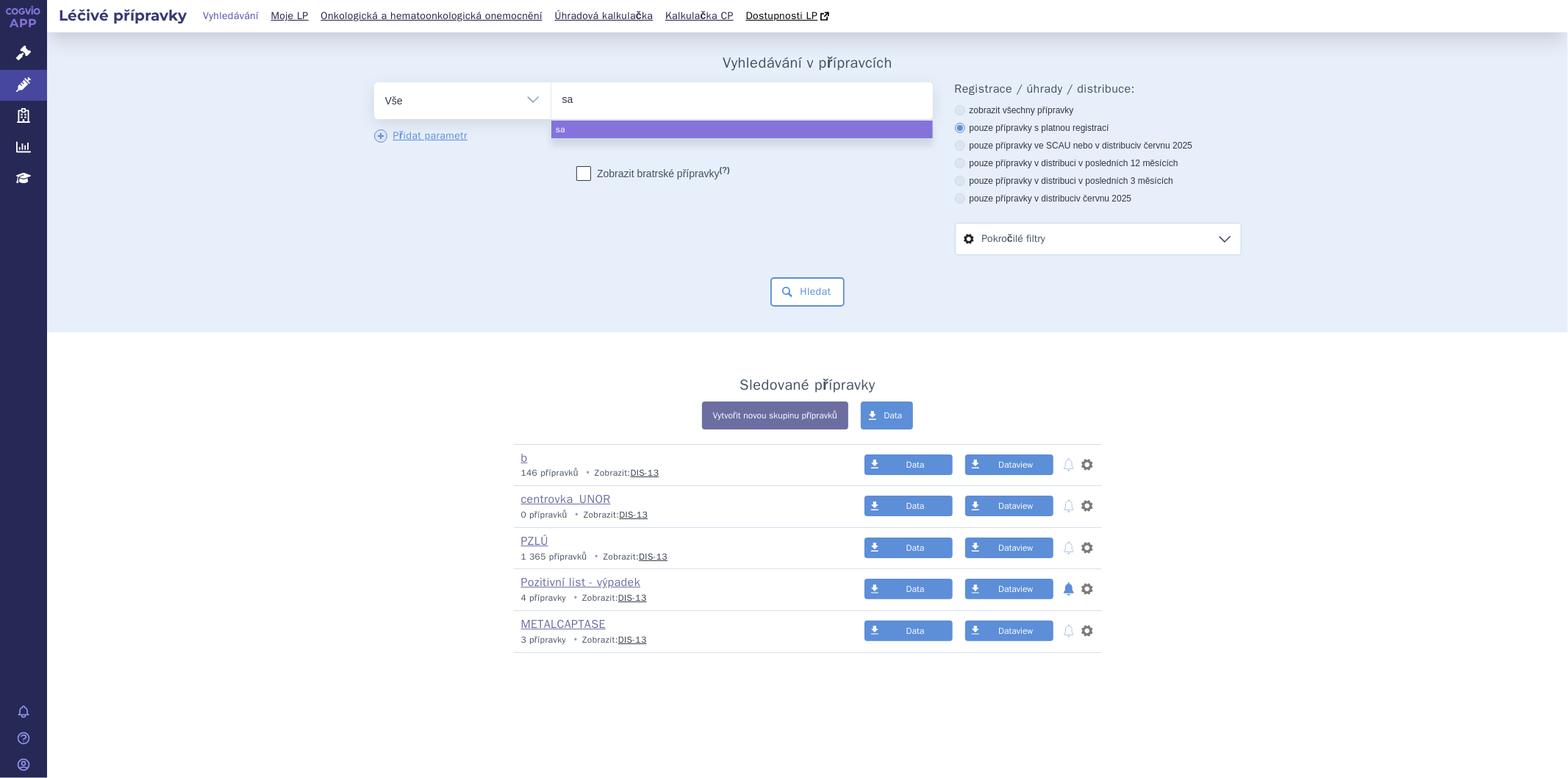 type on "sar" 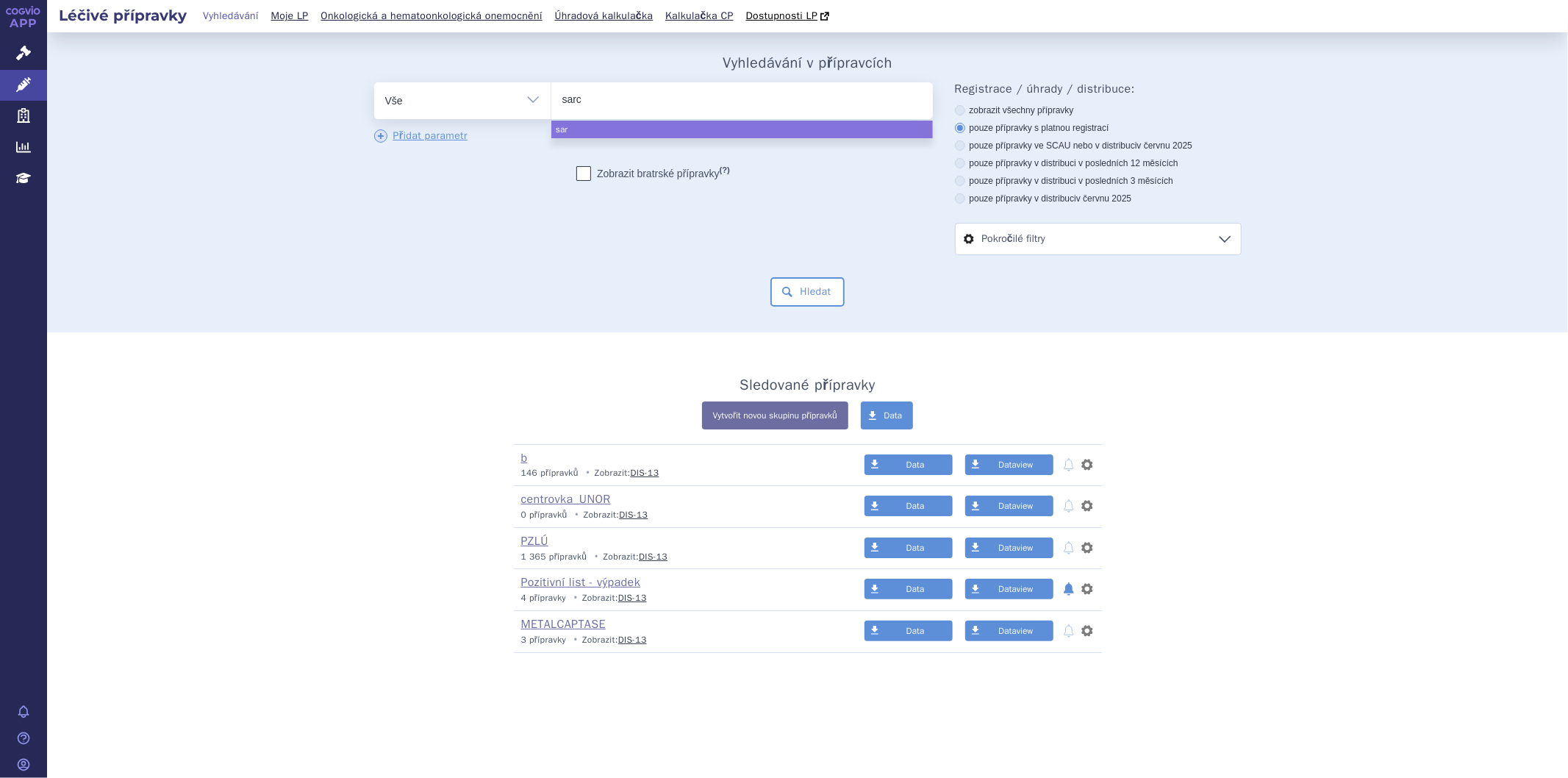 type on "sarcl" 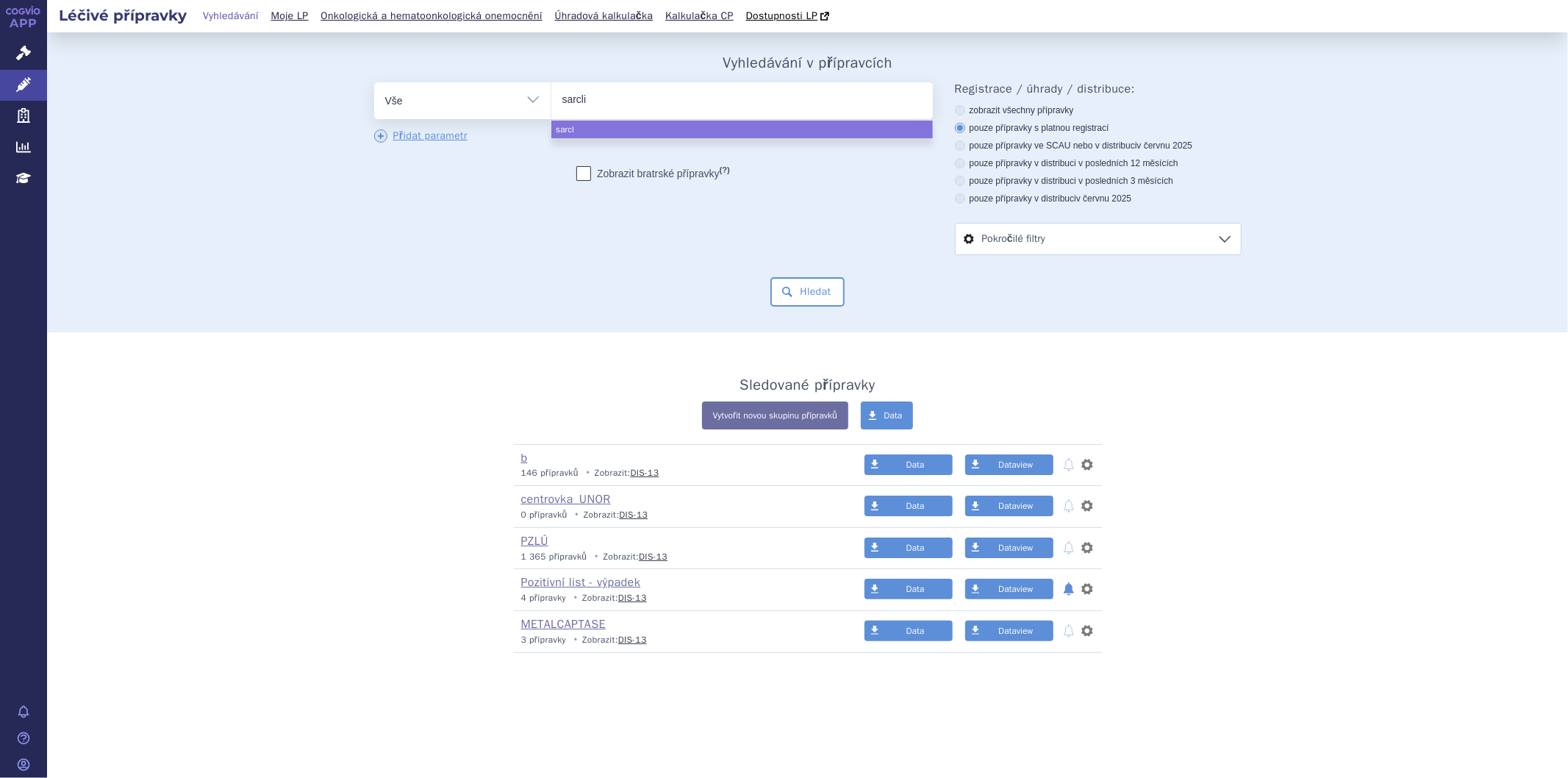 type on "sarclis" 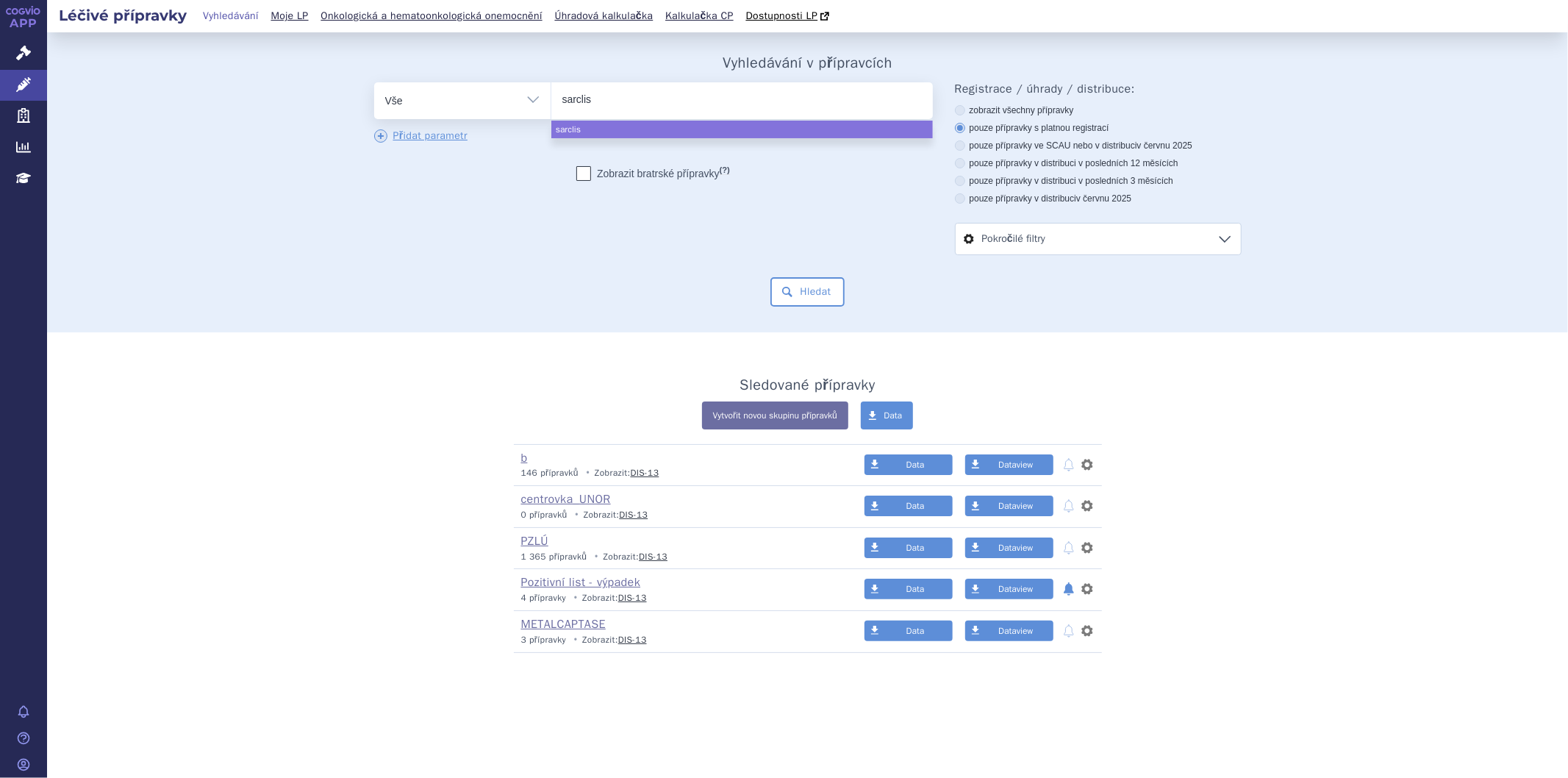 type on "sarclisa" 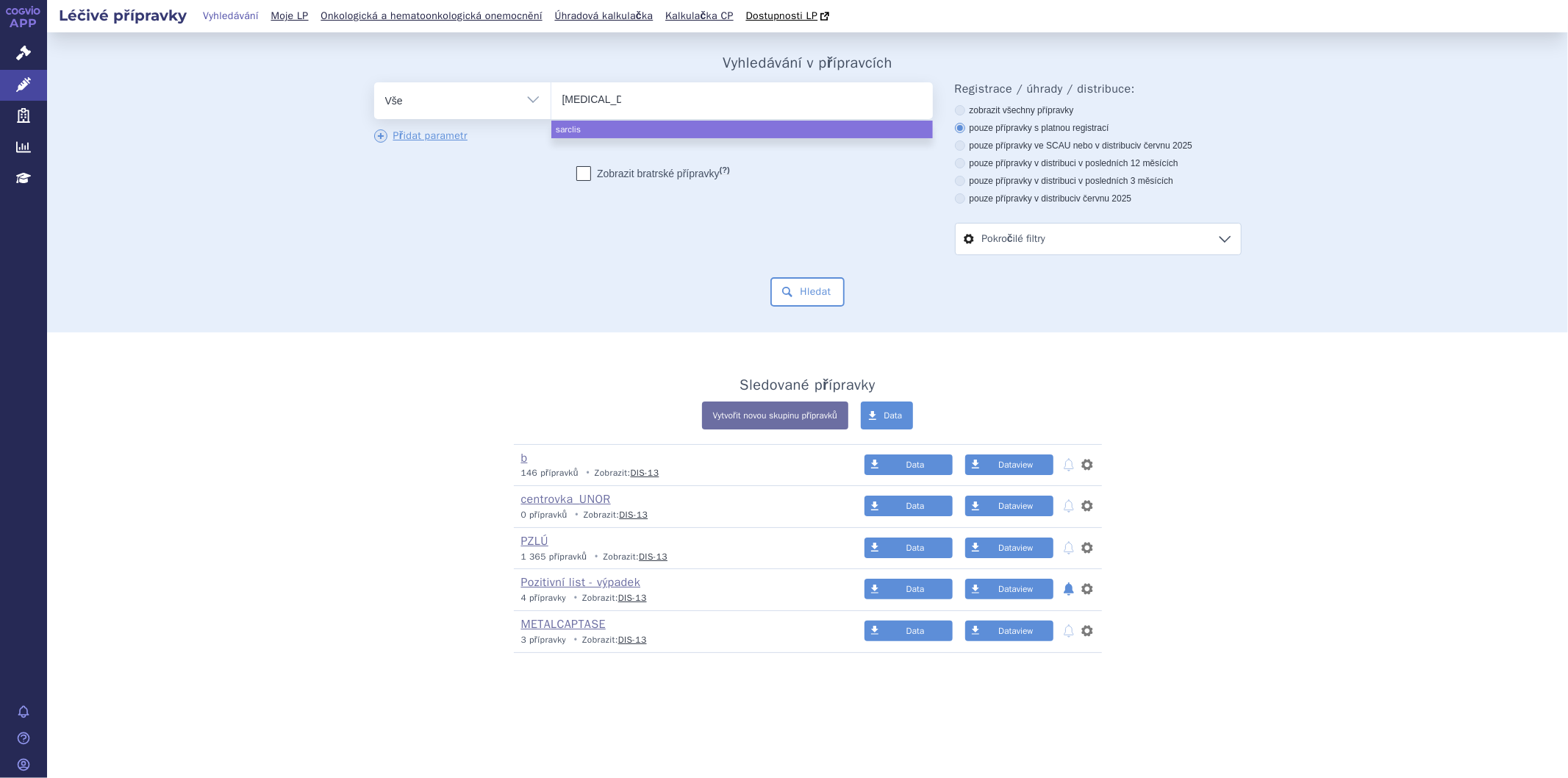 type 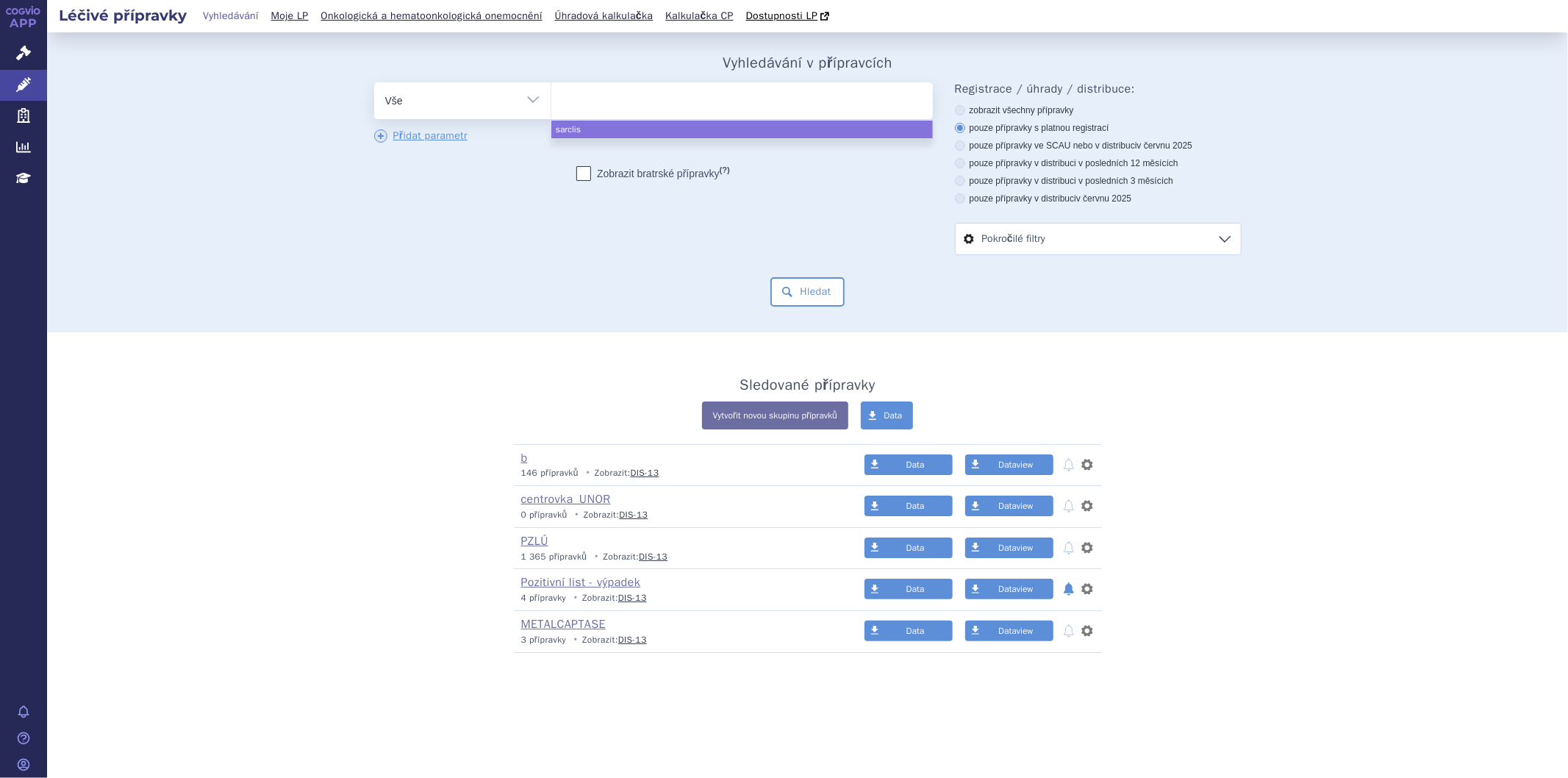 select on "sarclisa" 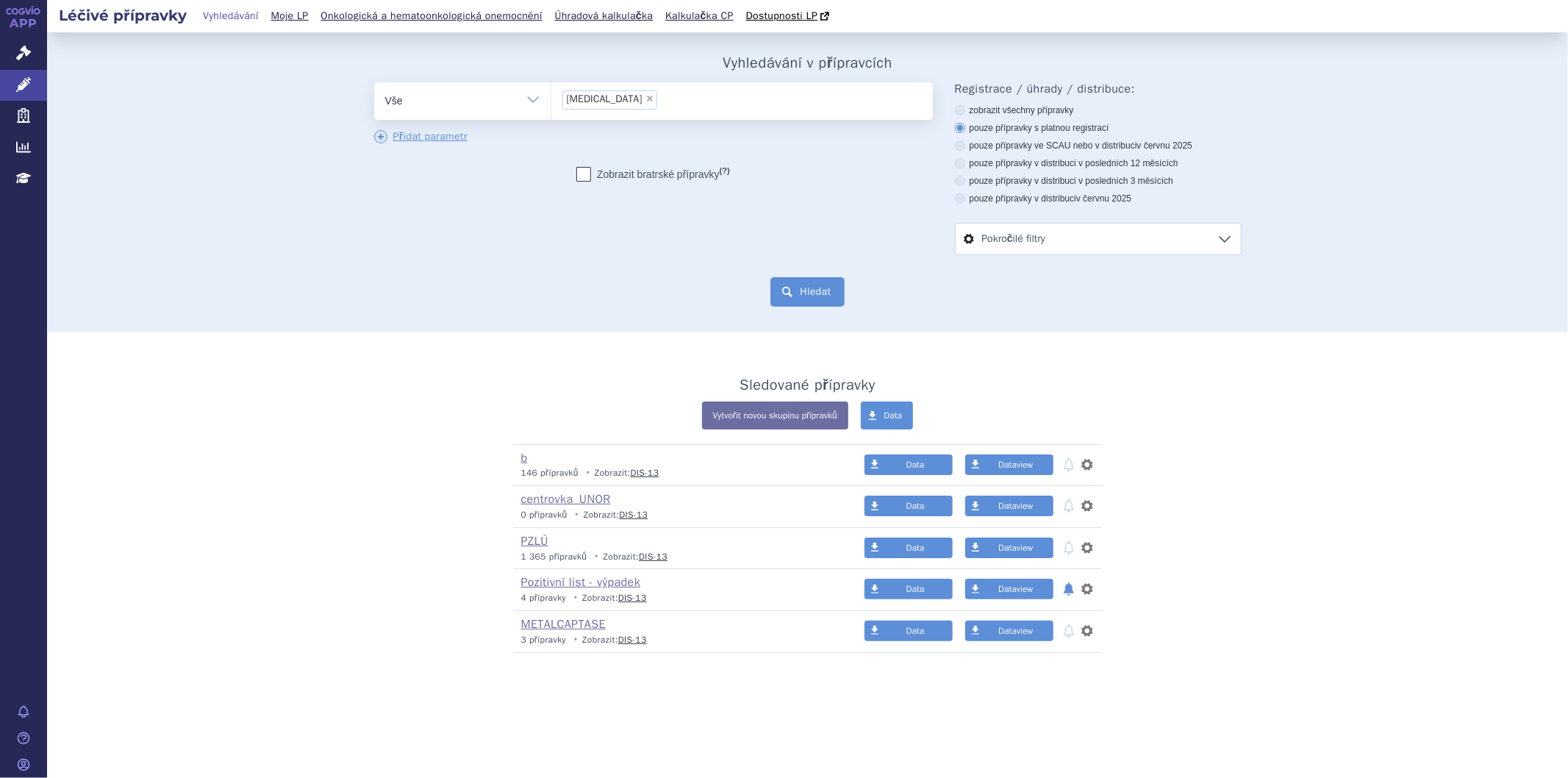 click on "Hledat" at bounding box center [807, 292] 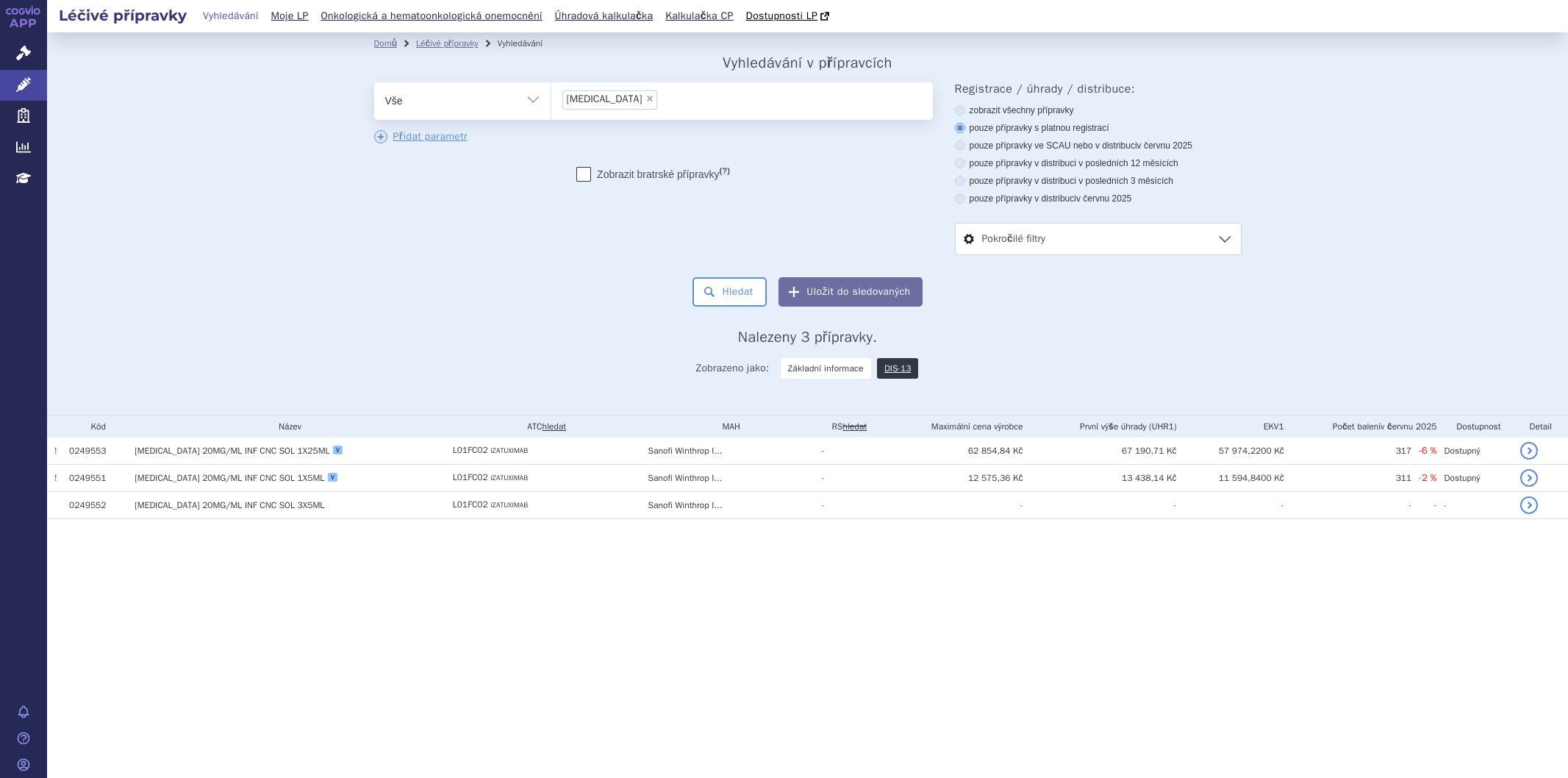 scroll, scrollTop: 0, scrollLeft: 0, axis: both 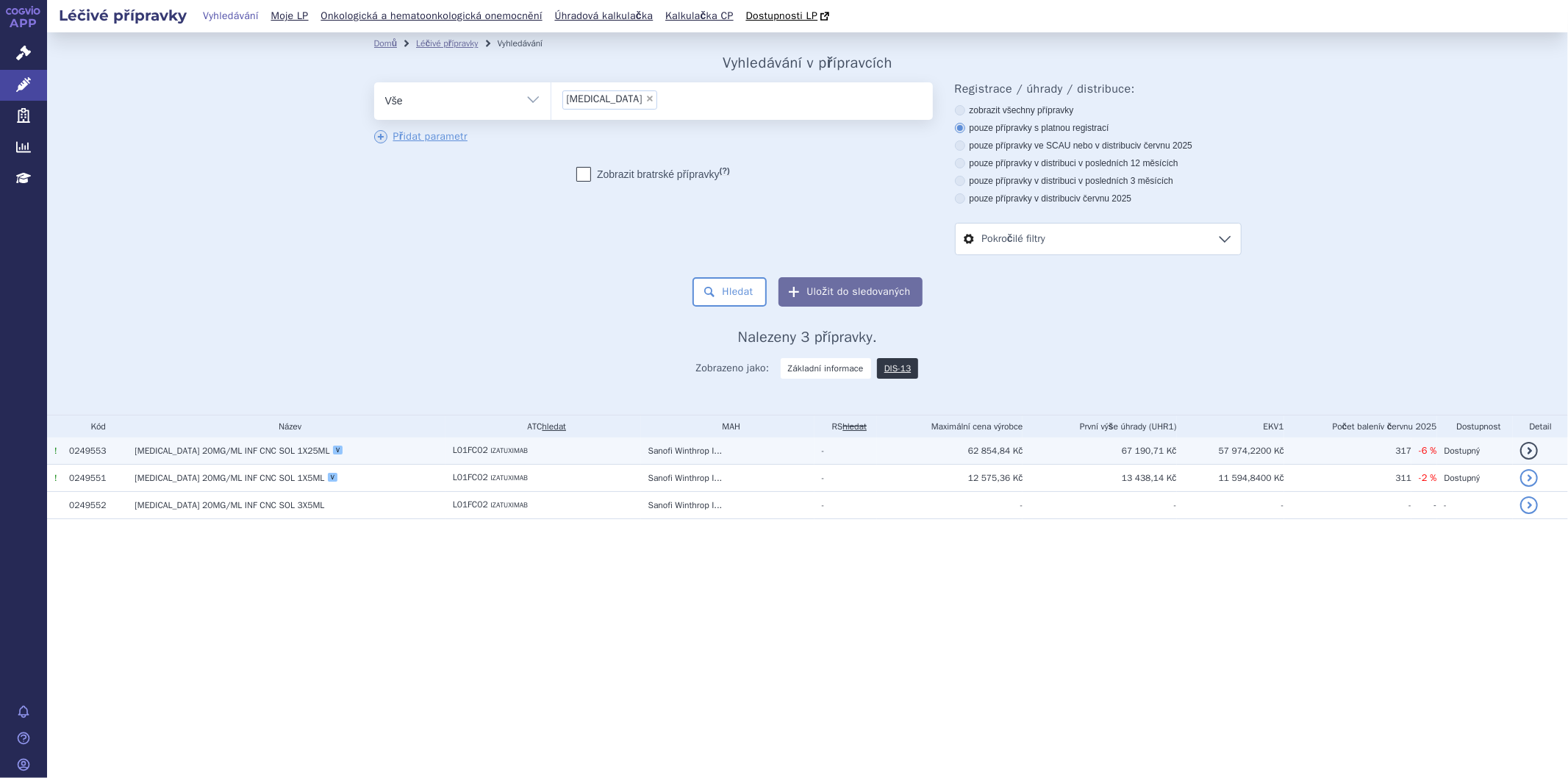click on "SARCLISA
20MG/ML INF CNC SOL 1X25ML
V" at bounding box center (286, 451) 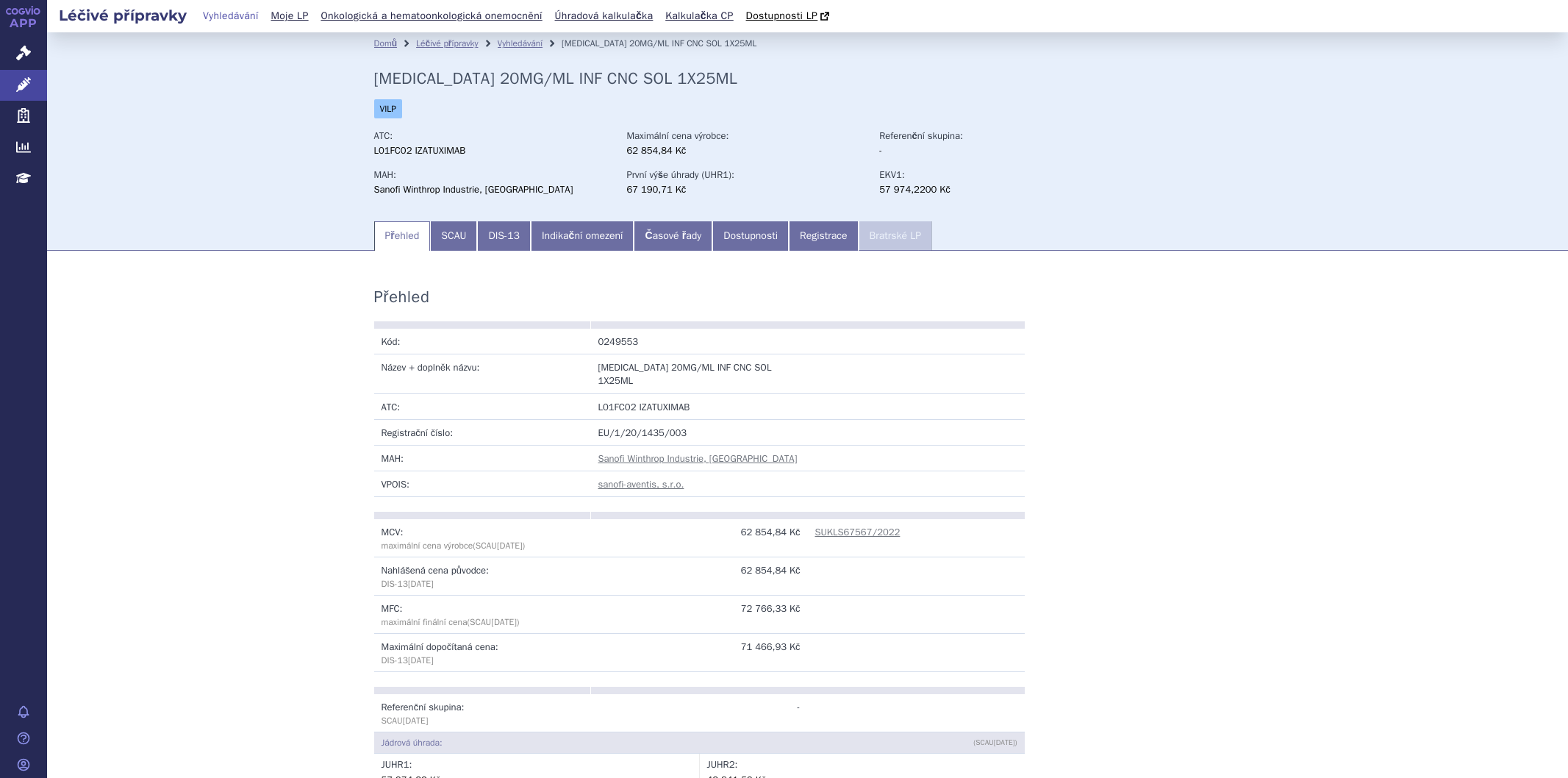 scroll, scrollTop: 0, scrollLeft: 0, axis: both 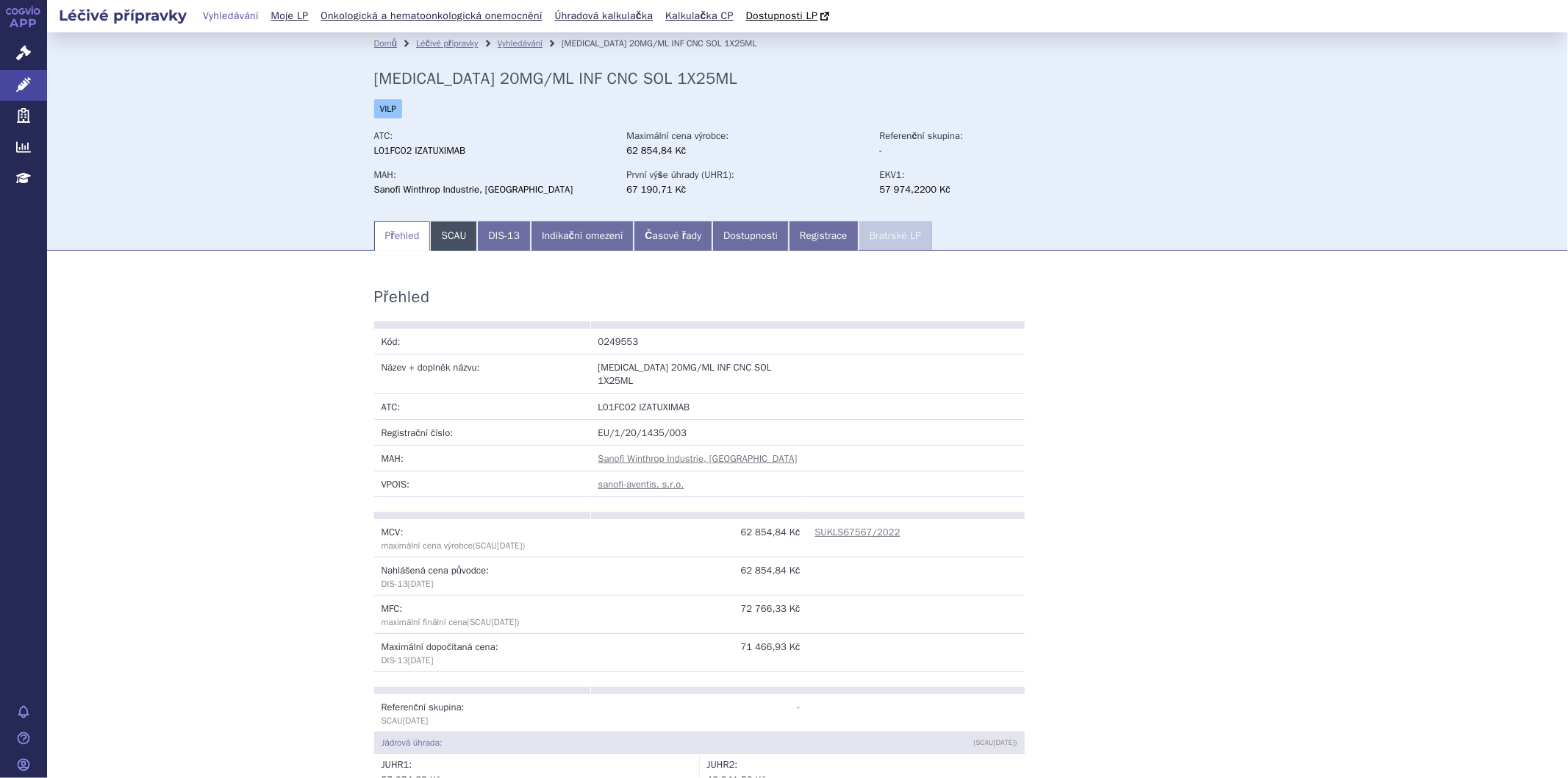 click on "SCAU" at bounding box center (454, 236) 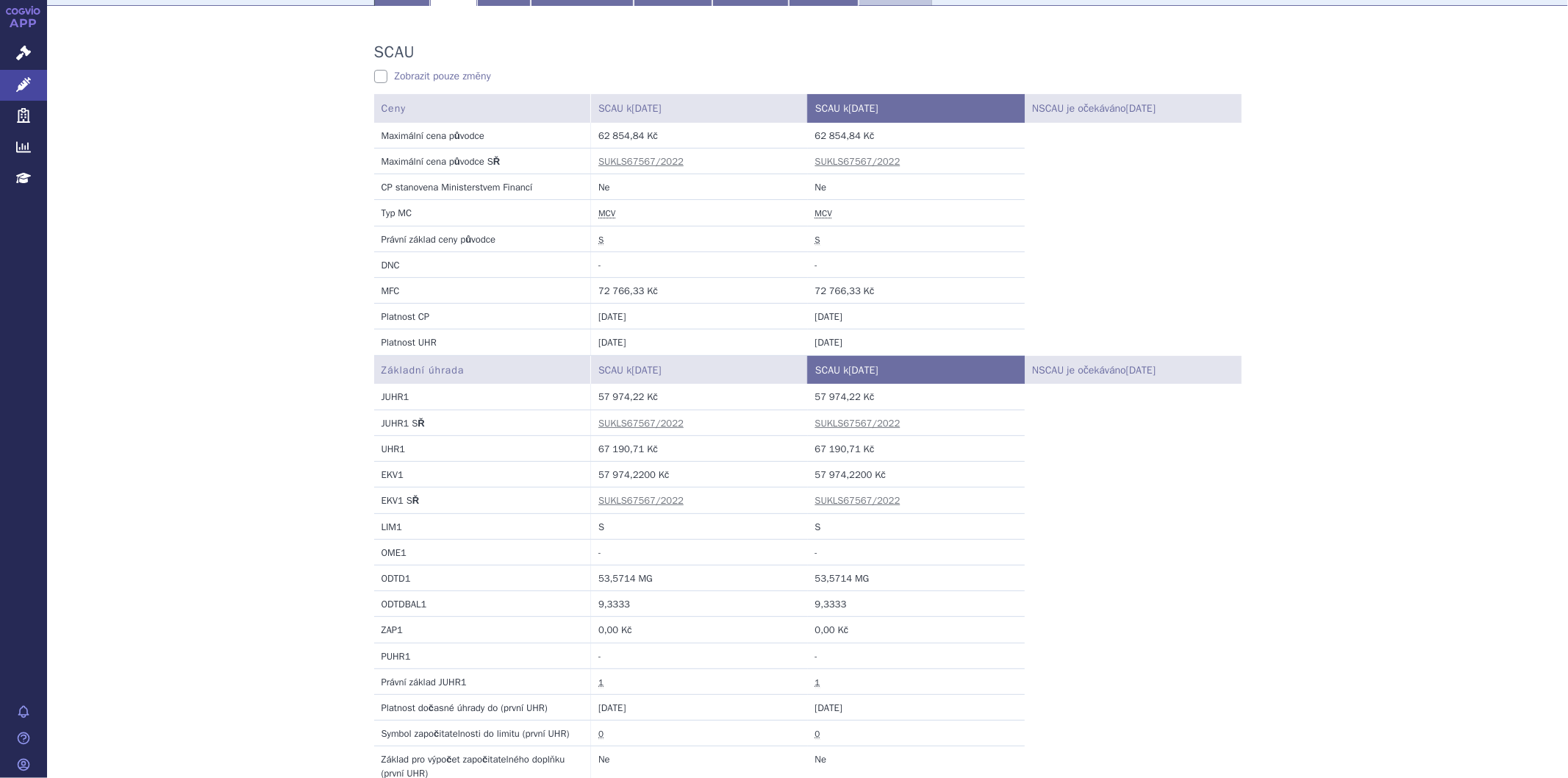 scroll, scrollTop: 0, scrollLeft: 0, axis: both 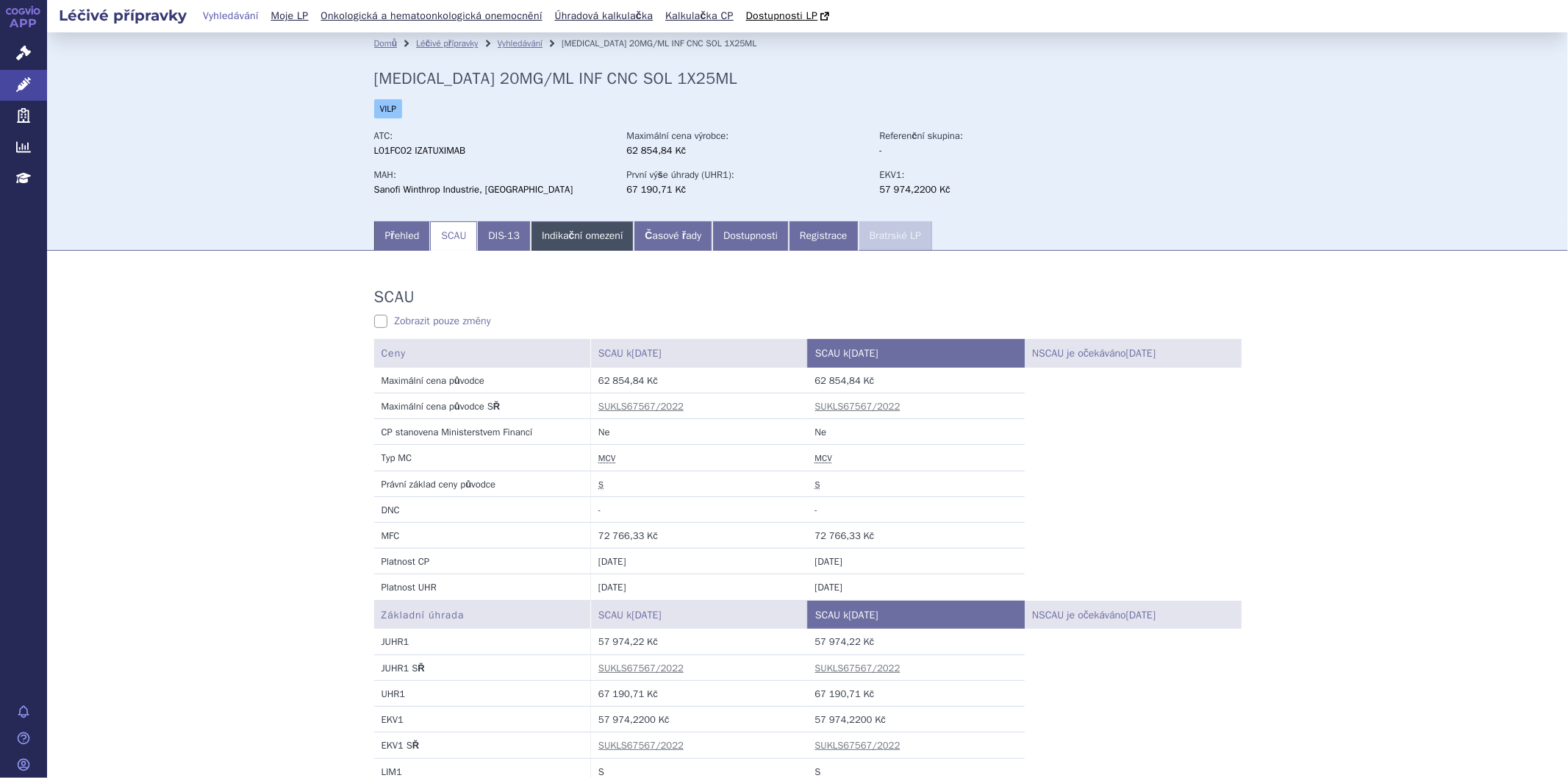 click on "Indikační omezení" at bounding box center [582, 236] 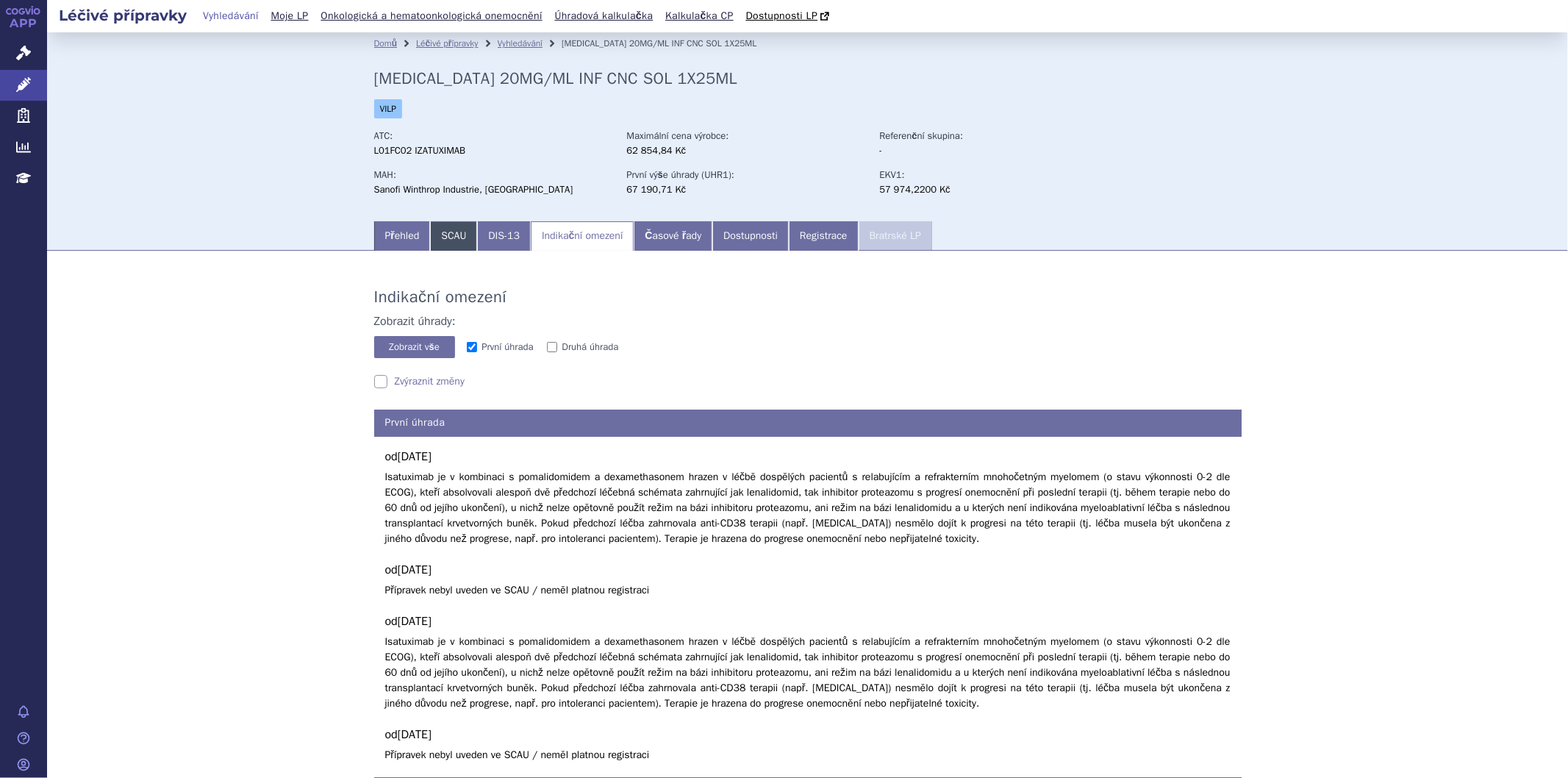 click on "SCAU" at bounding box center [454, 236] 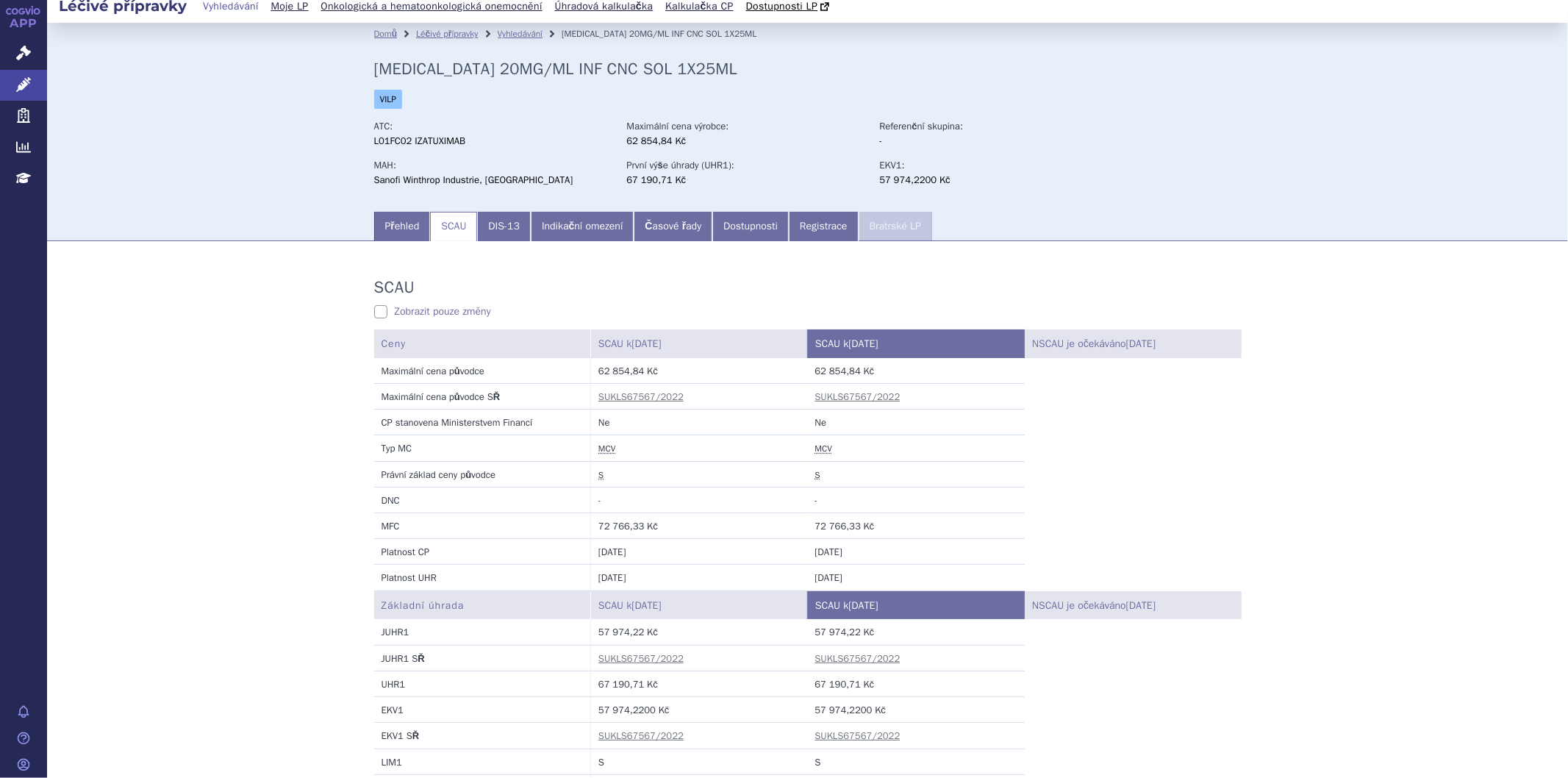 scroll, scrollTop: 0, scrollLeft: 0, axis: both 